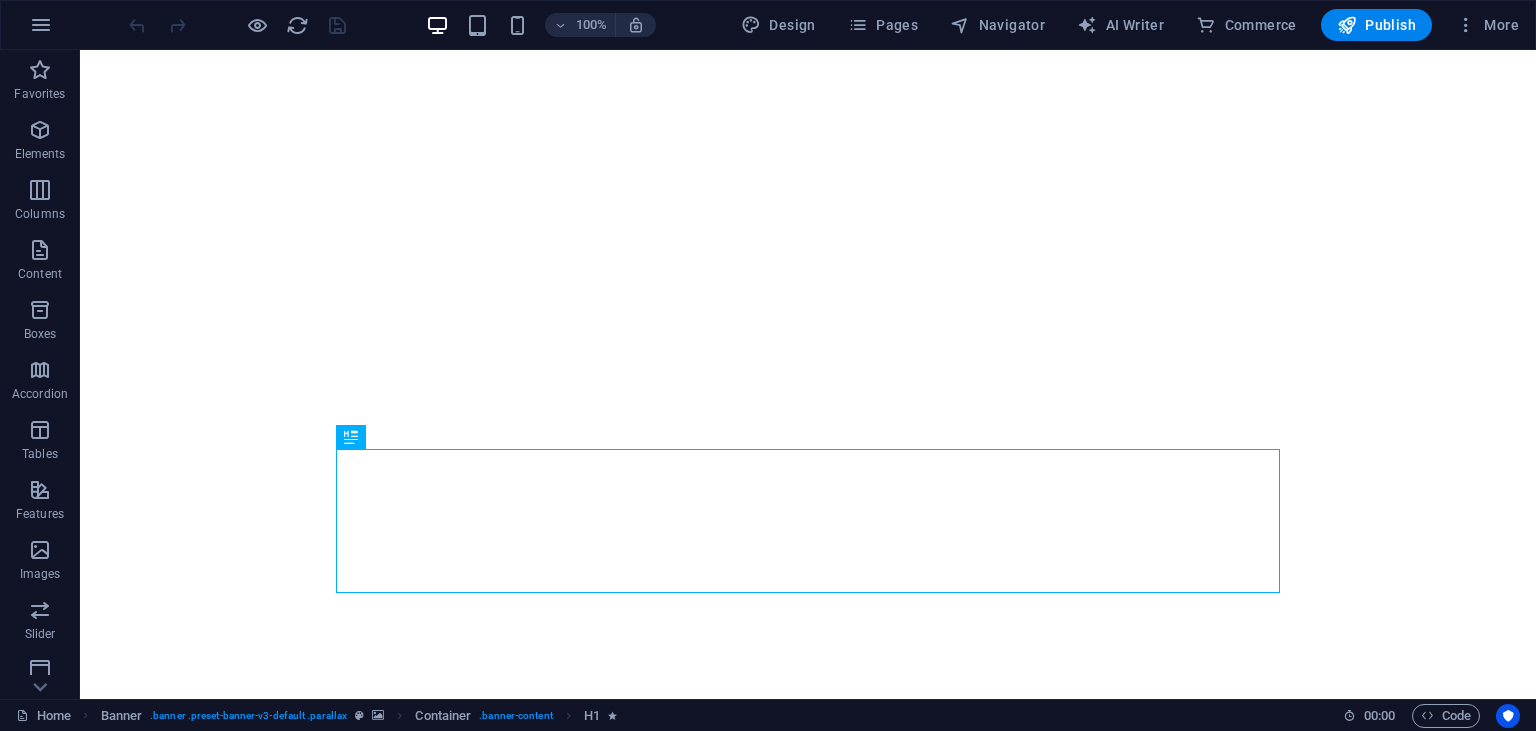 scroll, scrollTop: 0, scrollLeft: 0, axis: both 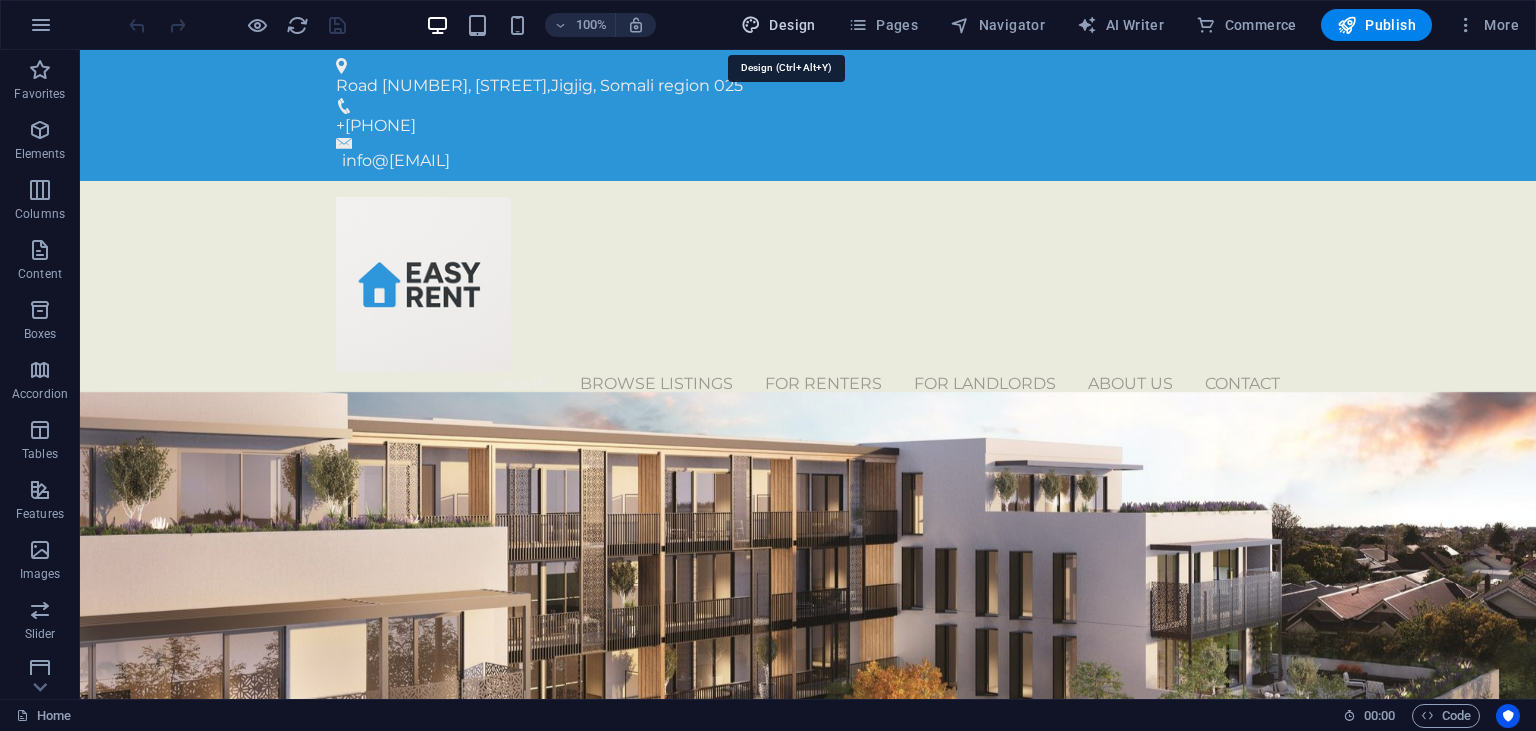 click on "Design" at bounding box center (778, 25) 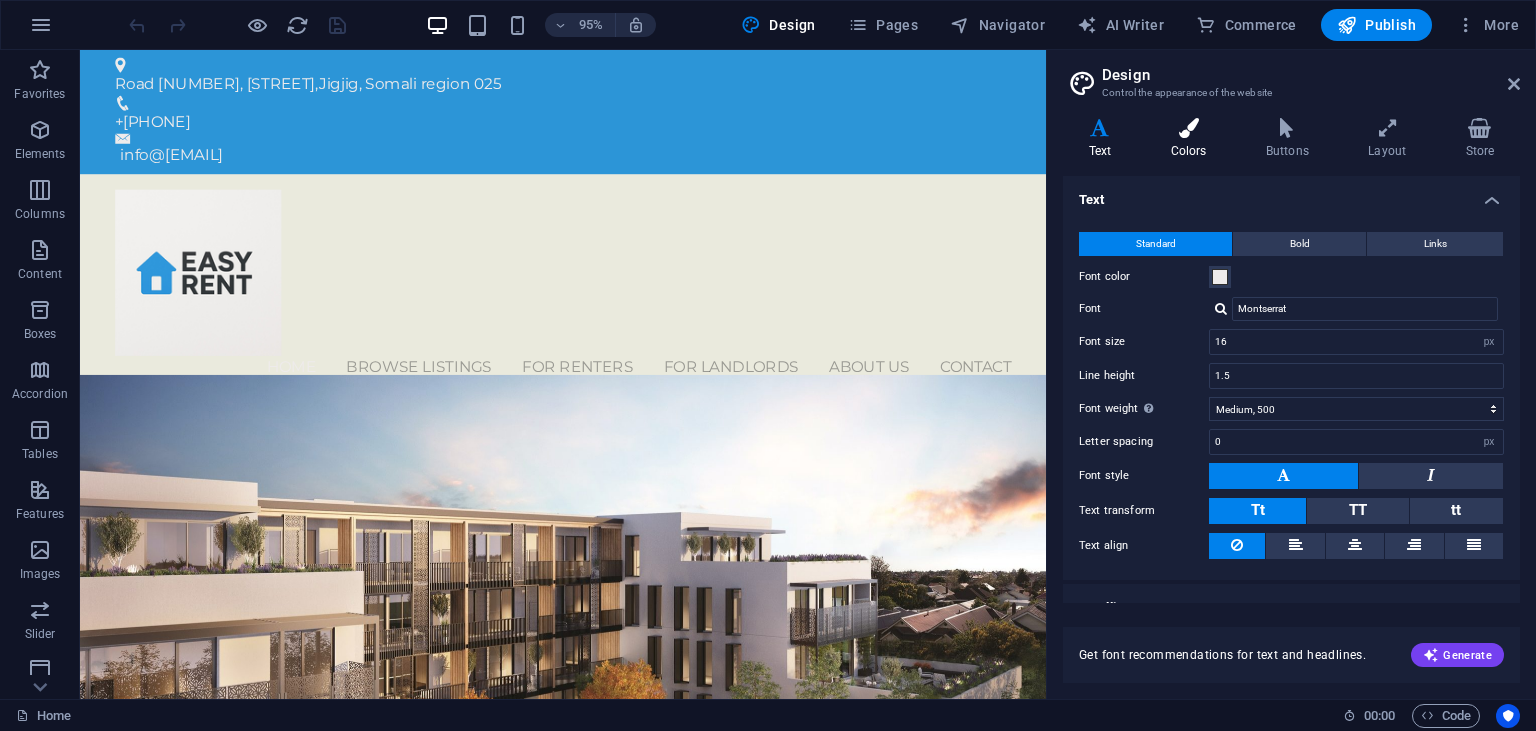 click on "Colors" at bounding box center (1192, 139) 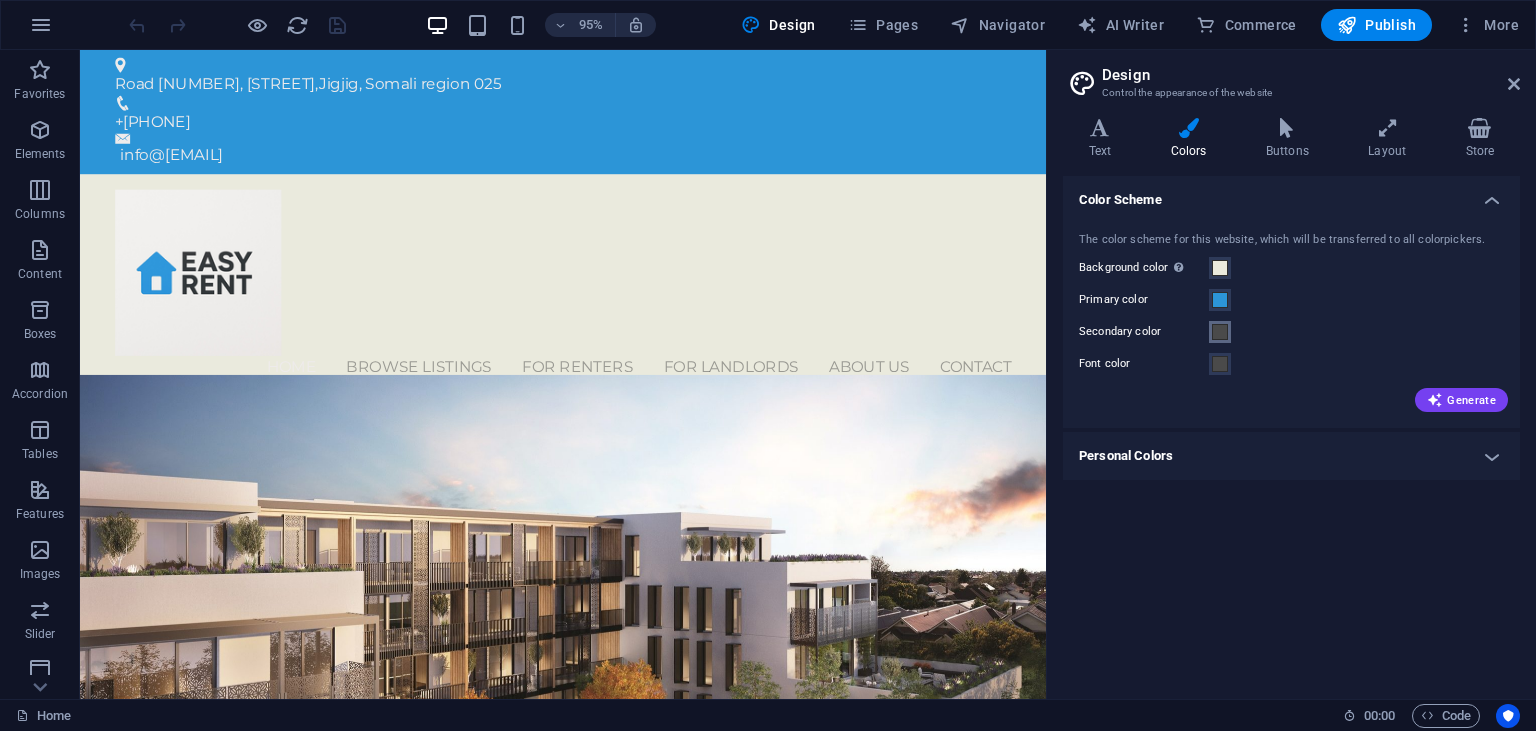 click at bounding box center (1220, 332) 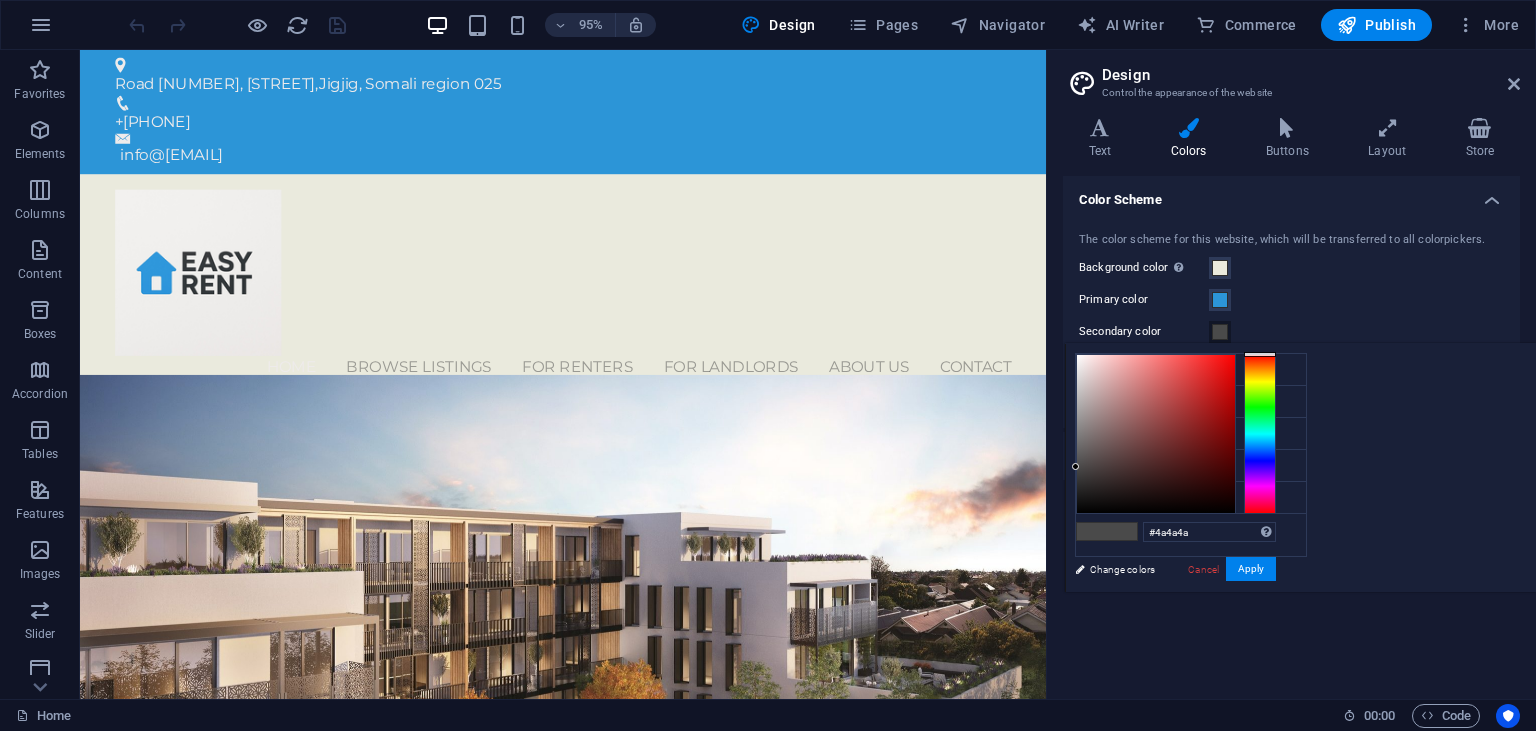 click on "Primary color" at bounding box center (1291, 300) 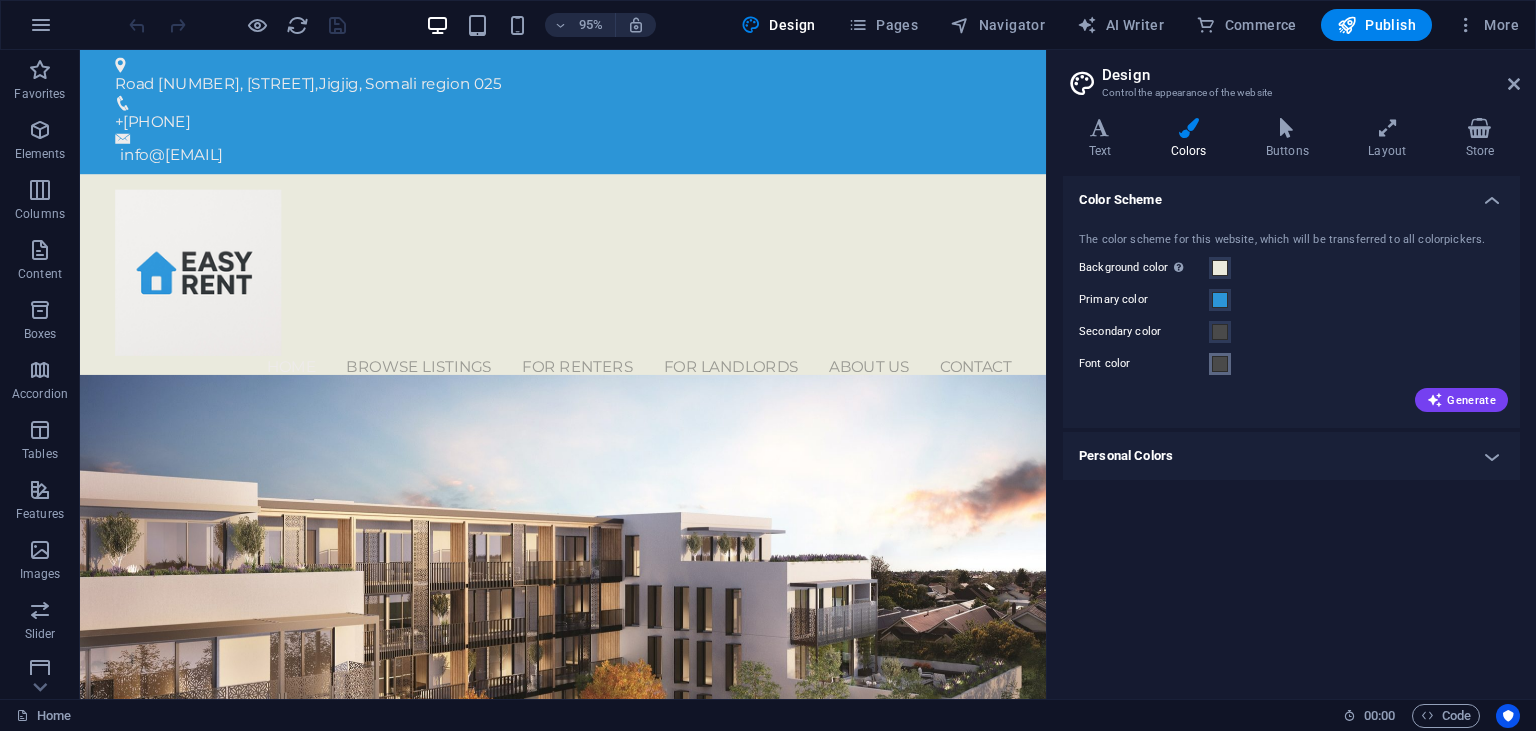 click at bounding box center [1220, 364] 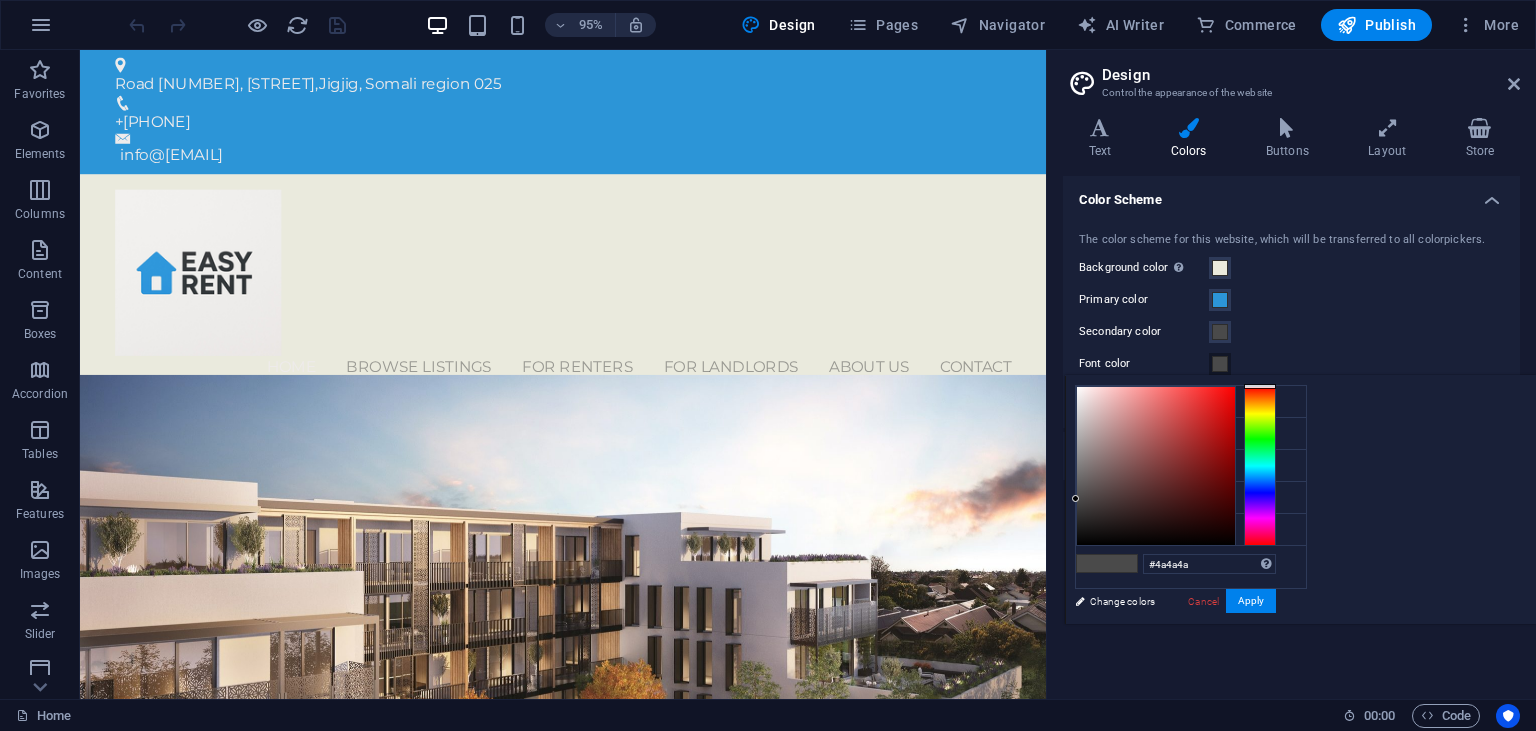 click on "Primary color" at bounding box center (1291, 300) 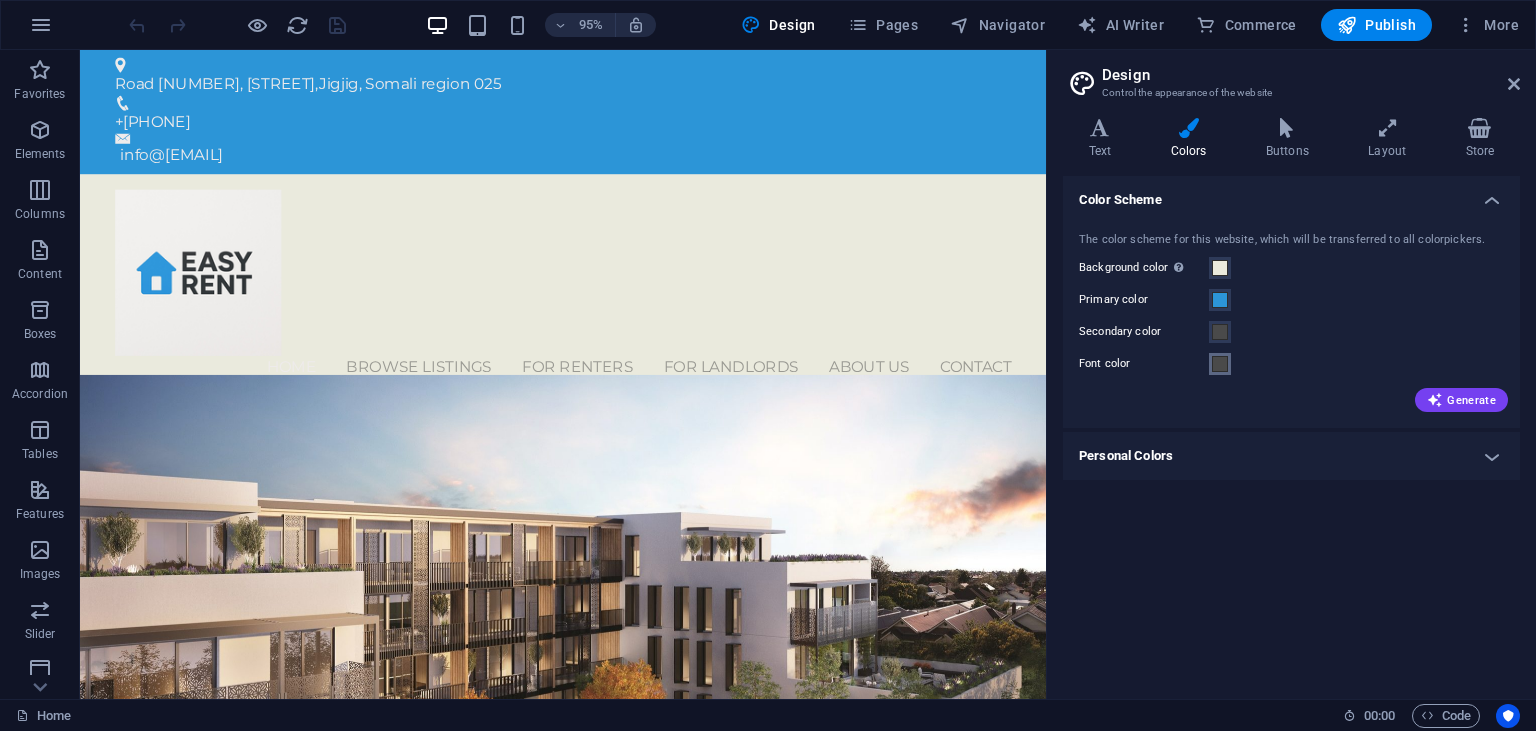 click at bounding box center [1220, 364] 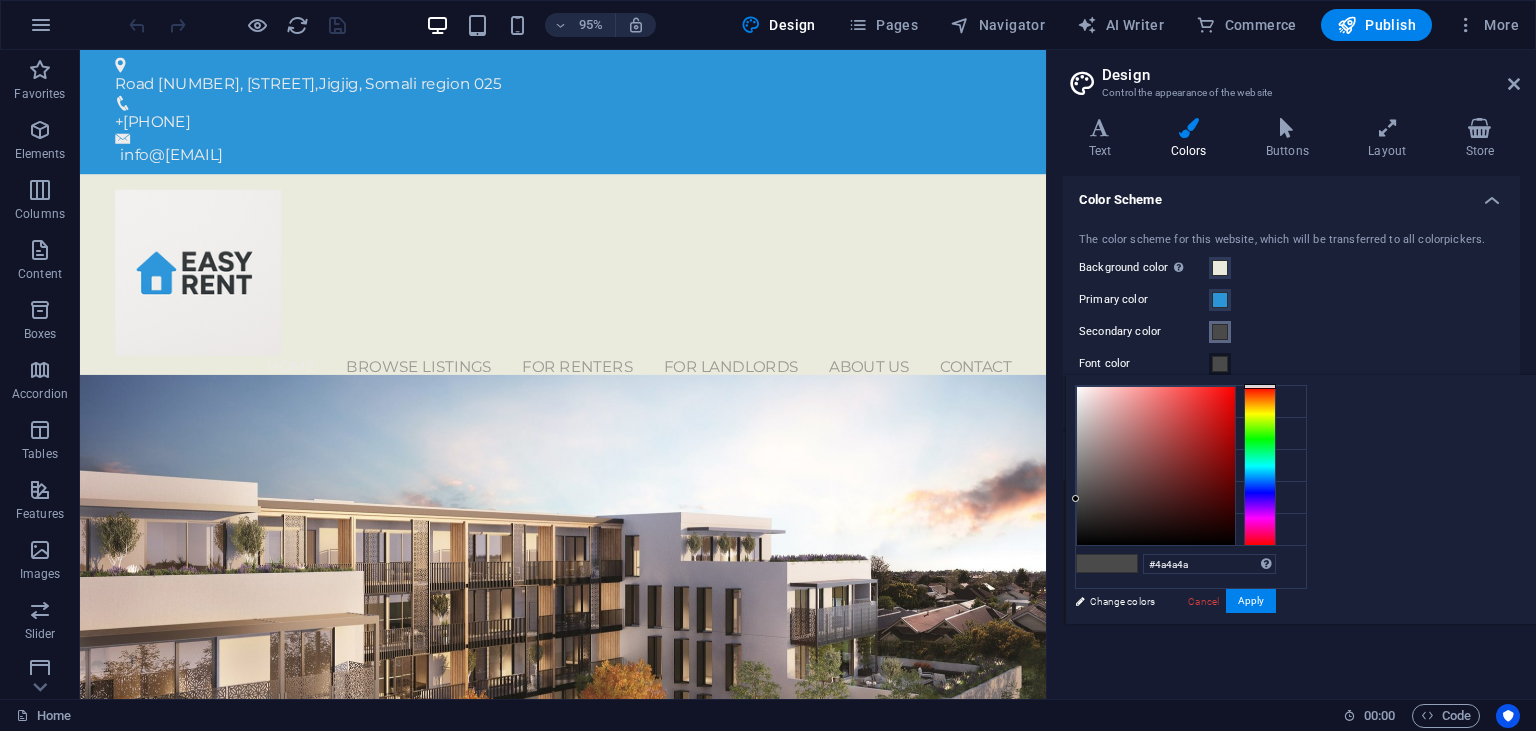 click at bounding box center (1220, 332) 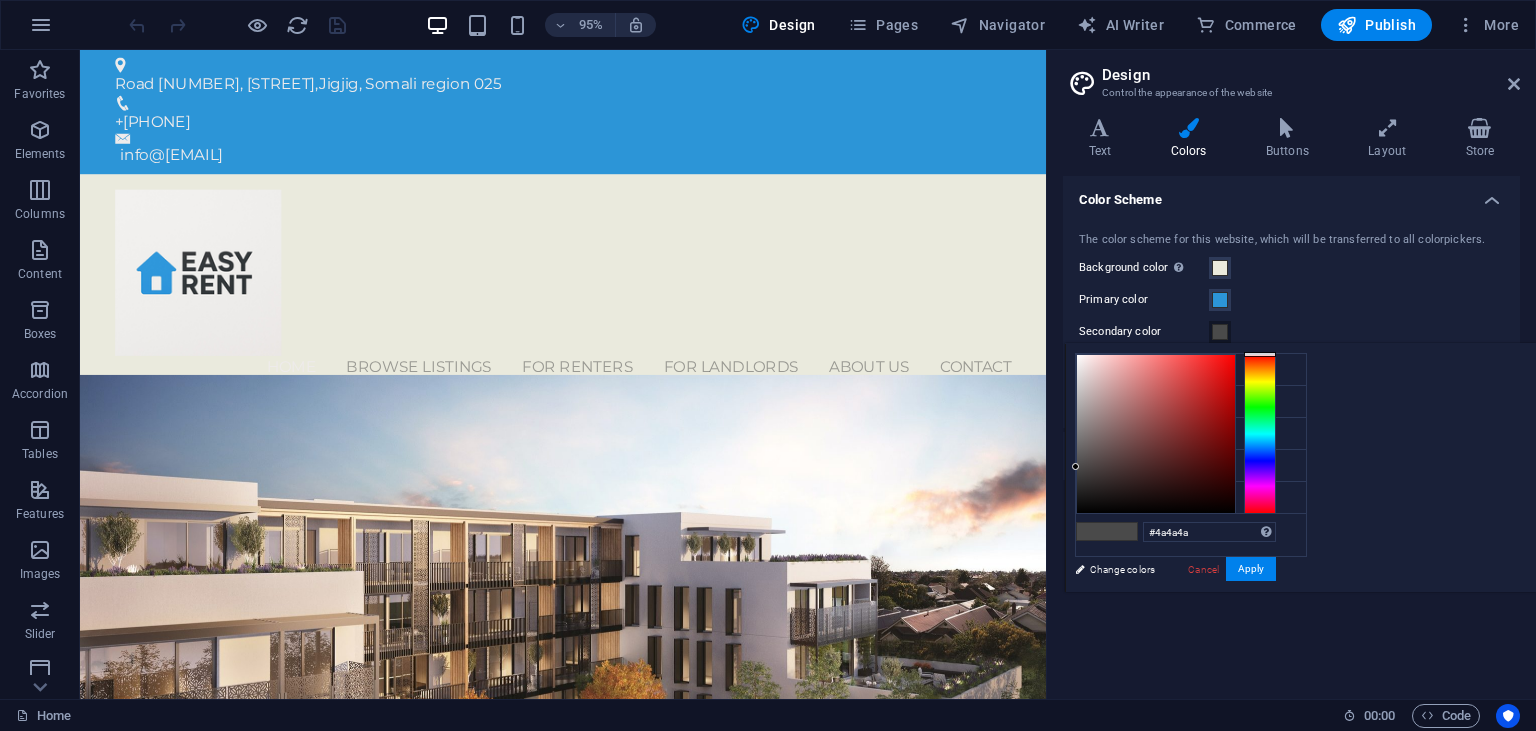 click on "The color scheme for this website, which will be transferred to all colorpickers. Background color Only visible if it is not covered by other backgrounds. Primary color Secondary color Font color Generate" at bounding box center [1291, 320] 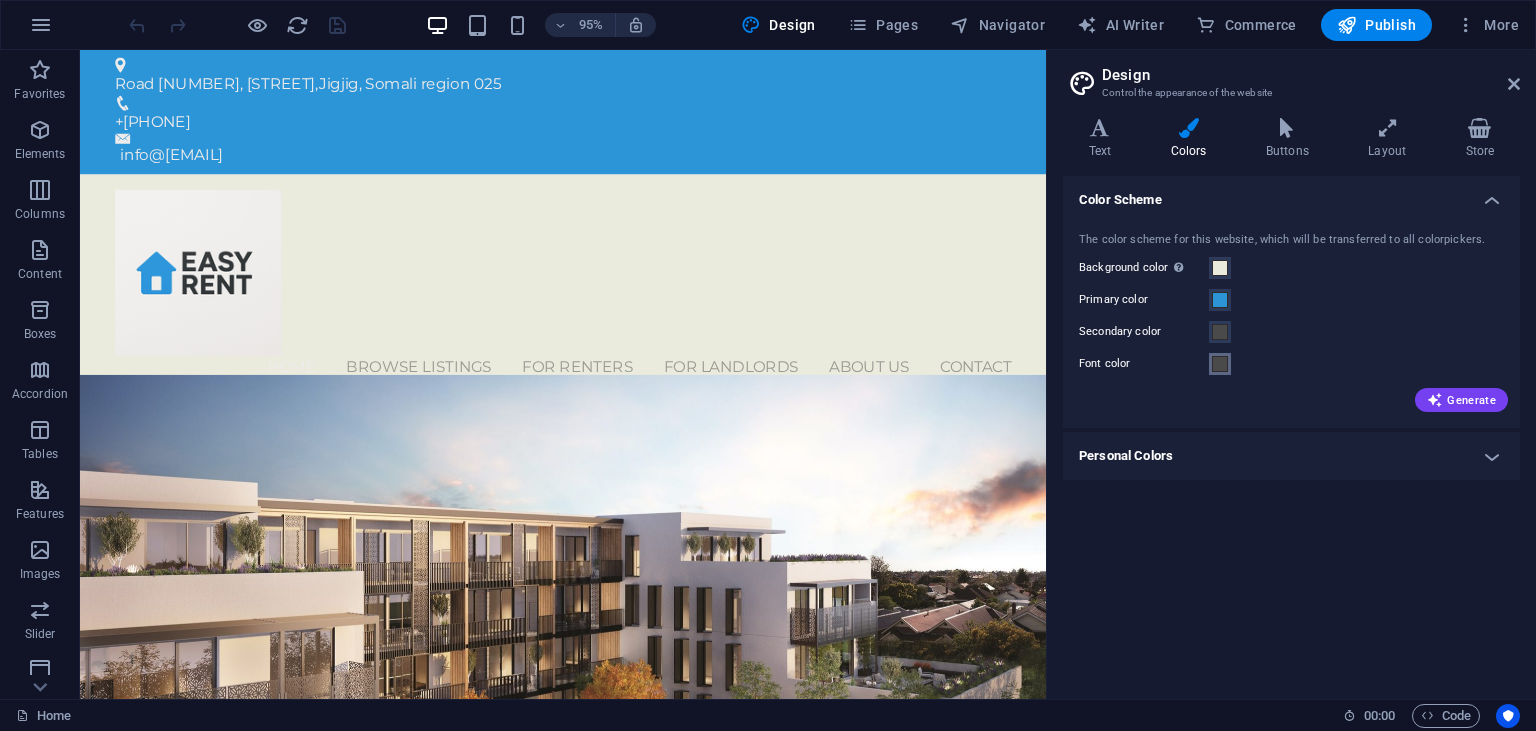 click at bounding box center (1220, 364) 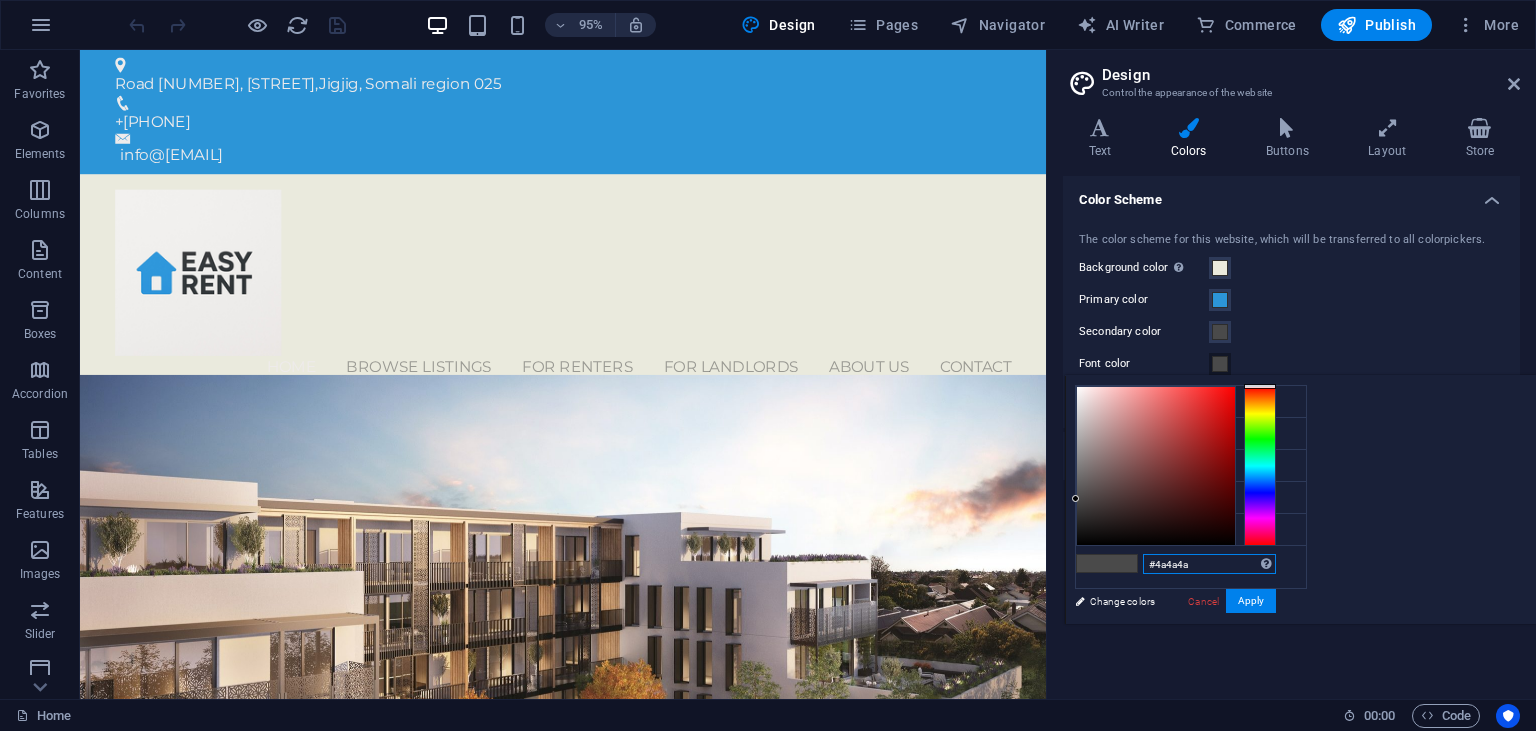 click on "#4a4a4a" at bounding box center (1209, 564) 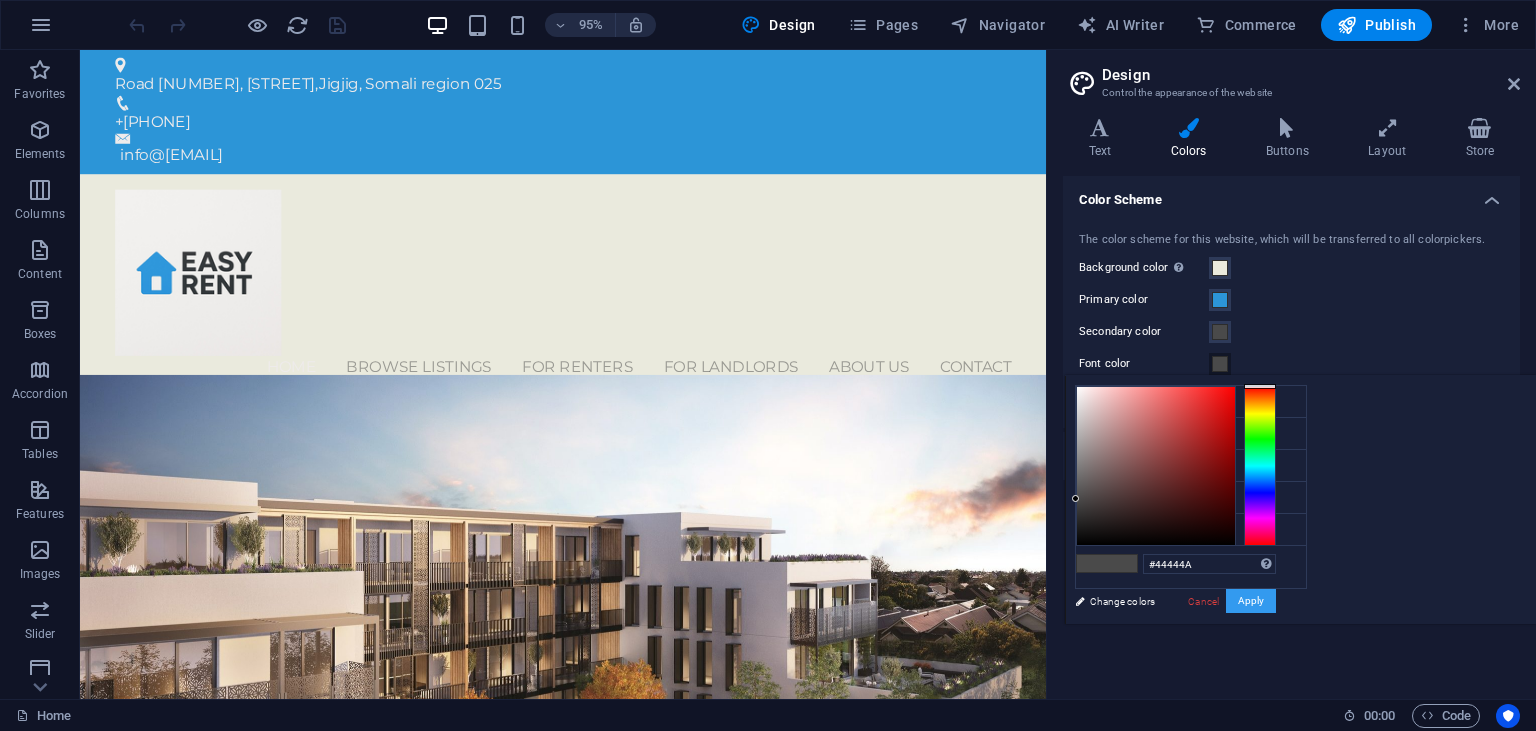 type on "#44444a" 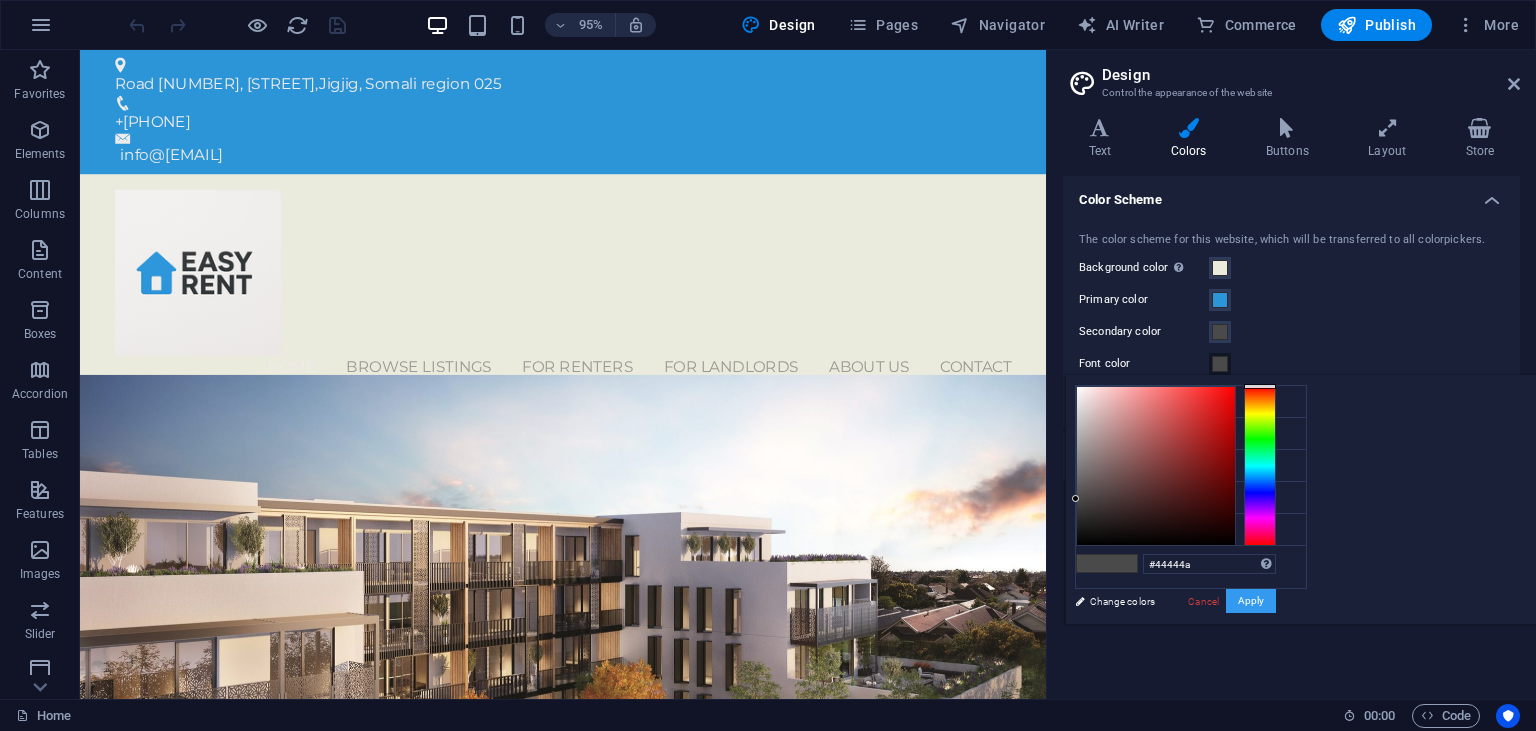 click on "Apply" at bounding box center (1251, 601) 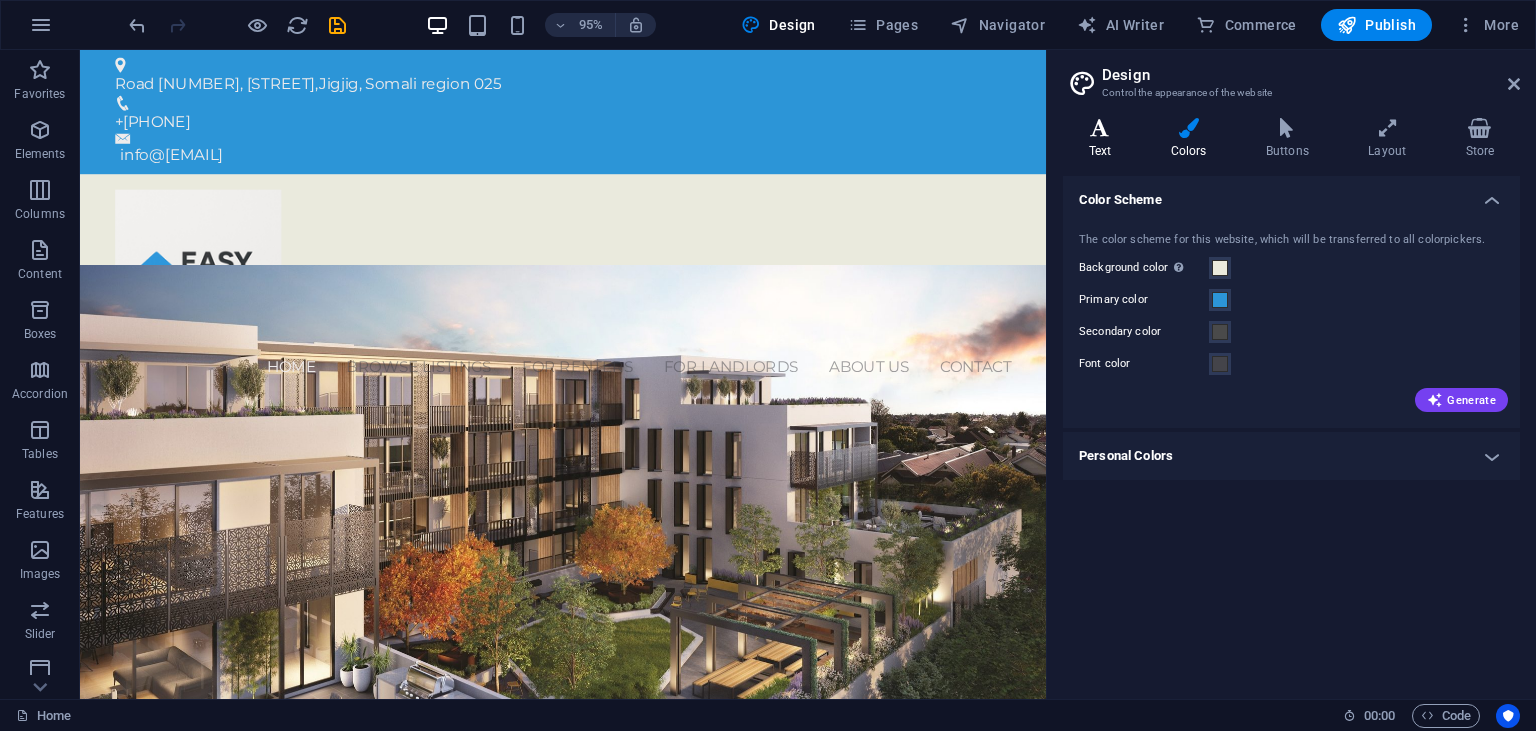 click on "Text" at bounding box center [1104, 139] 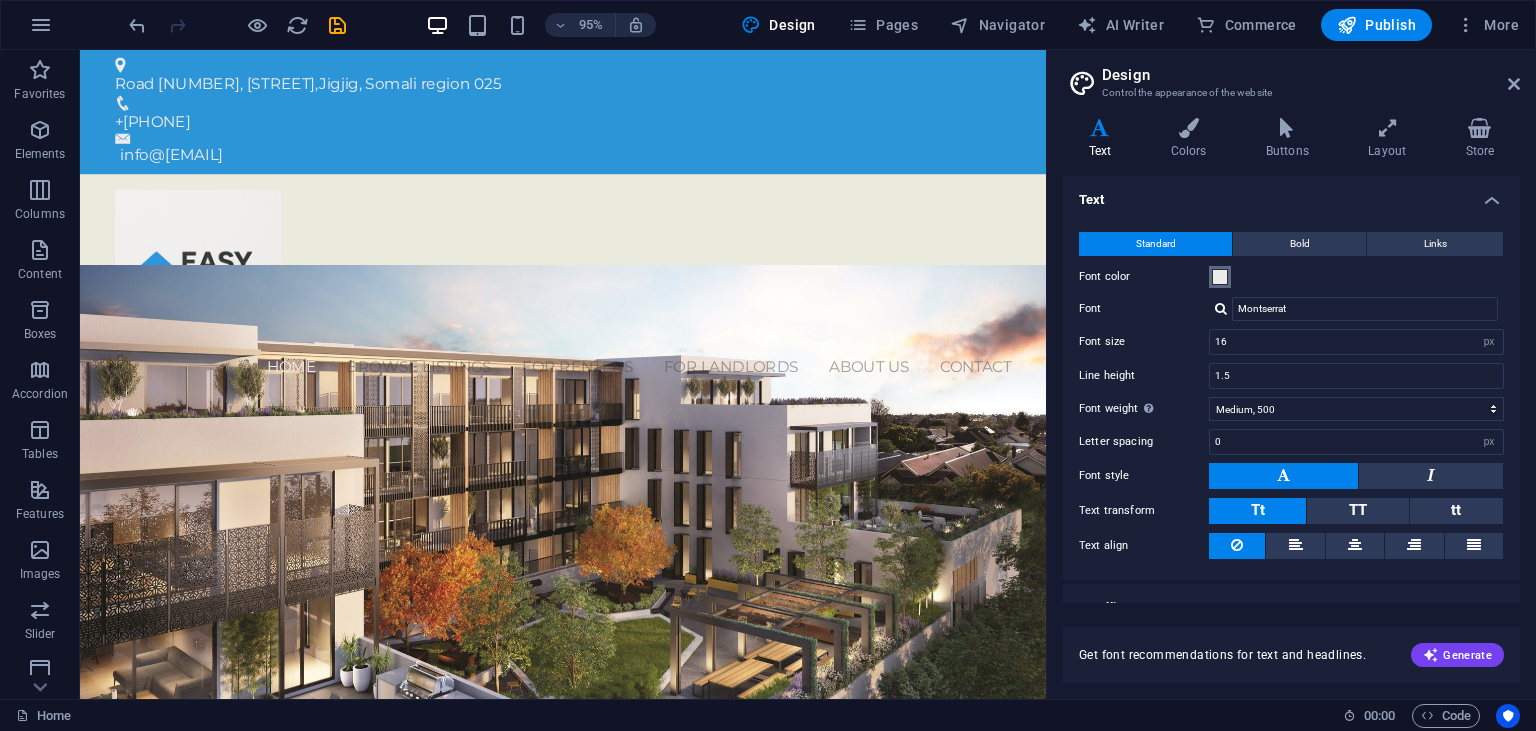 click on "Font color" at bounding box center (1220, 277) 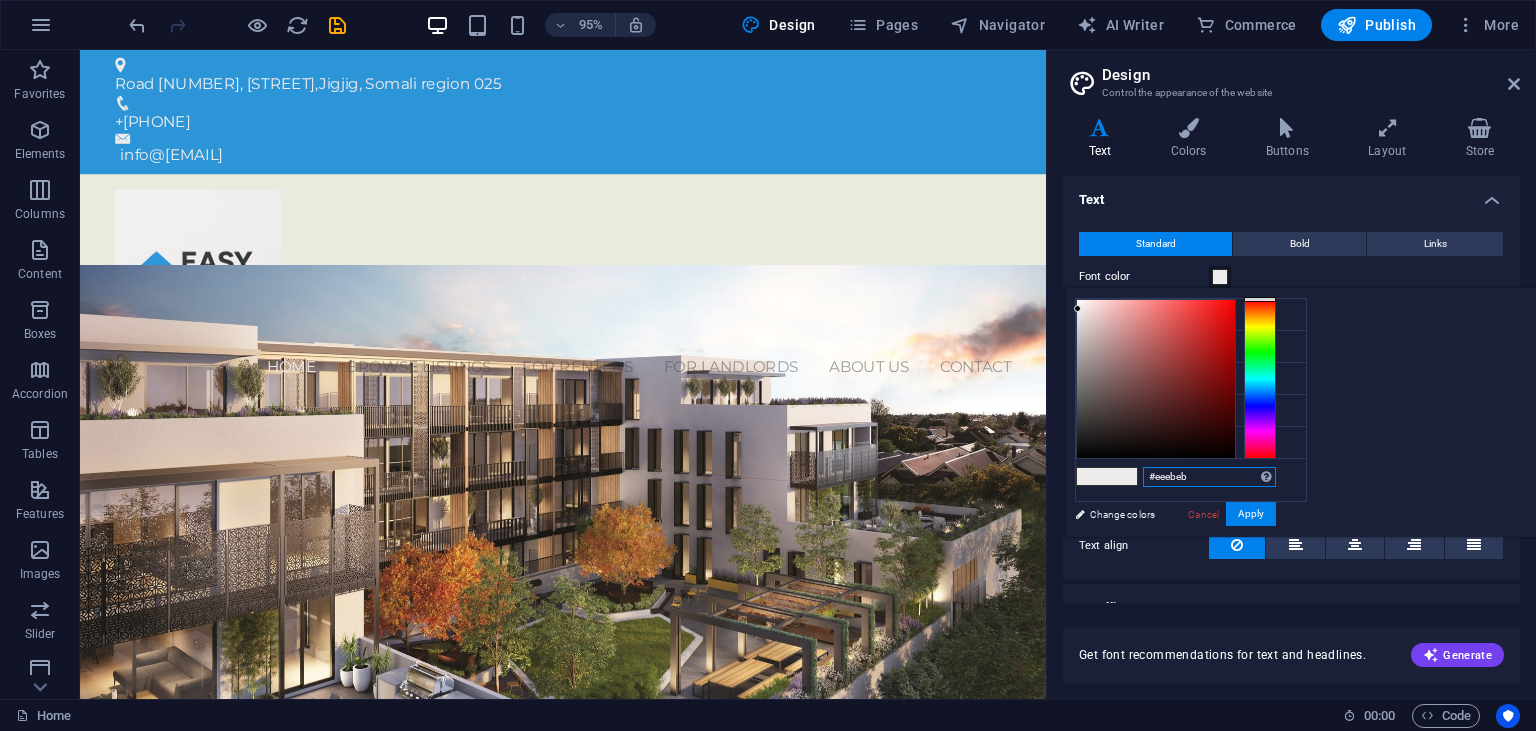 click on "#eeebeb" at bounding box center [1209, 477] 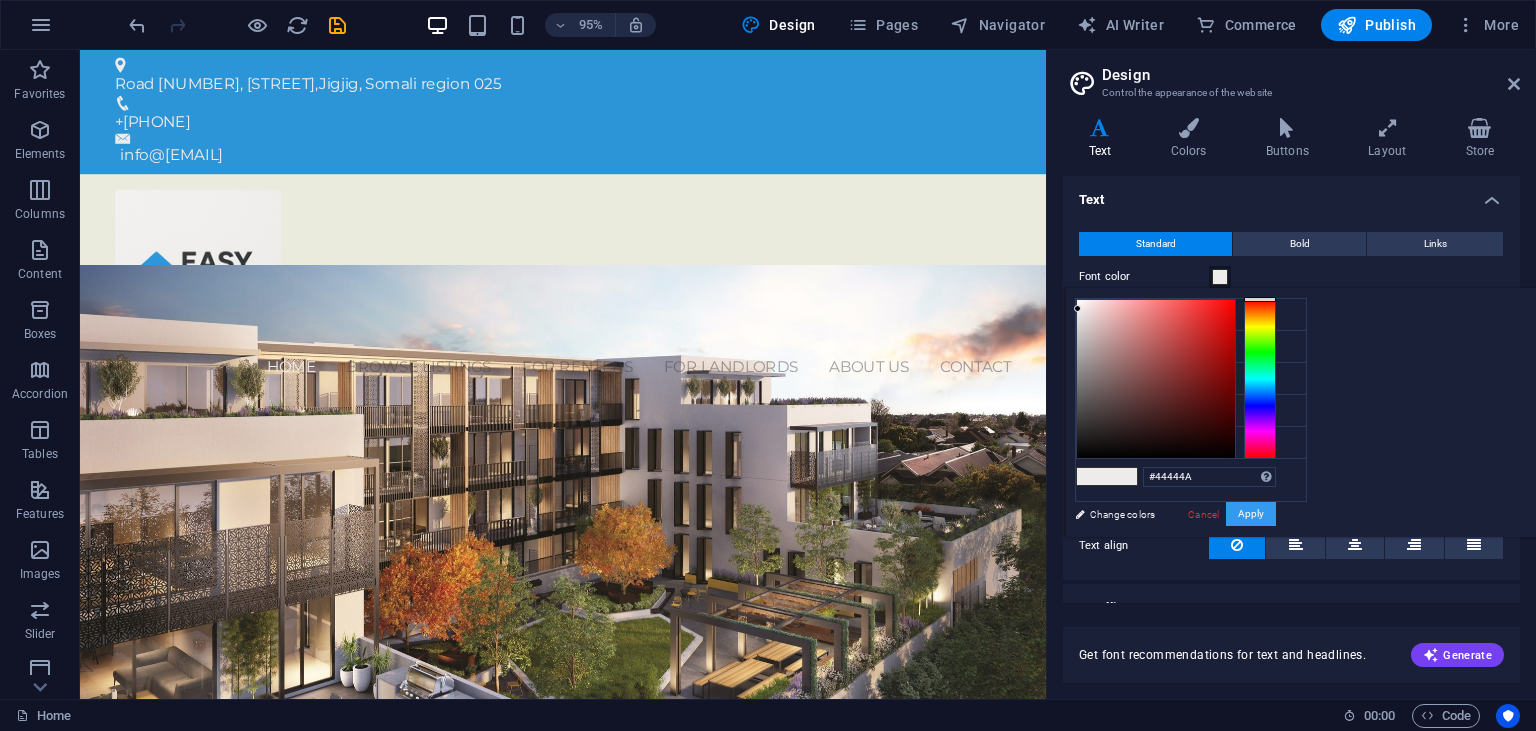 type on "#44444a" 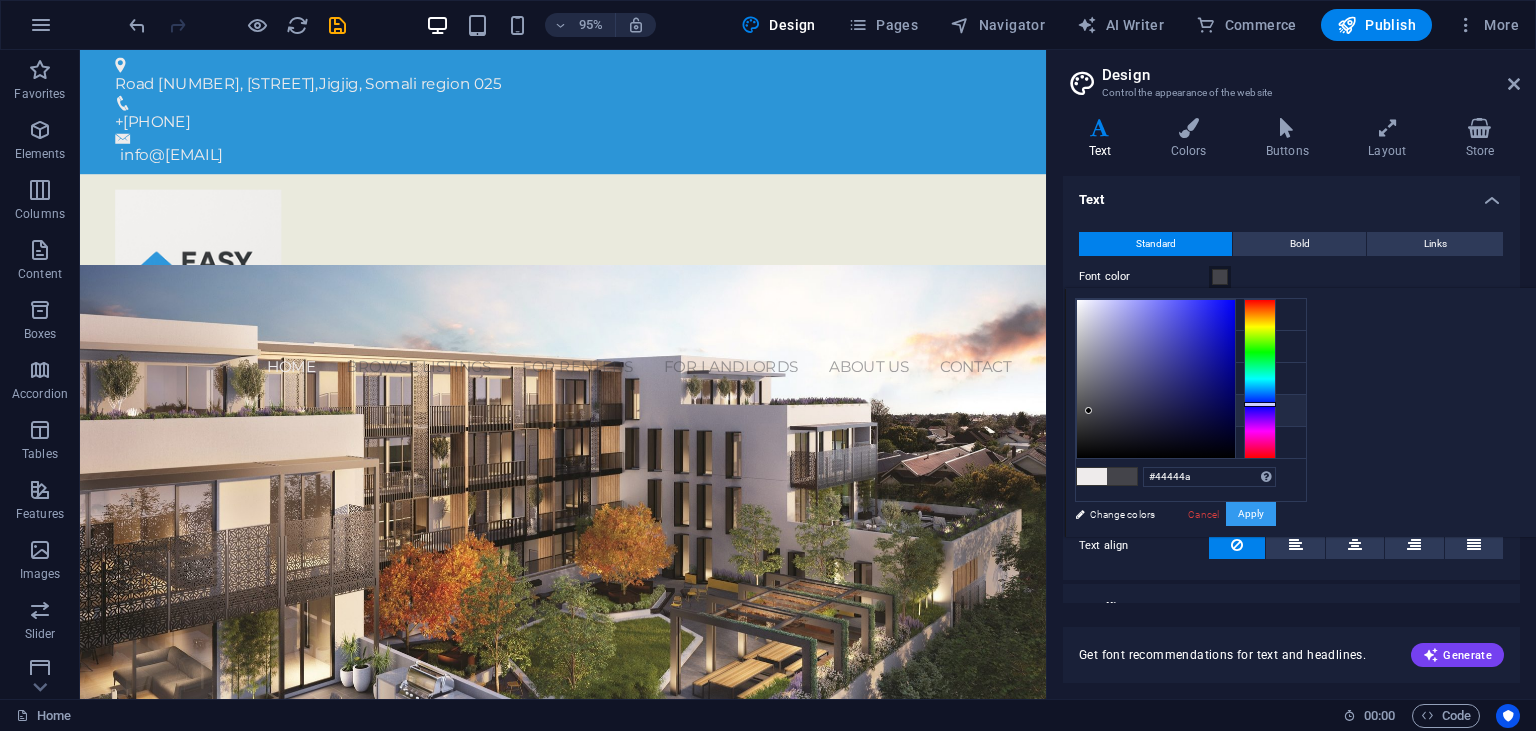 click on "Apply" at bounding box center [1251, 514] 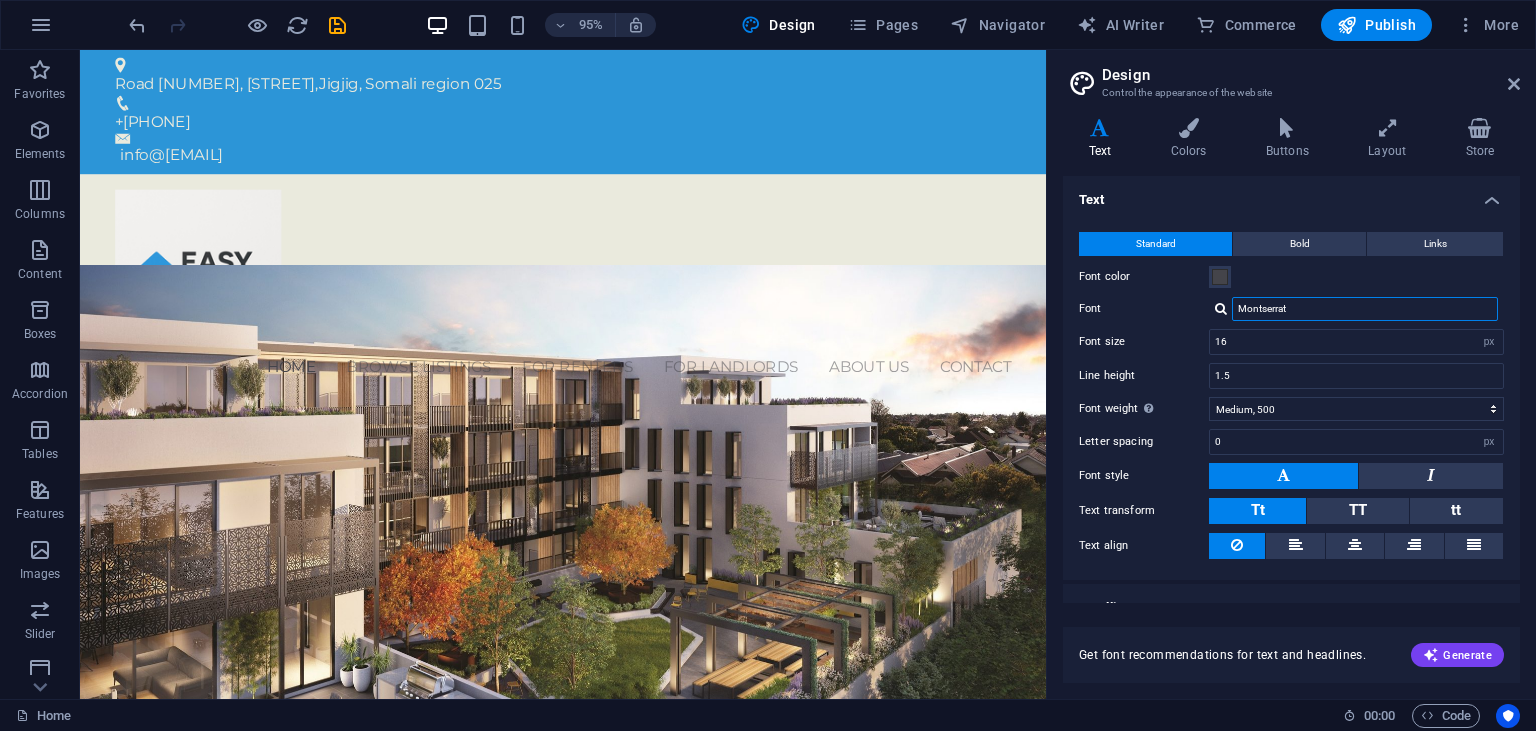 click on "Montserrat" at bounding box center [1365, 309] 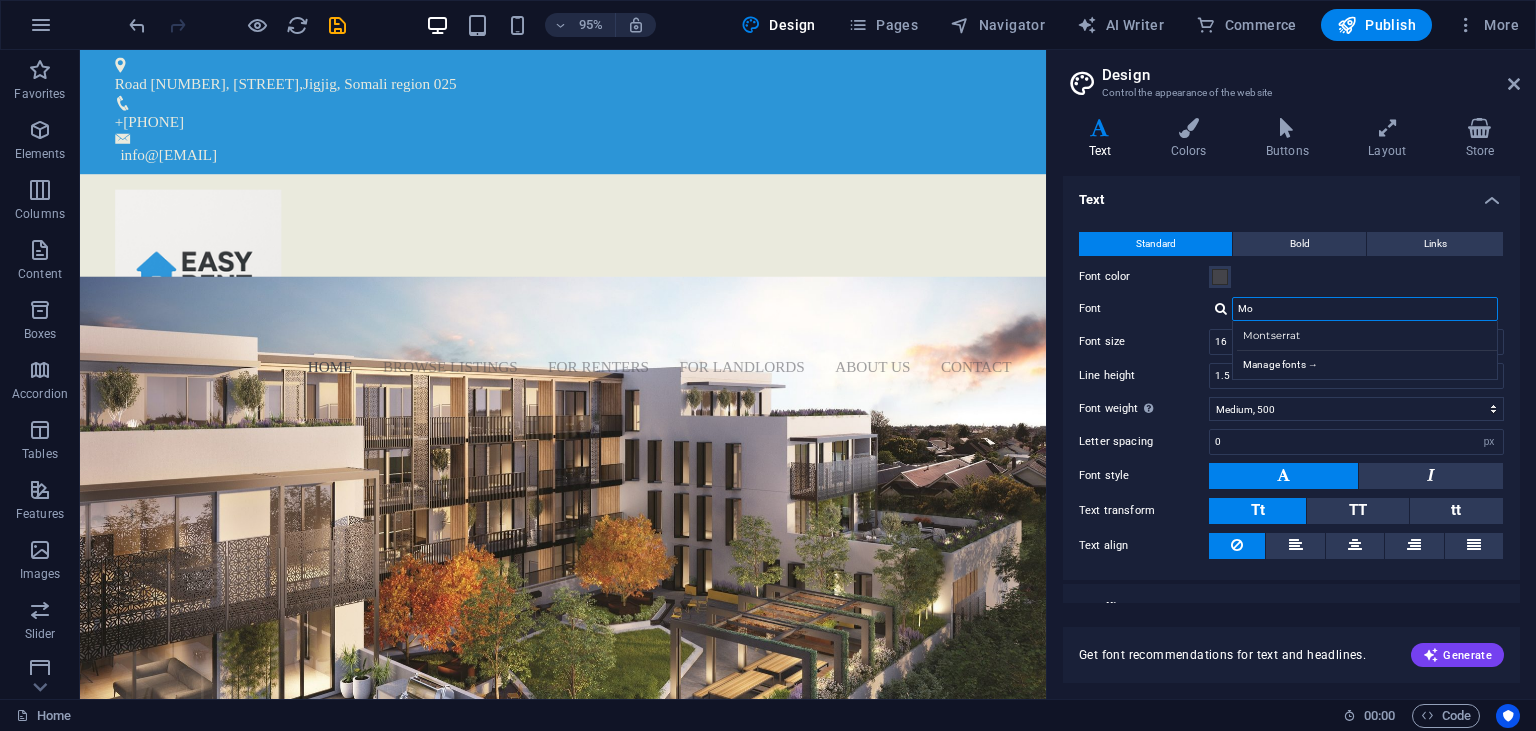 type on "M" 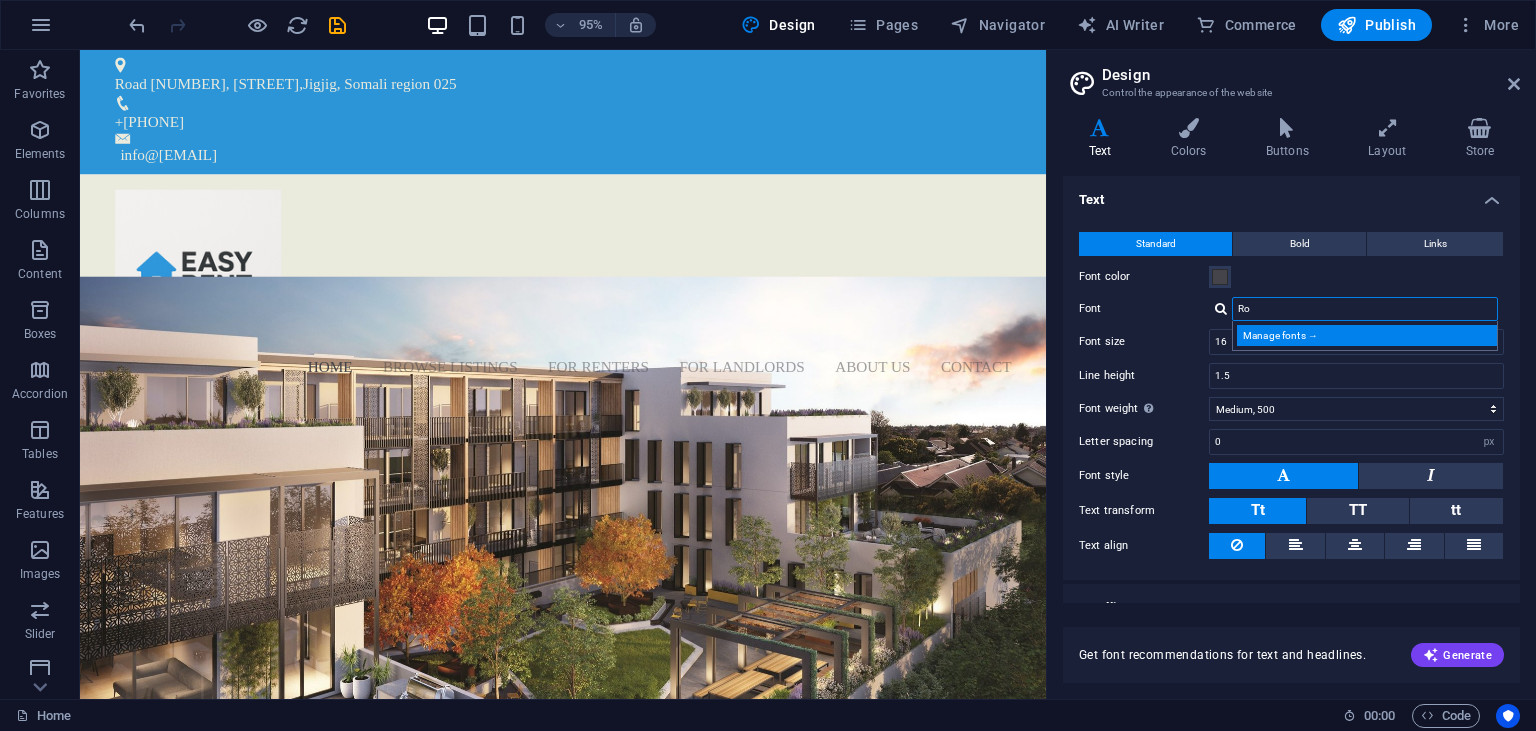 type on "Ro" 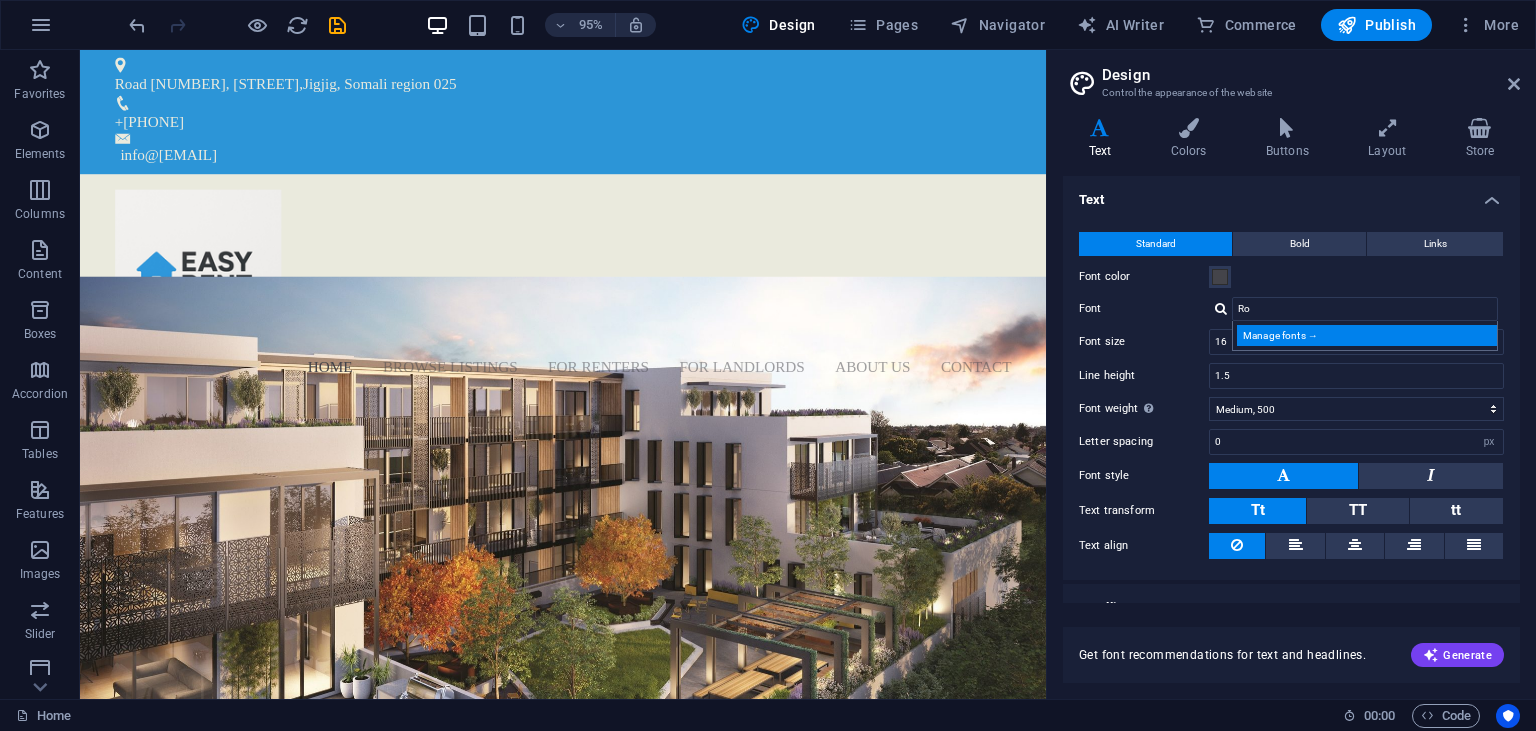 click on "Manage fonts →" at bounding box center [1369, 335] 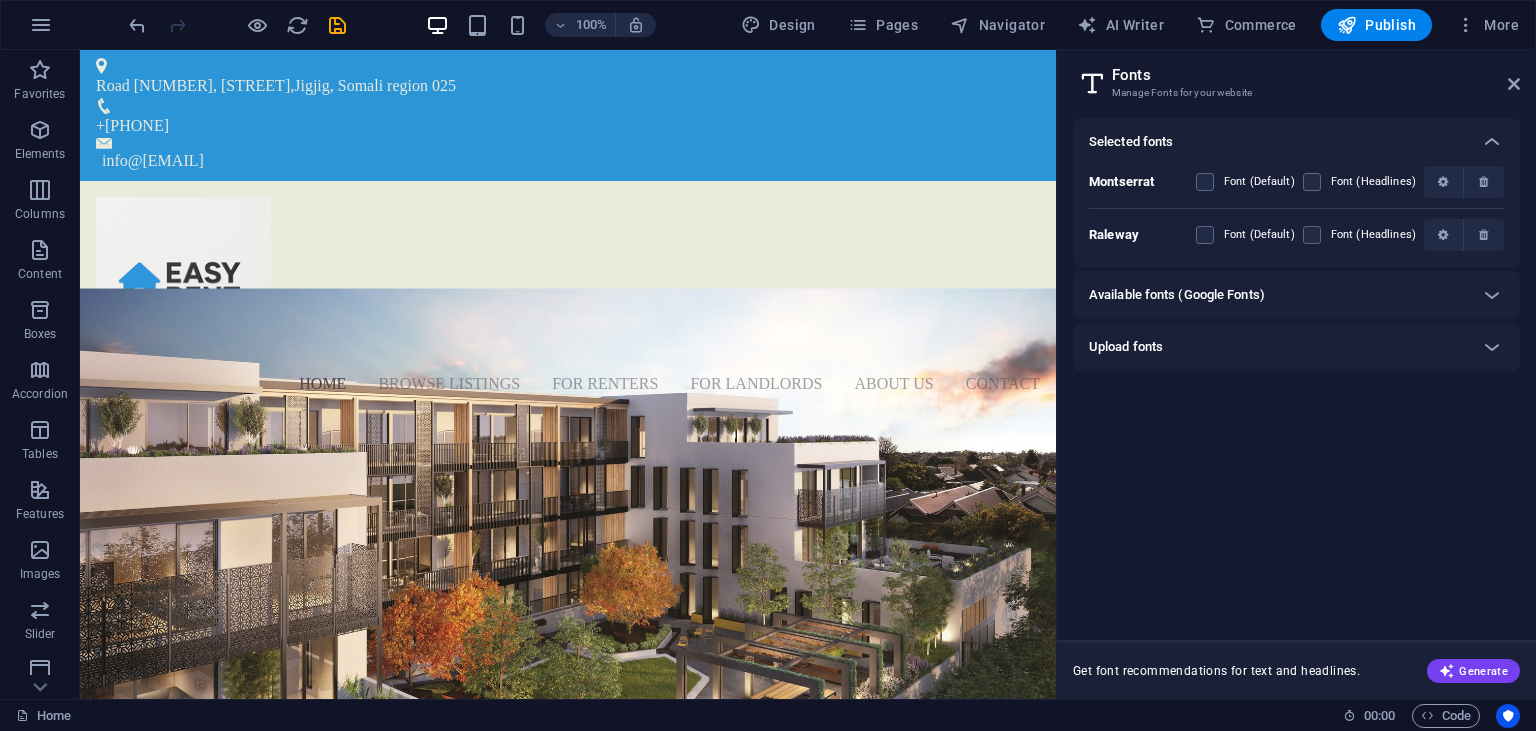 click on "Available fonts (Google Fonts)" at bounding box center [1177, 295] 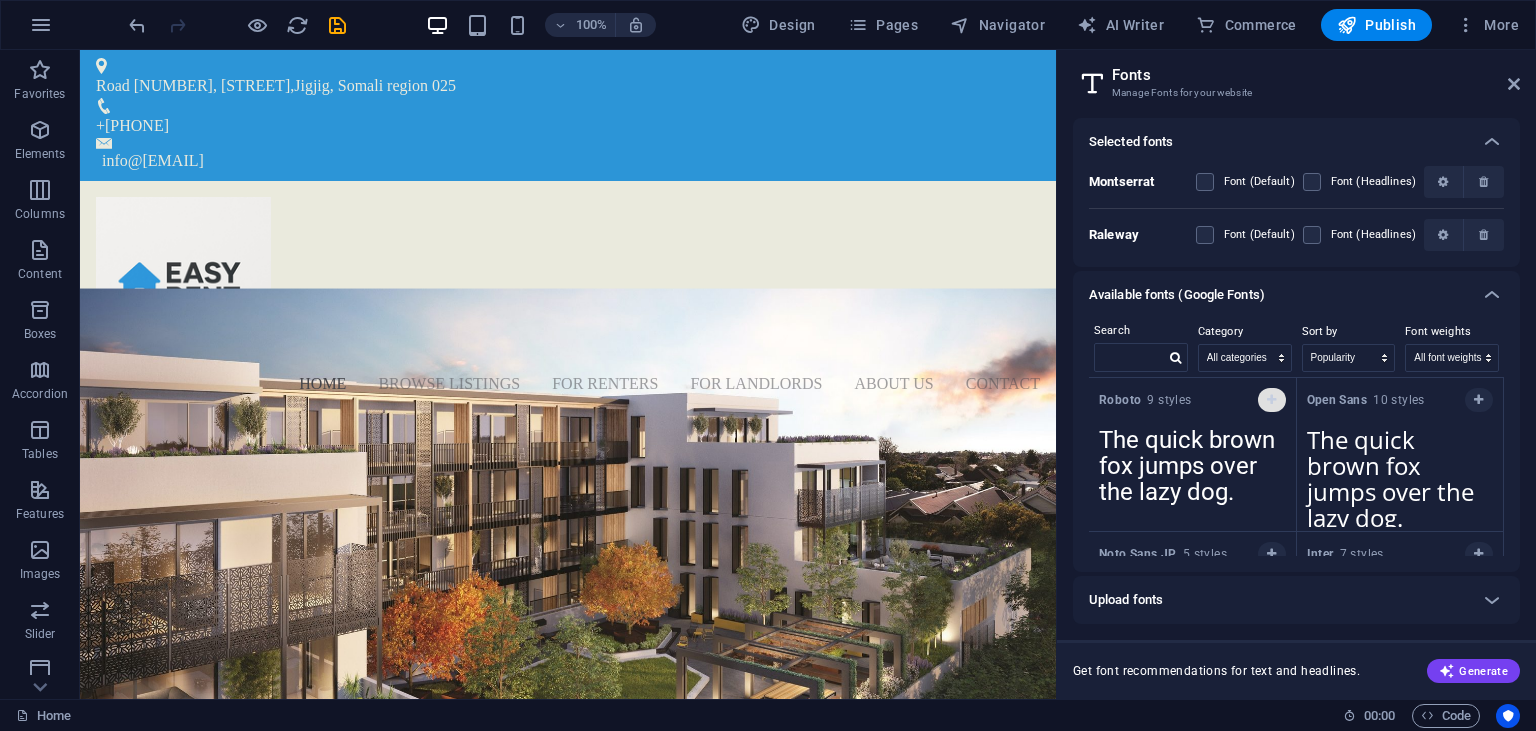 click at bounding box center [1272, 400] 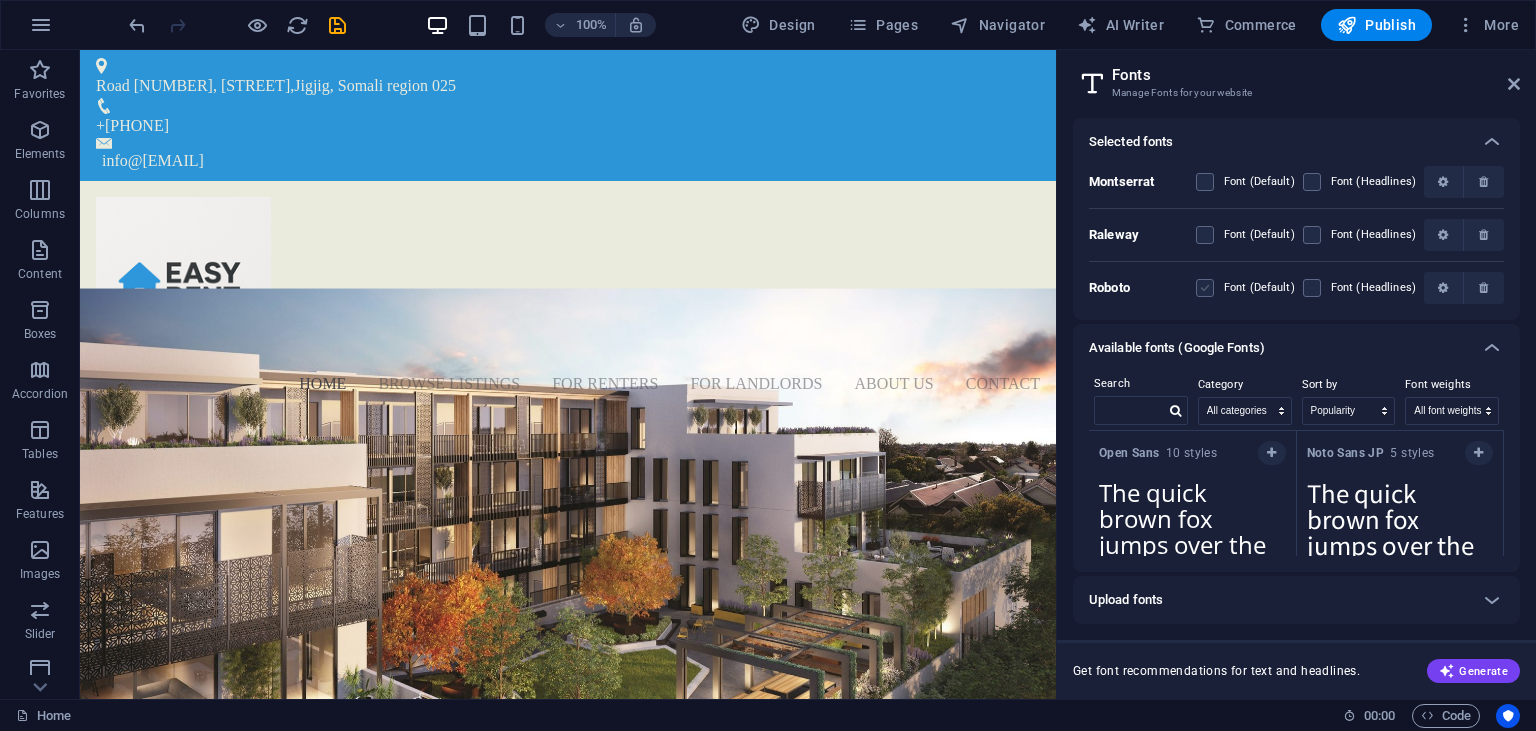 click at bounding box center (1205, 288) 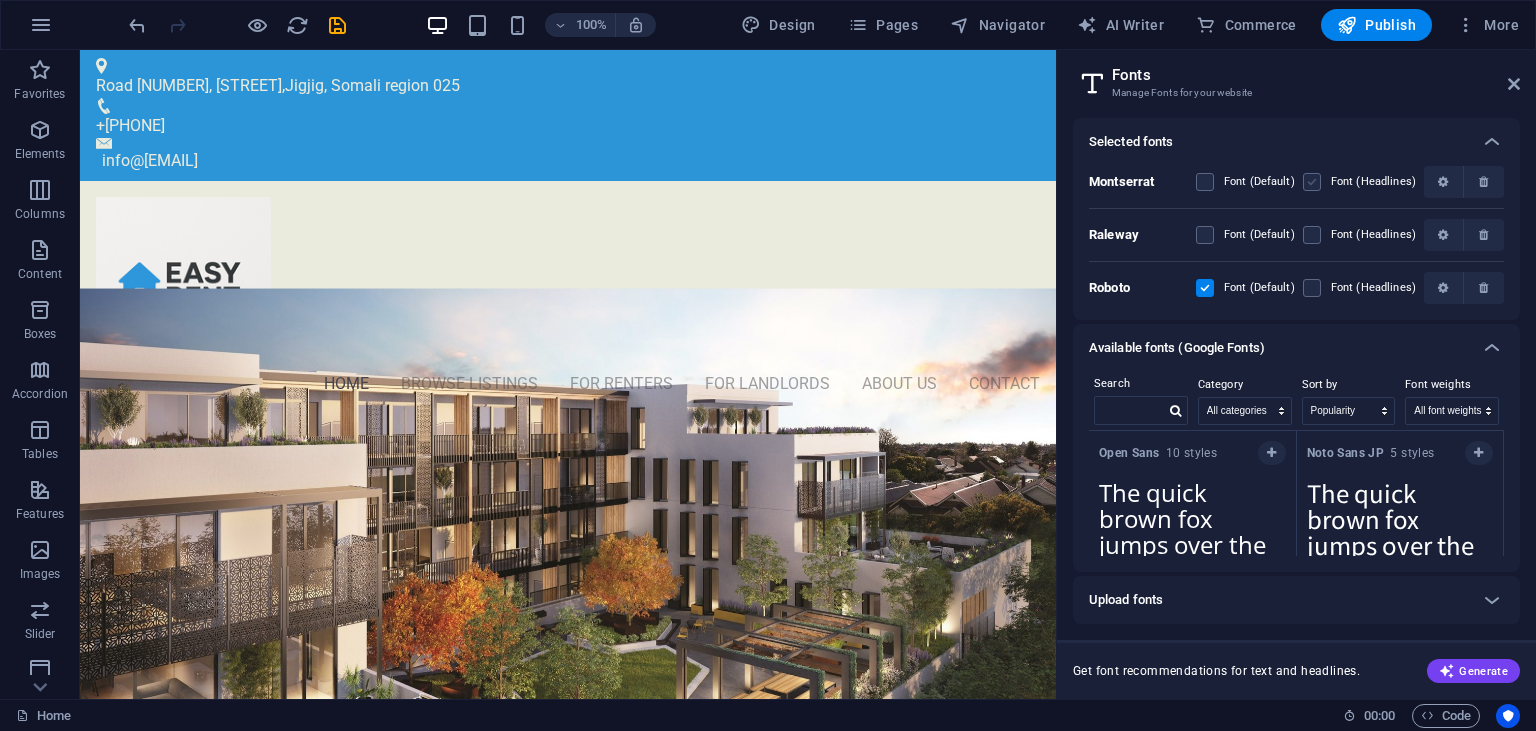 click at bounding box center [1312, 182] 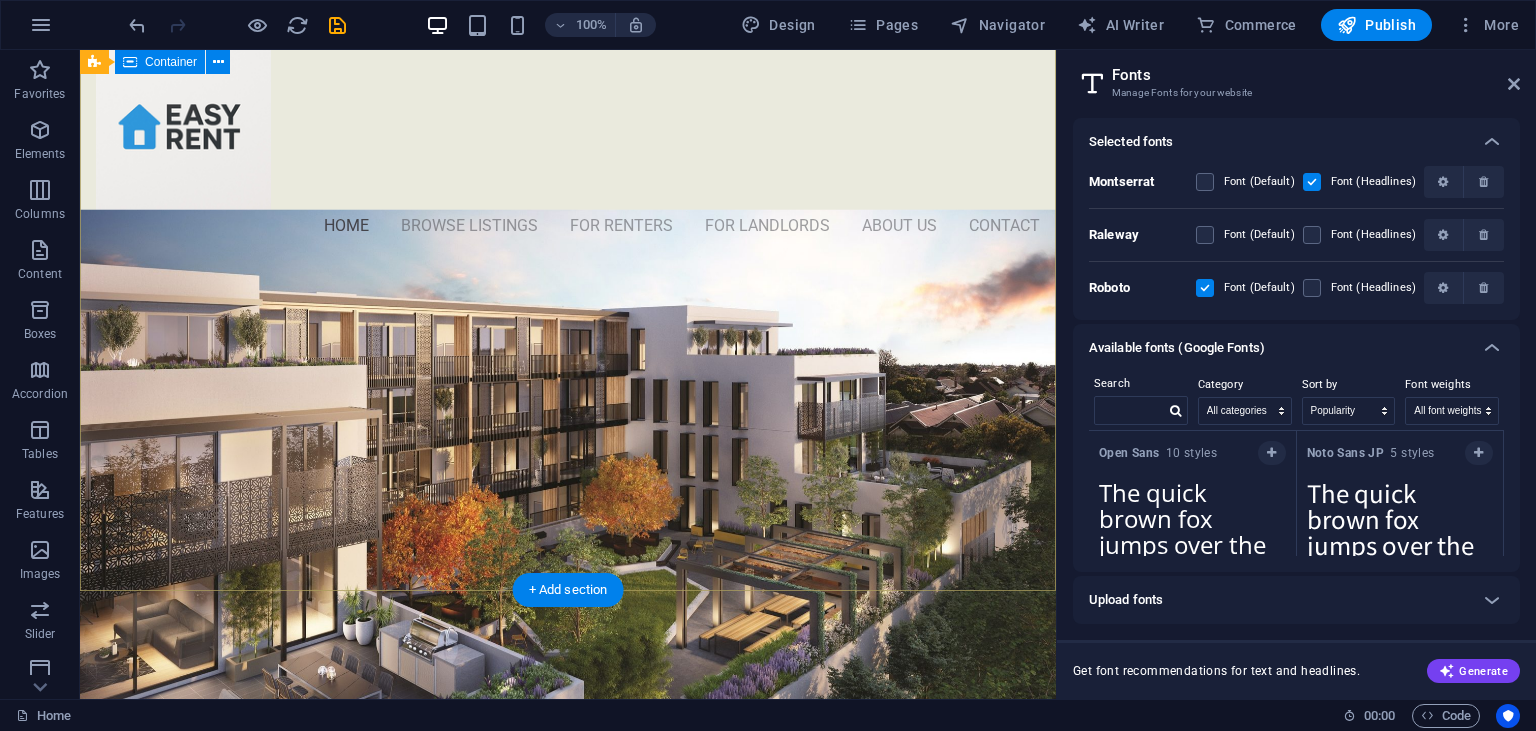 scroll, scrollTop: 0, scrollLeft: 0, axis: both 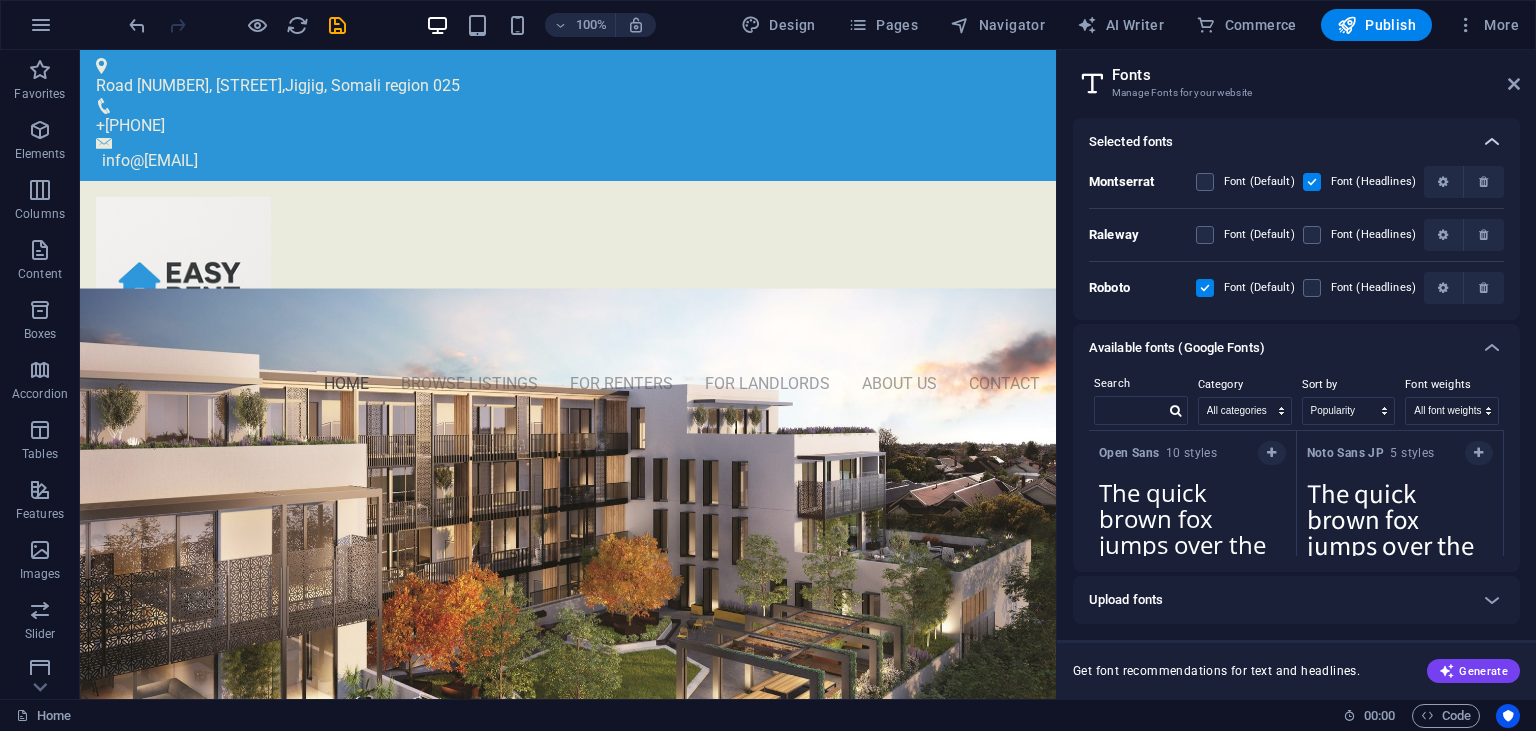 click at bounding box center [1492, 142] 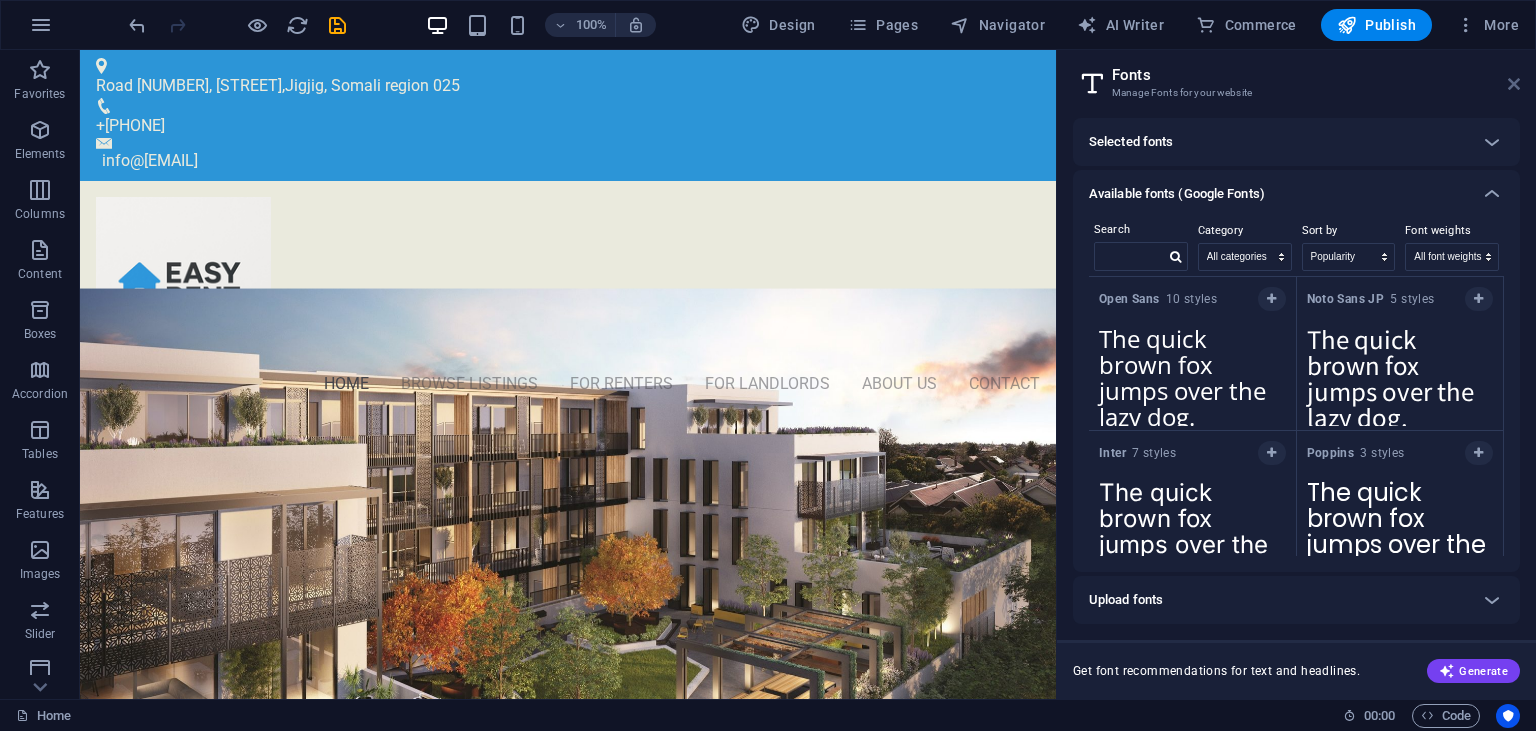 click at bounding box center (1514, 84) 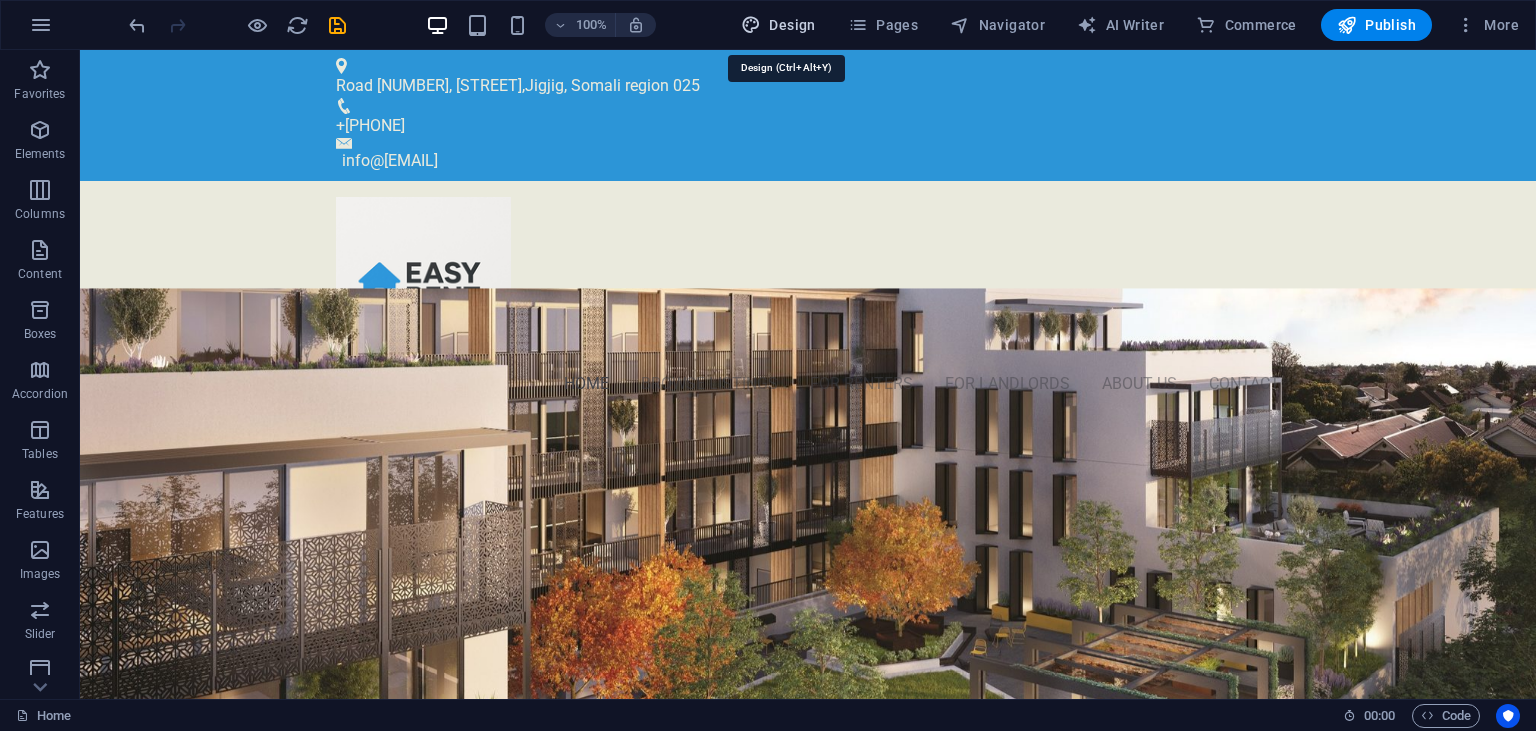 click on "Design" at bounding box center [778, 25] 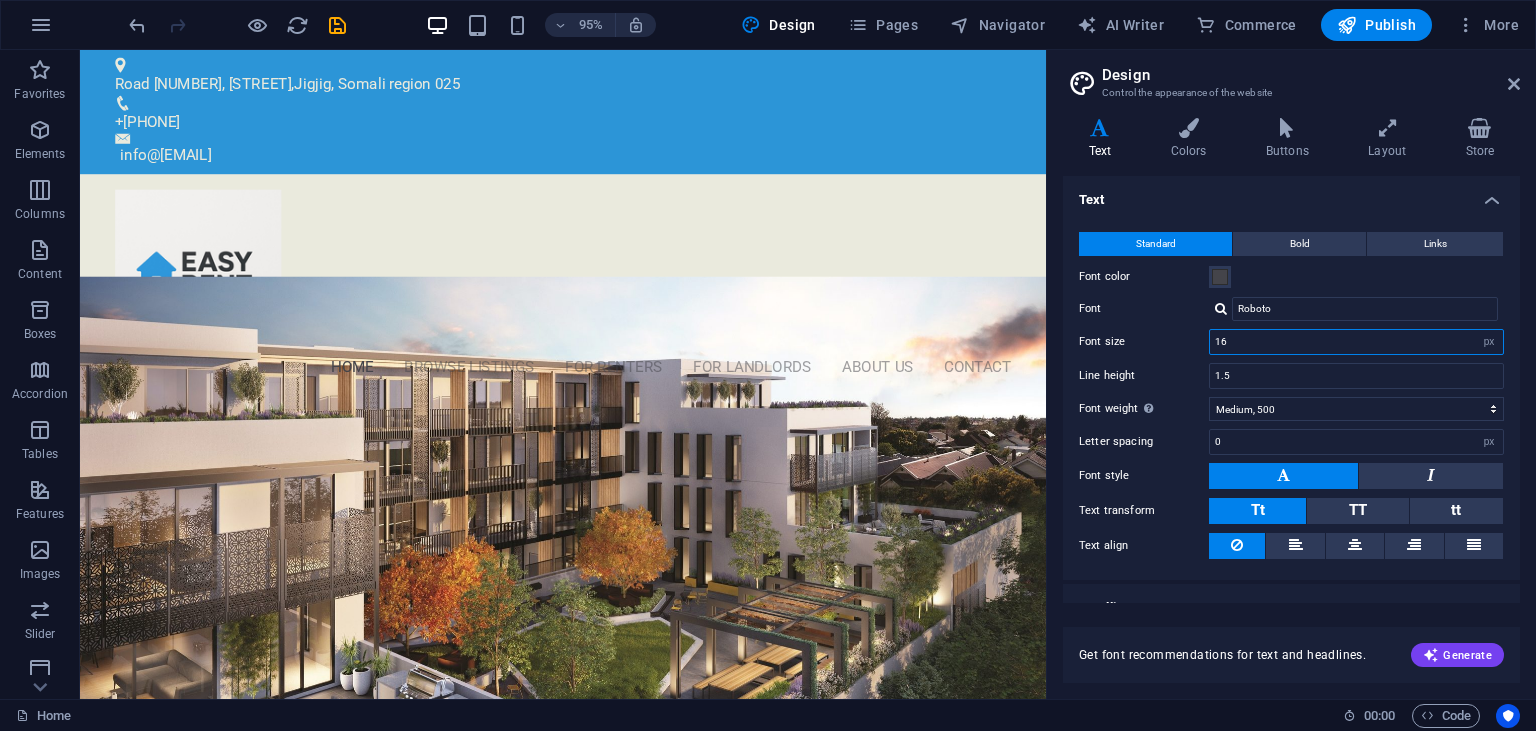 click on "16" at bounding box center (1356, 342) 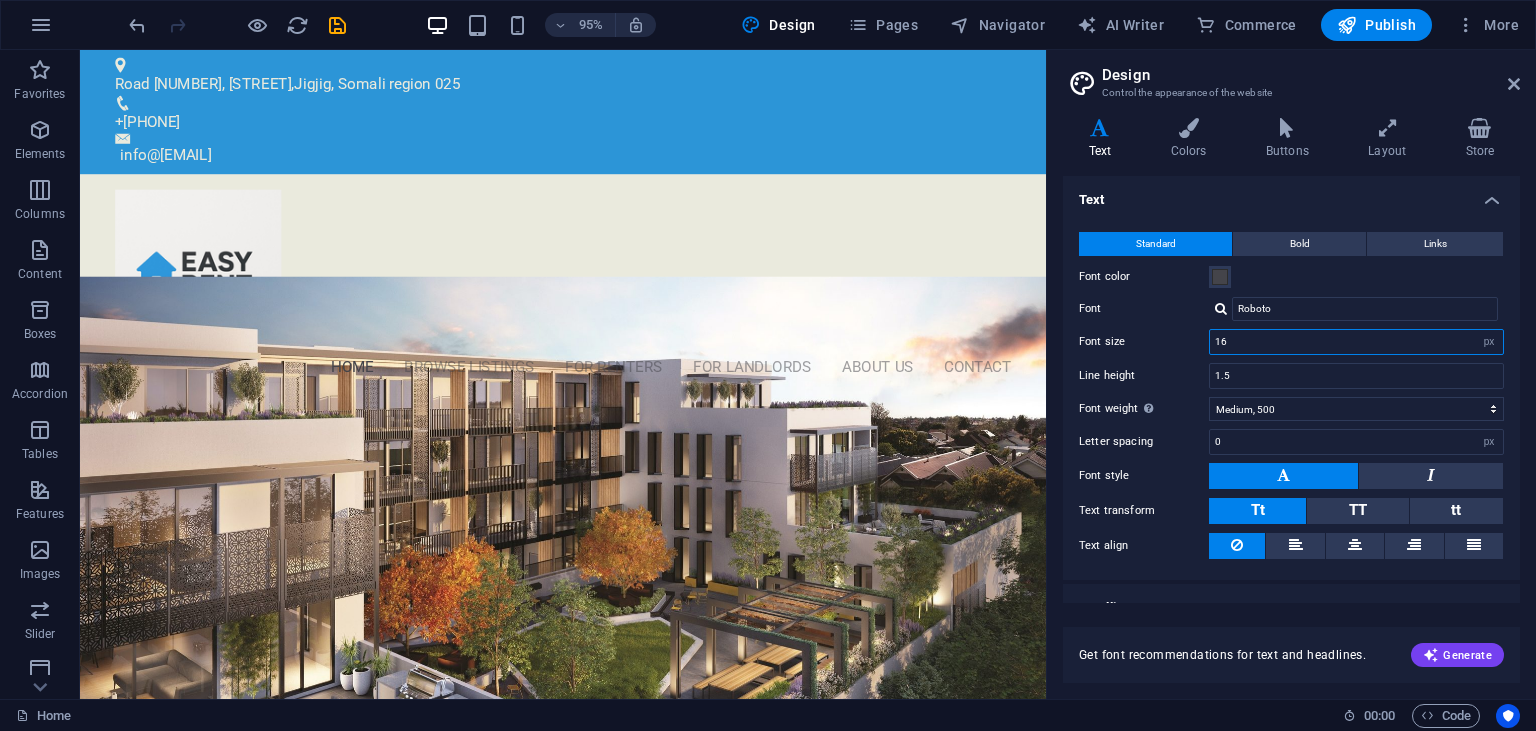 scroll, scrollTop: 25, scrollLeft: 0, axis: vertical 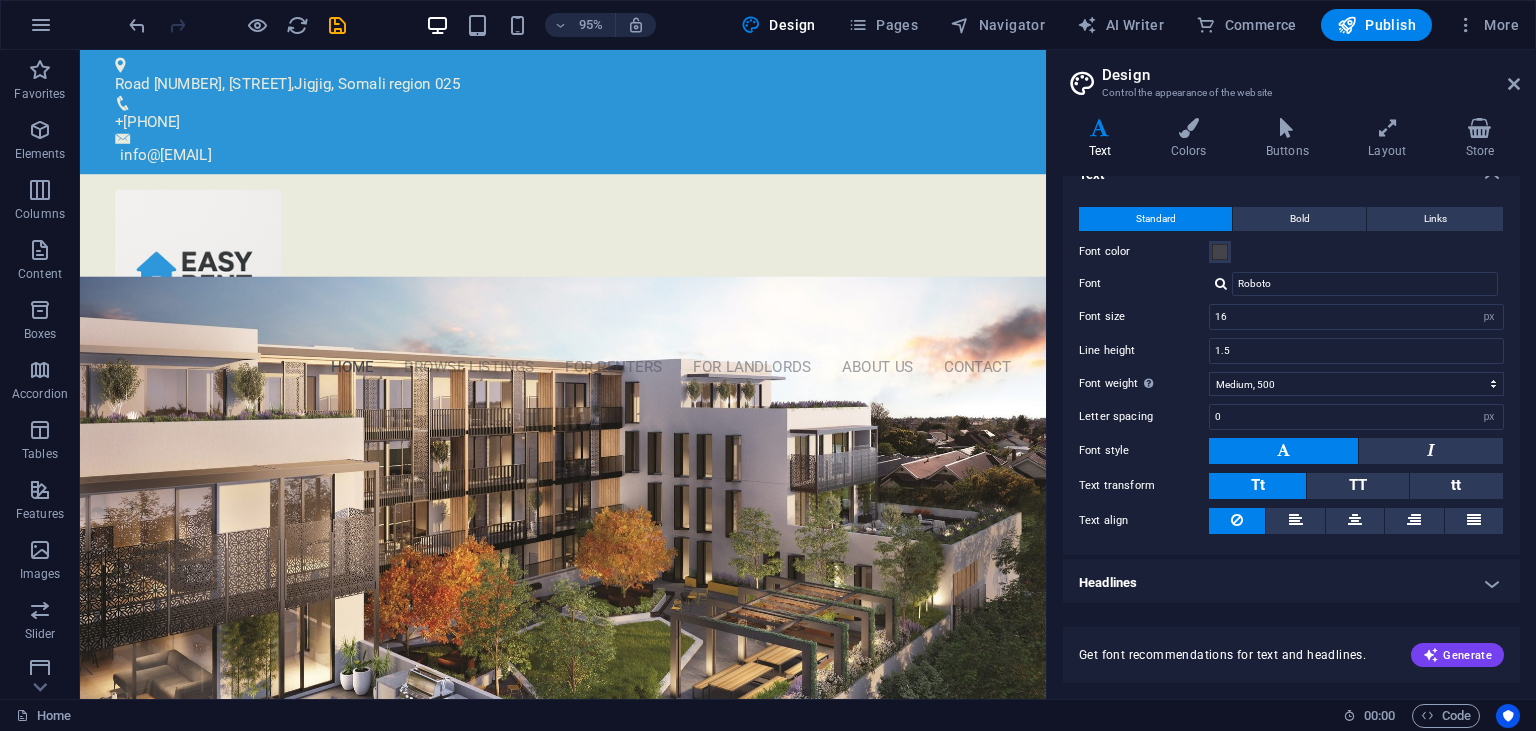 click on "Headlines" at bounding box center (1291, 583) 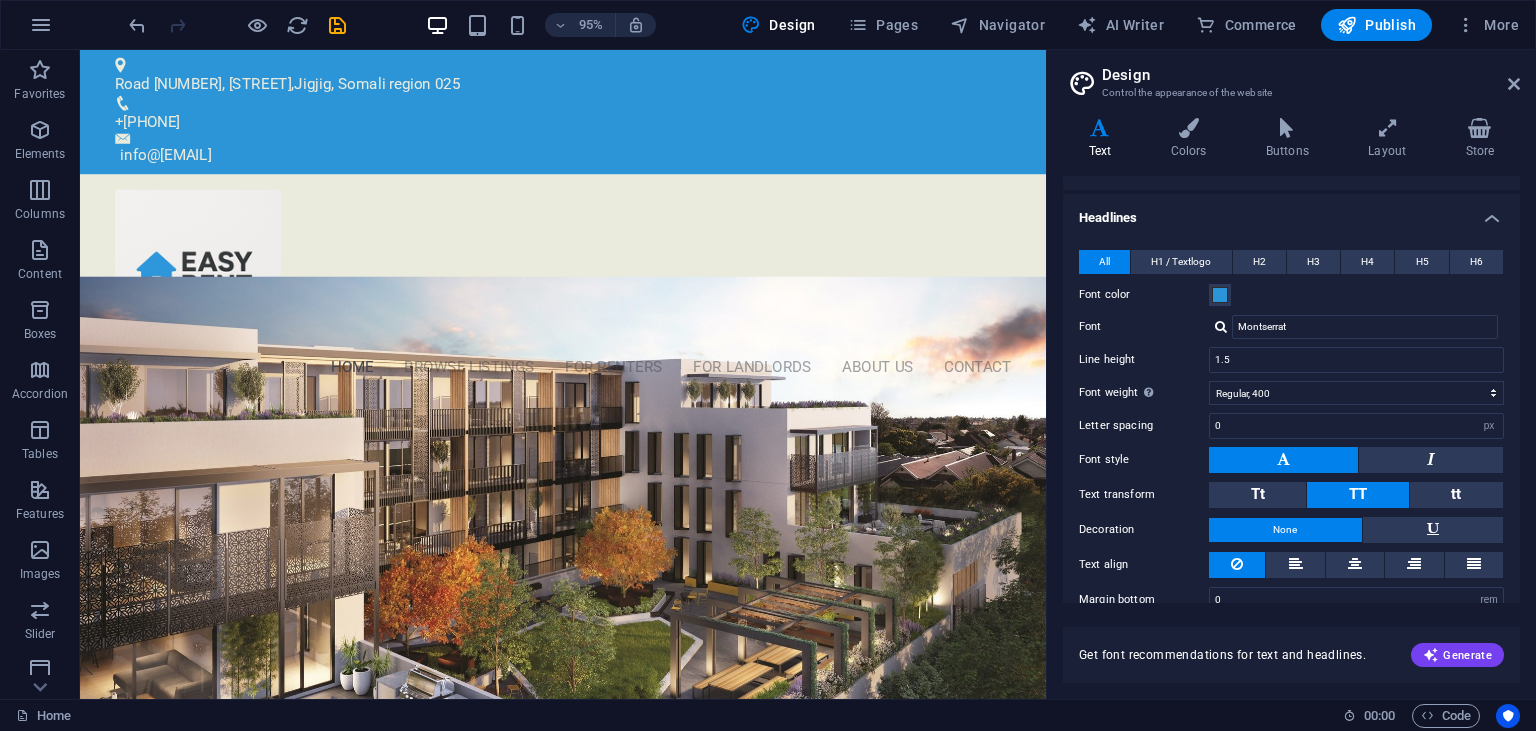 scroll, scrollTop: 299, scrollLeft: 0, axis: vertical 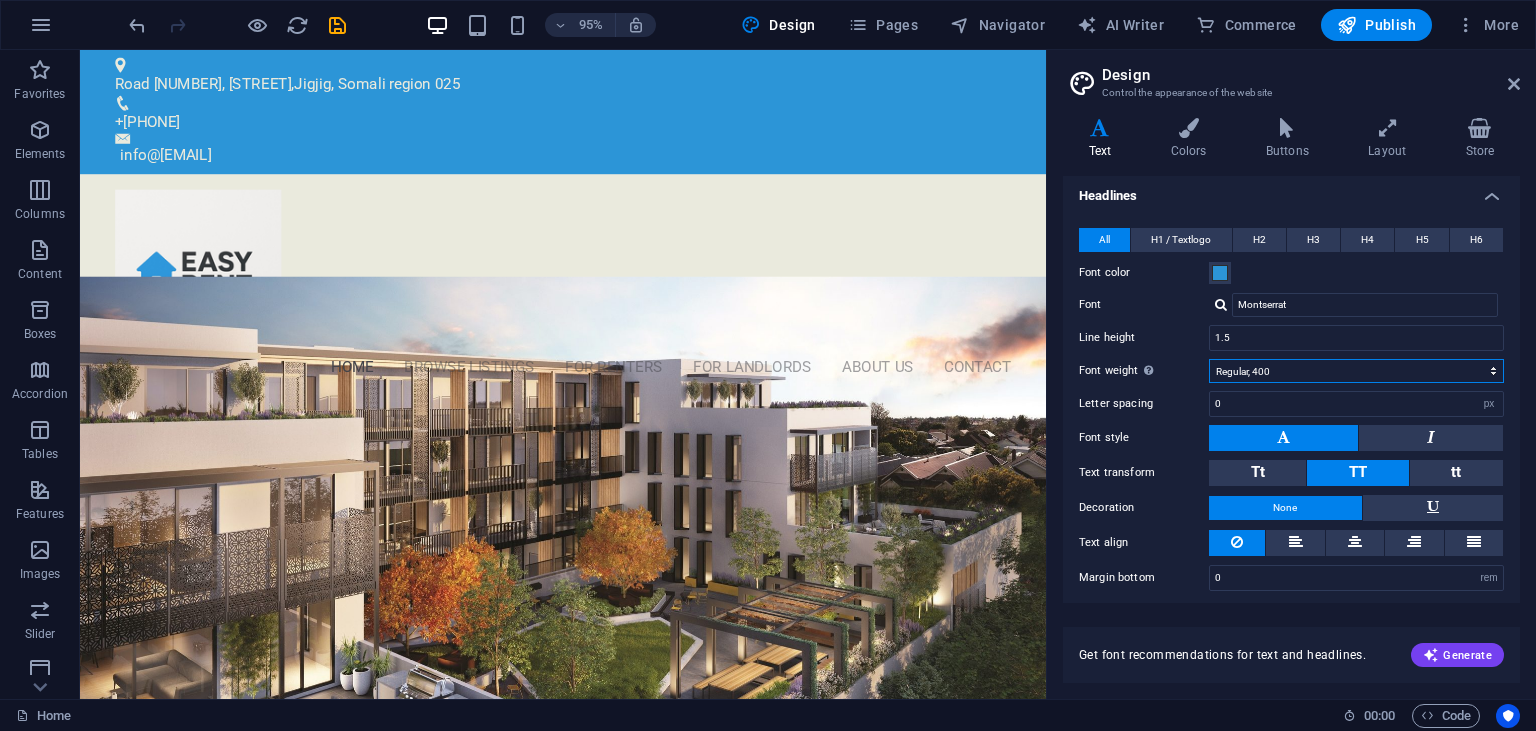 click on "Thin, 100 Extra-light, 200 Light, 300 Regular, 400 Medium, 500 Semi-bold, 600 Bold, 700 Extra-bold, 800 Black, 900" at bounding box center (1356, 371) 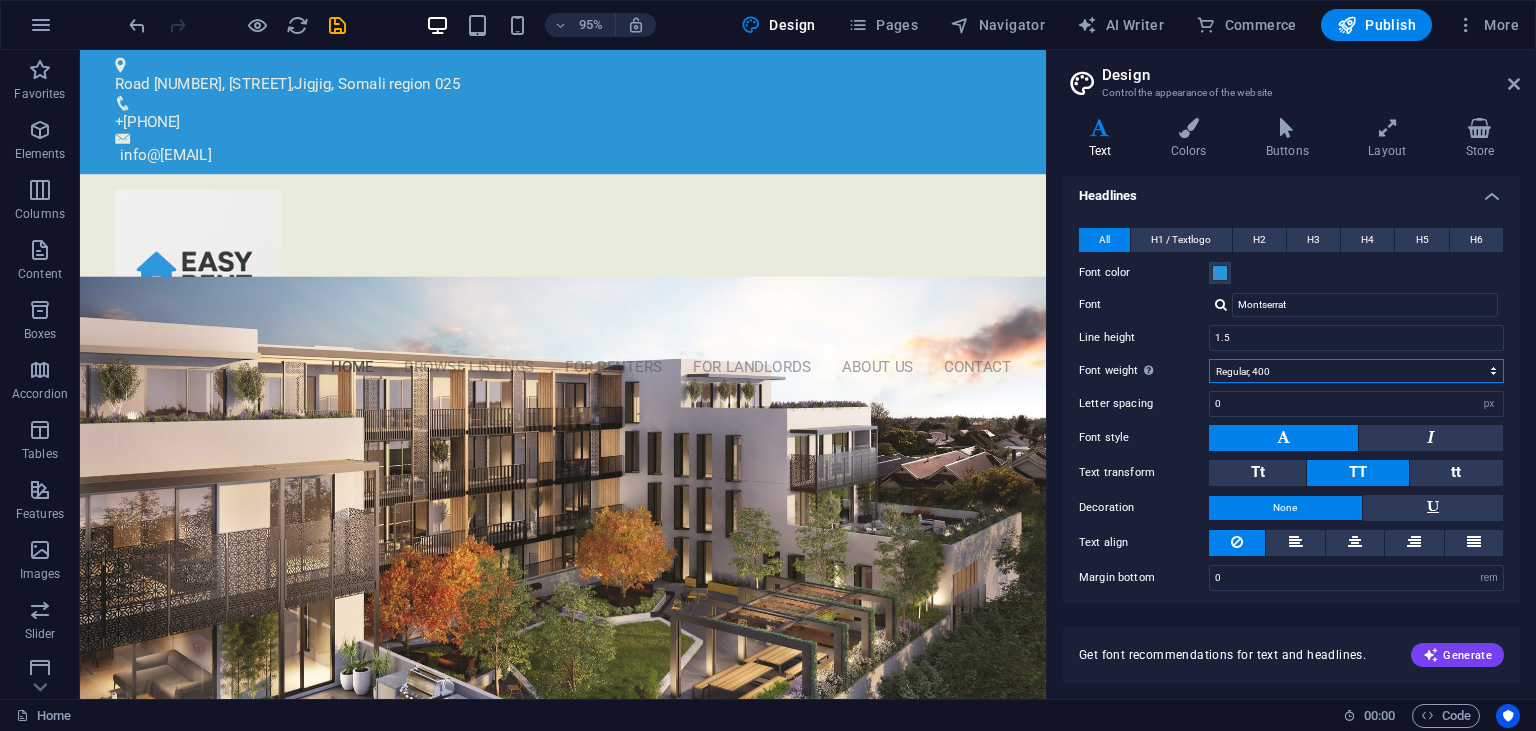 select on "700" 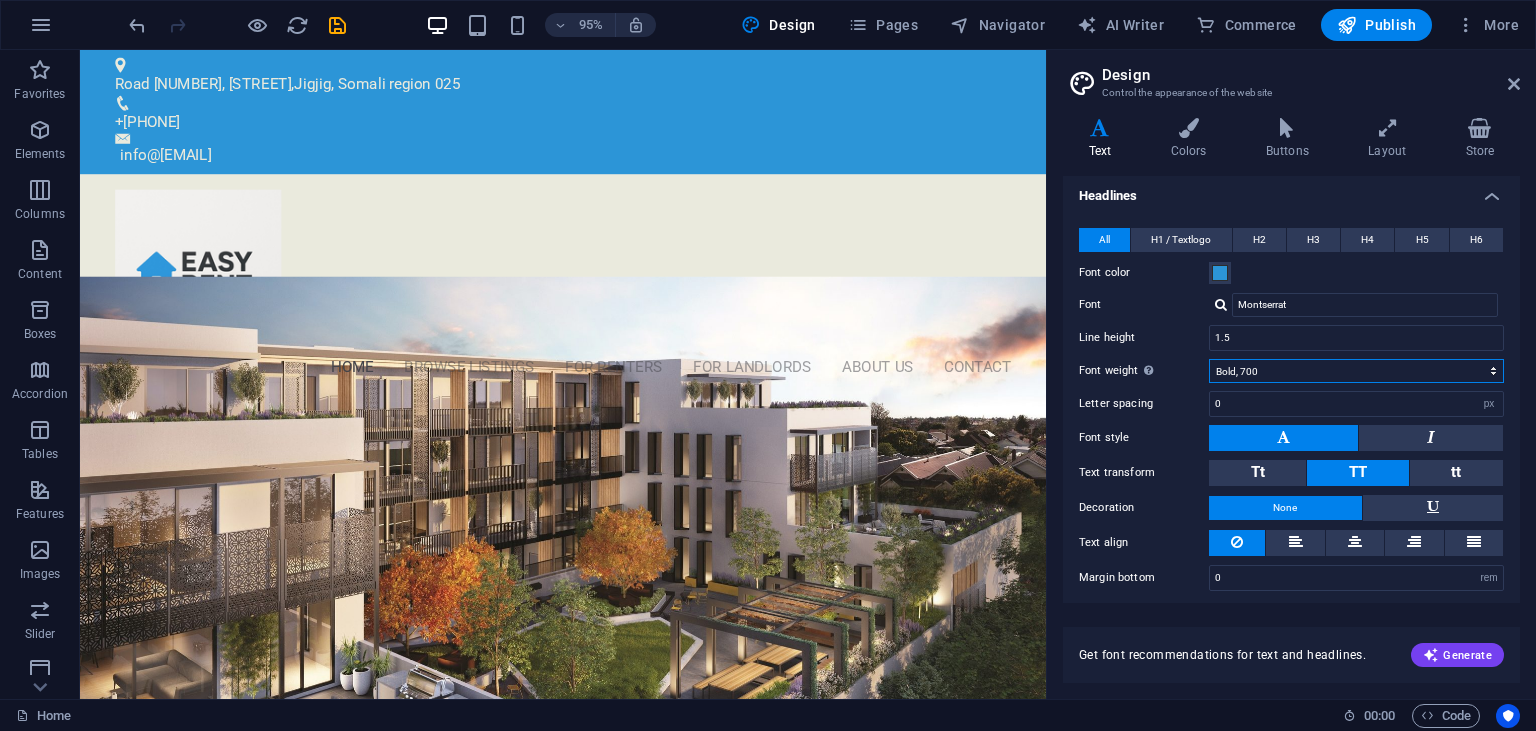 click on "Bold, 700" at bounding box center (0, 0) 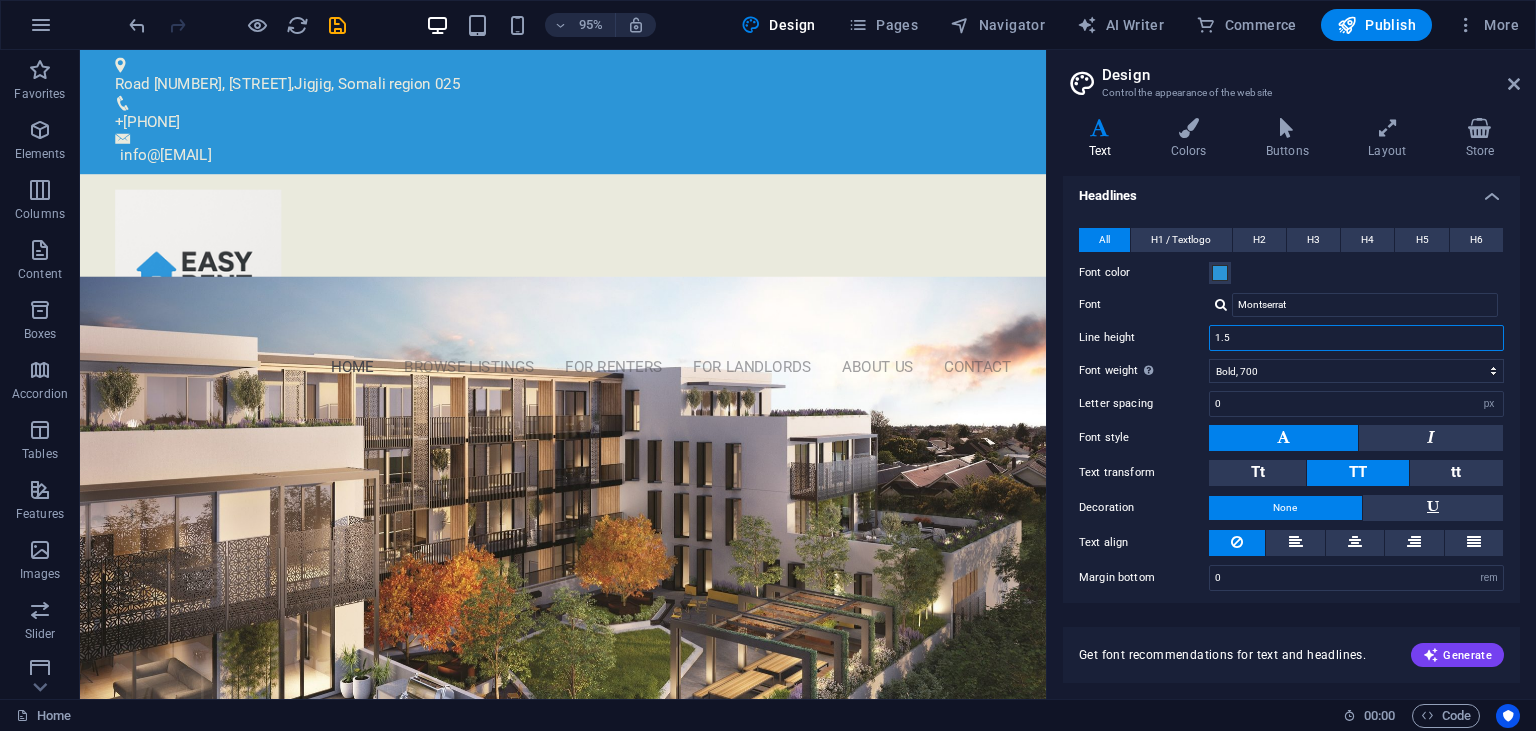 click on "1.5" at bounding box center (1356, 338) 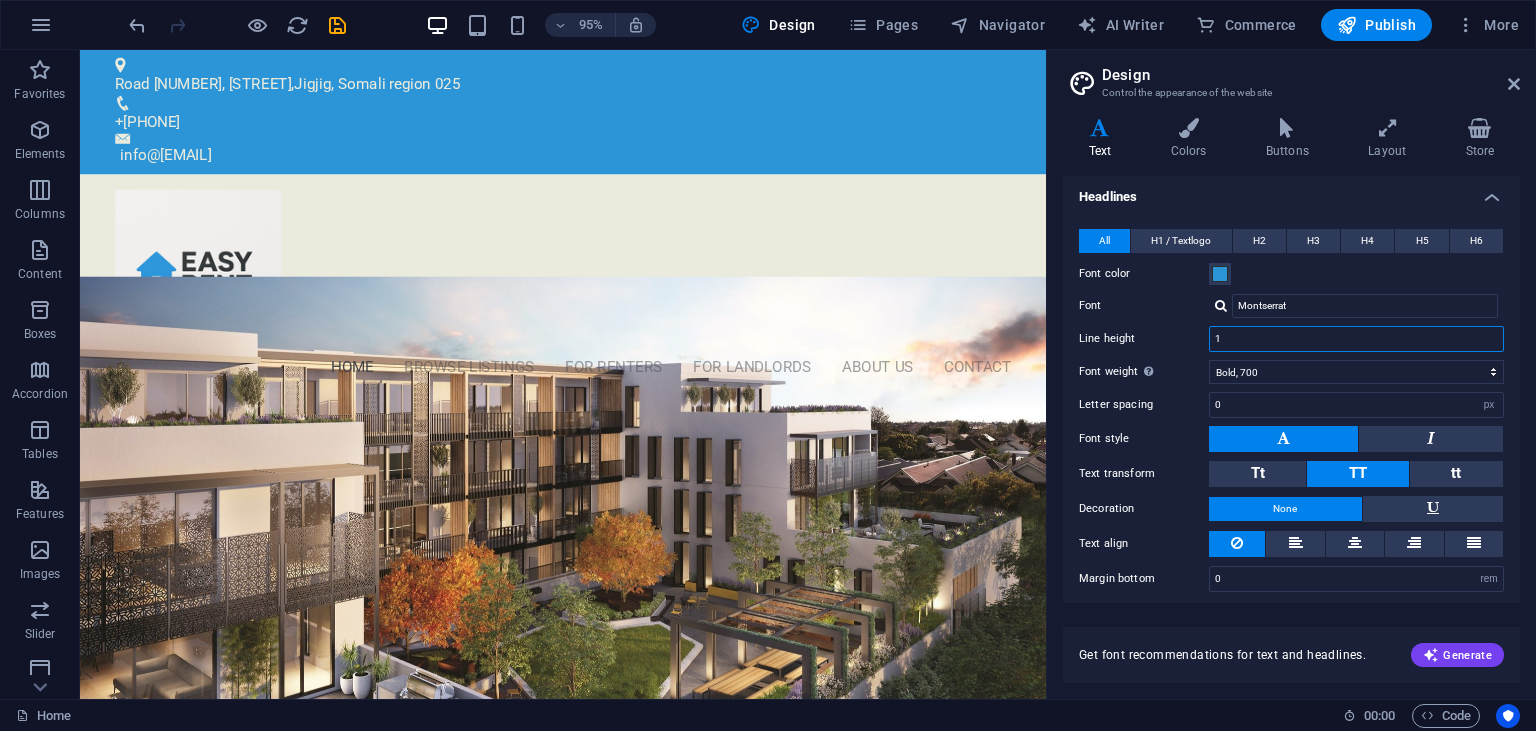 scroll, scrollTop: 412, scrollLeft: 0, axis: vertical 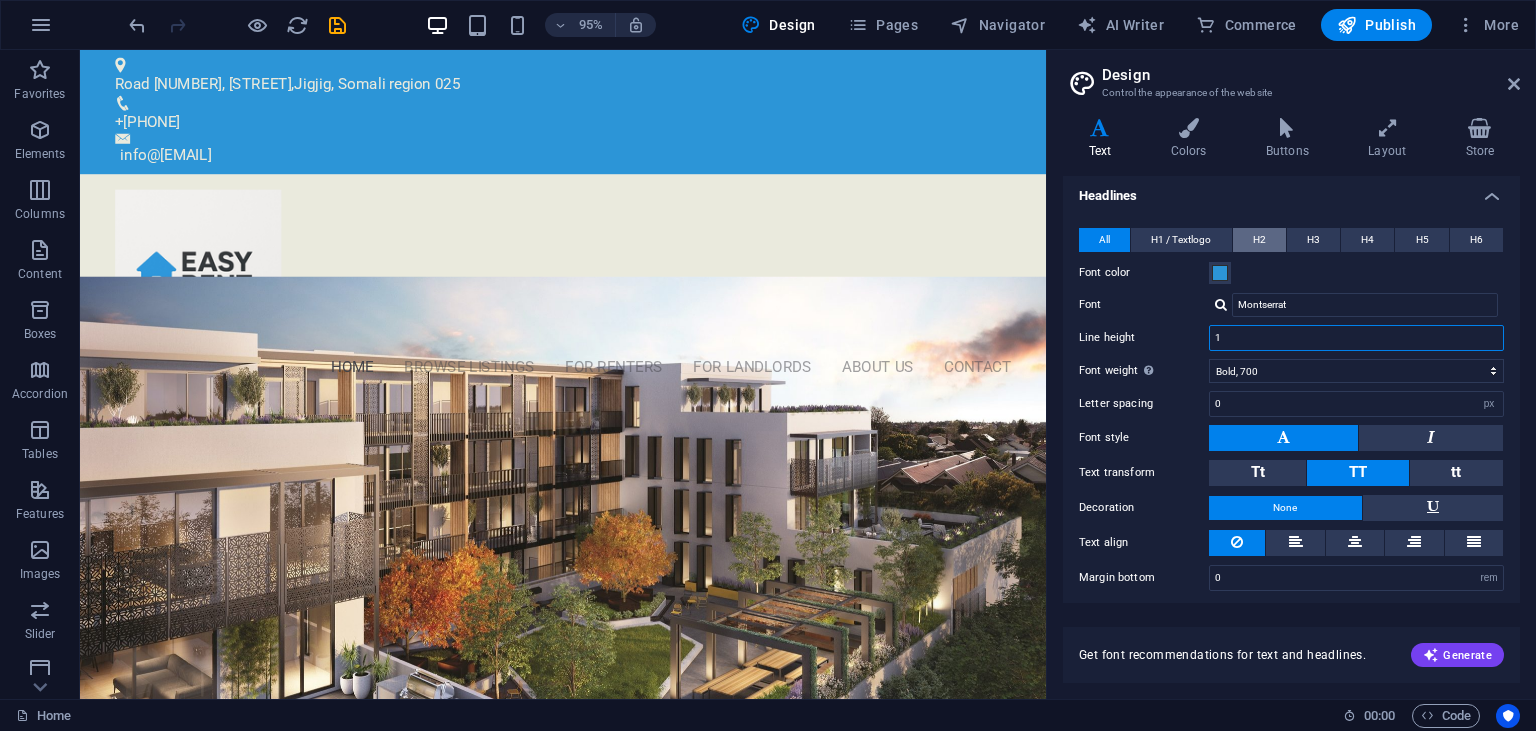 type on "1" 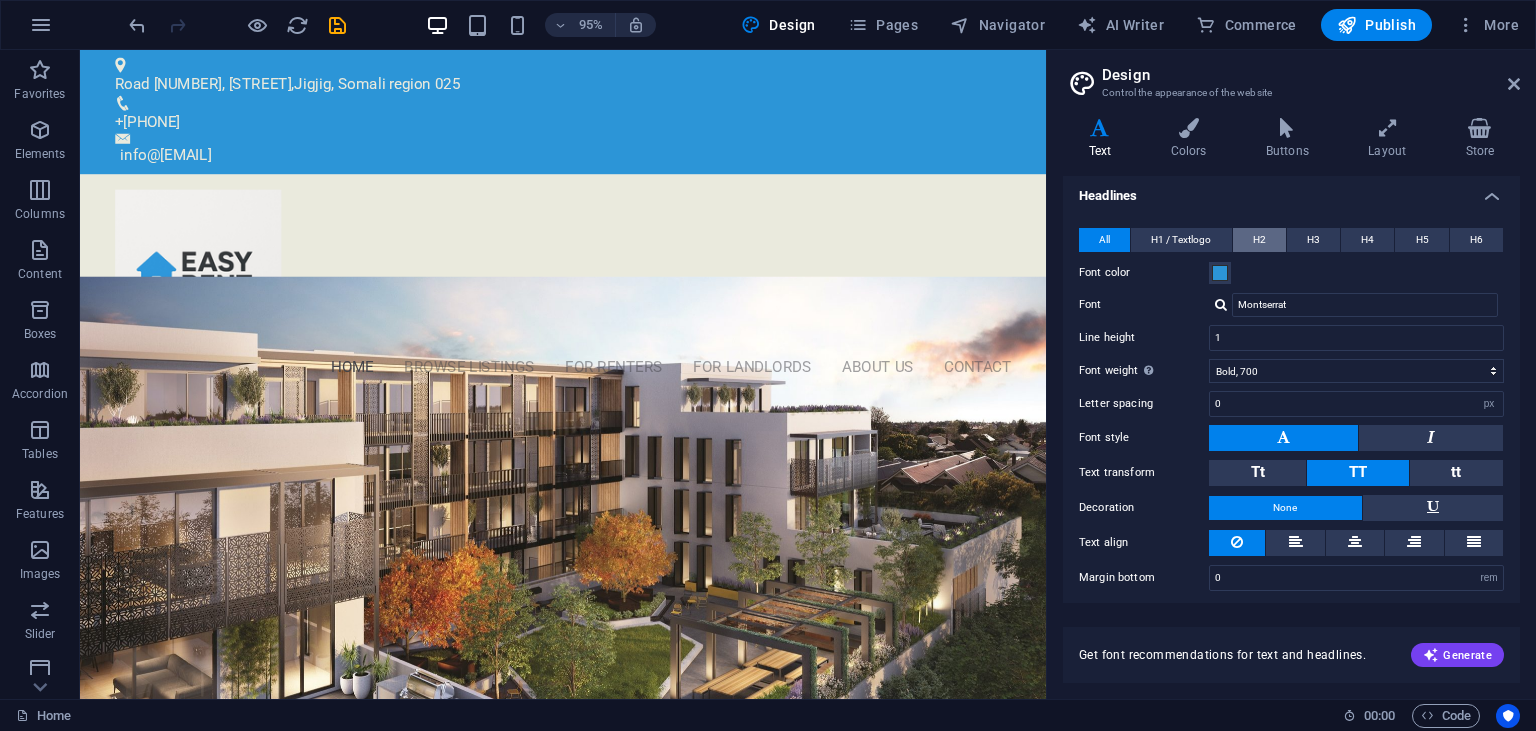click on "H2" at bounding box center (1259, 240) 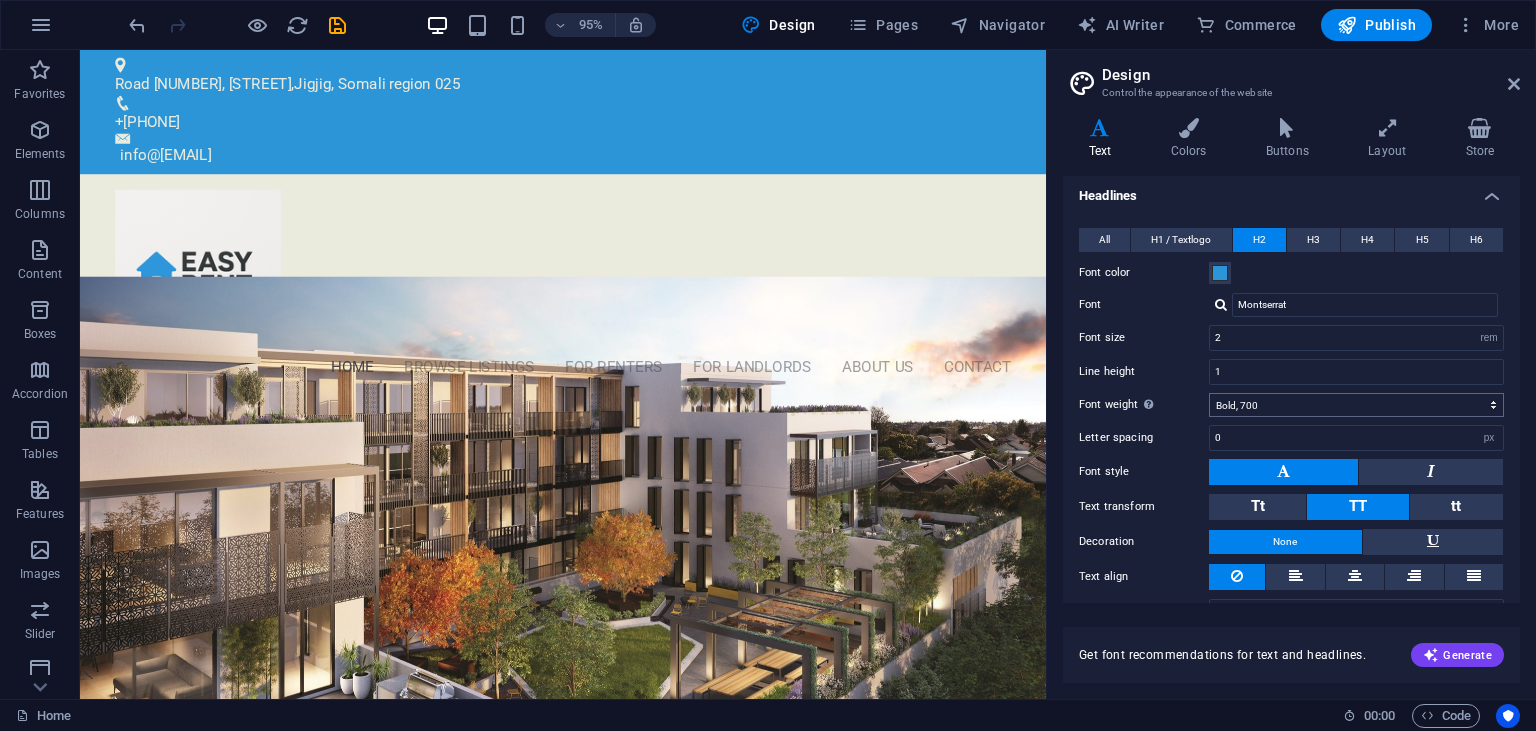 scroll, scrollTop: 320, scrollLeft: 0, axis: vertical 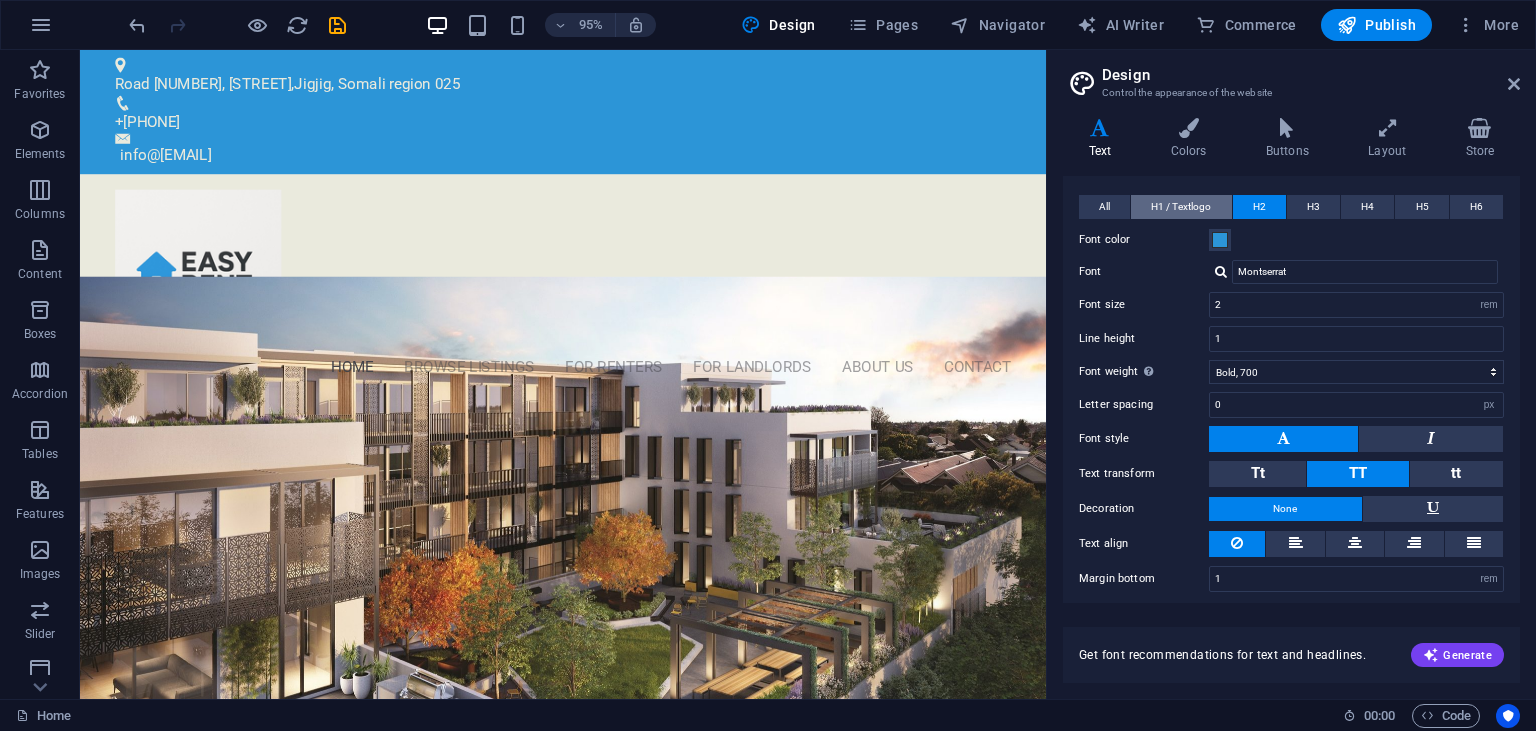 click on "H1 / Textlogo" at bounding box center (1181, 207) 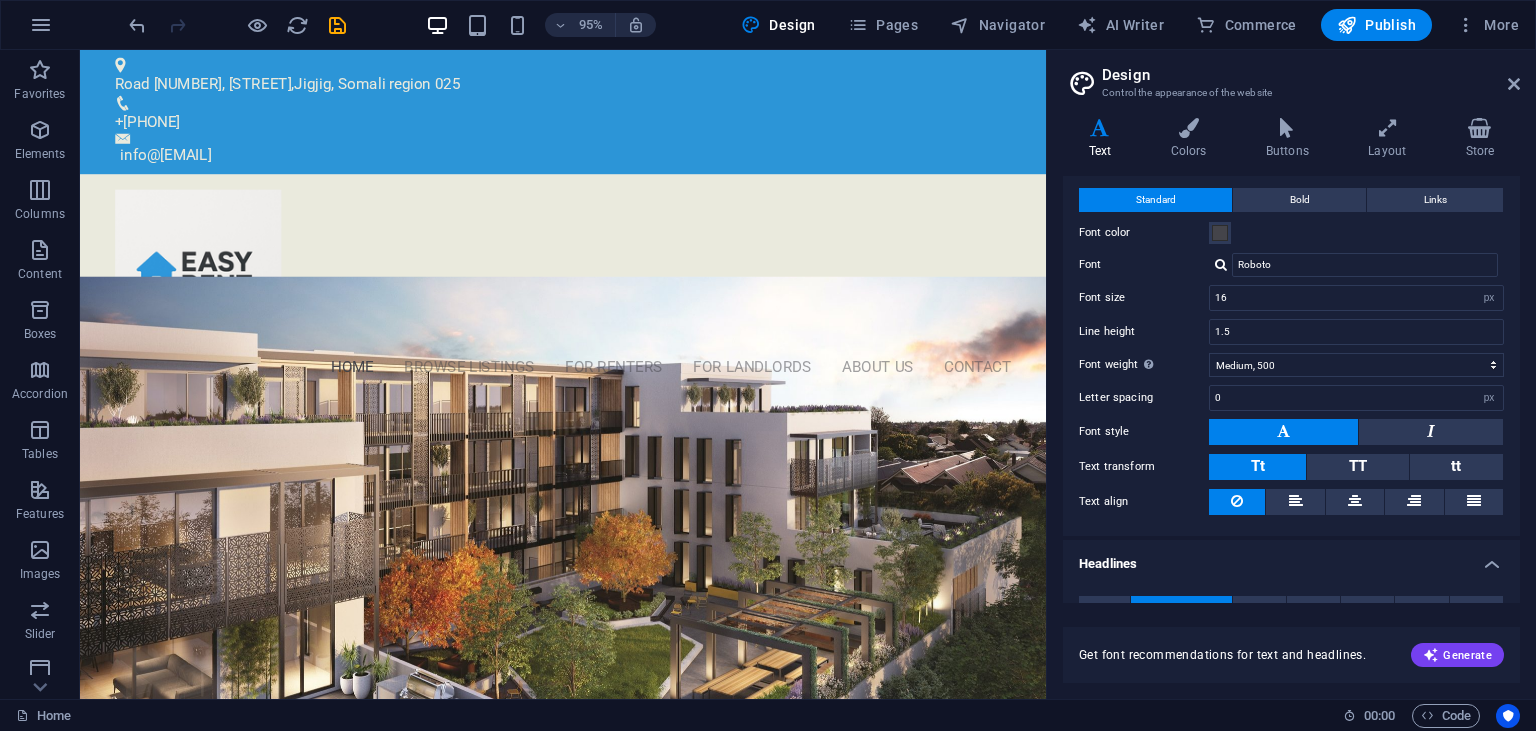 scroll, scrollTop: 0, scrollLeft: 0, axis: both 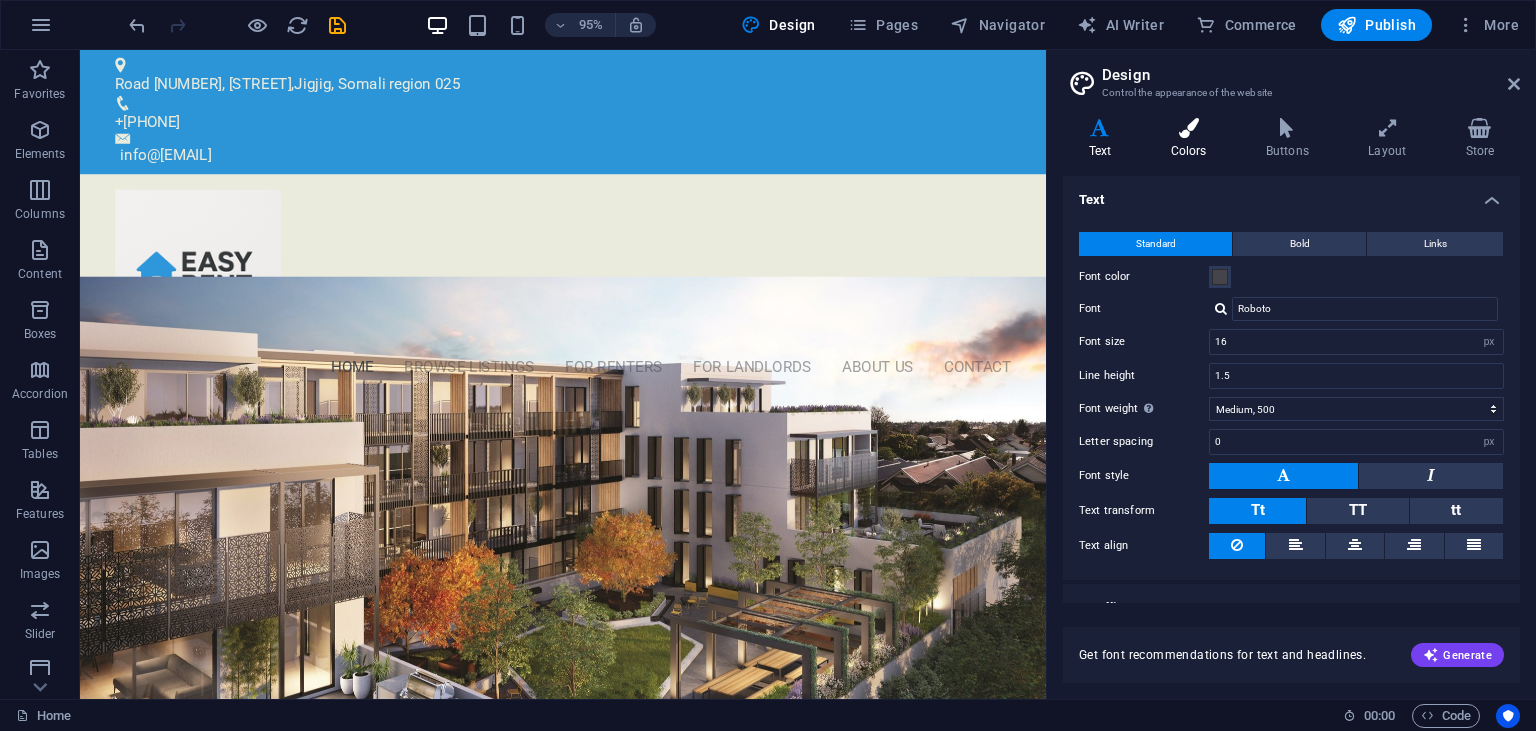 click on "Colors" at bounding box center [1192, 139] 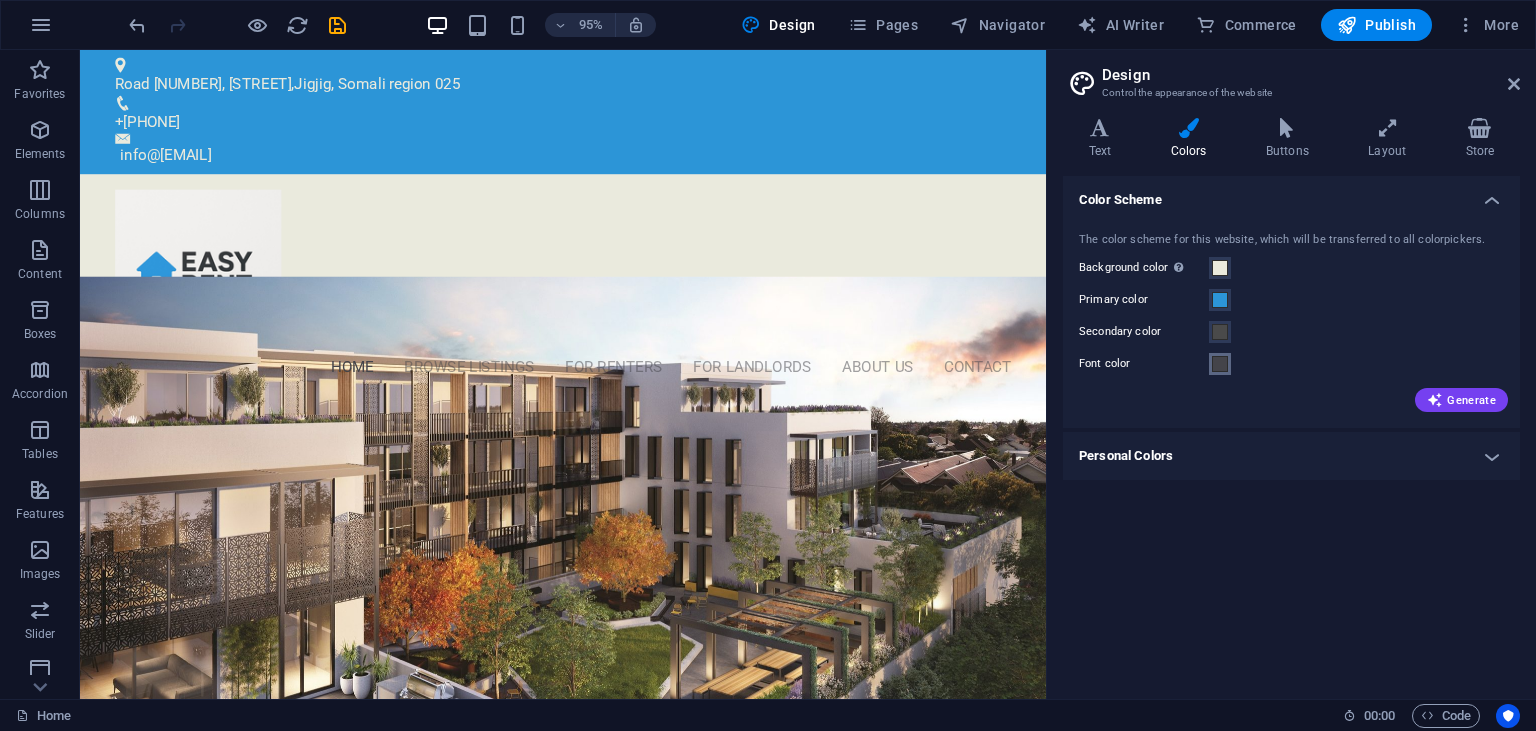 click at bounding box center [1220, 364] 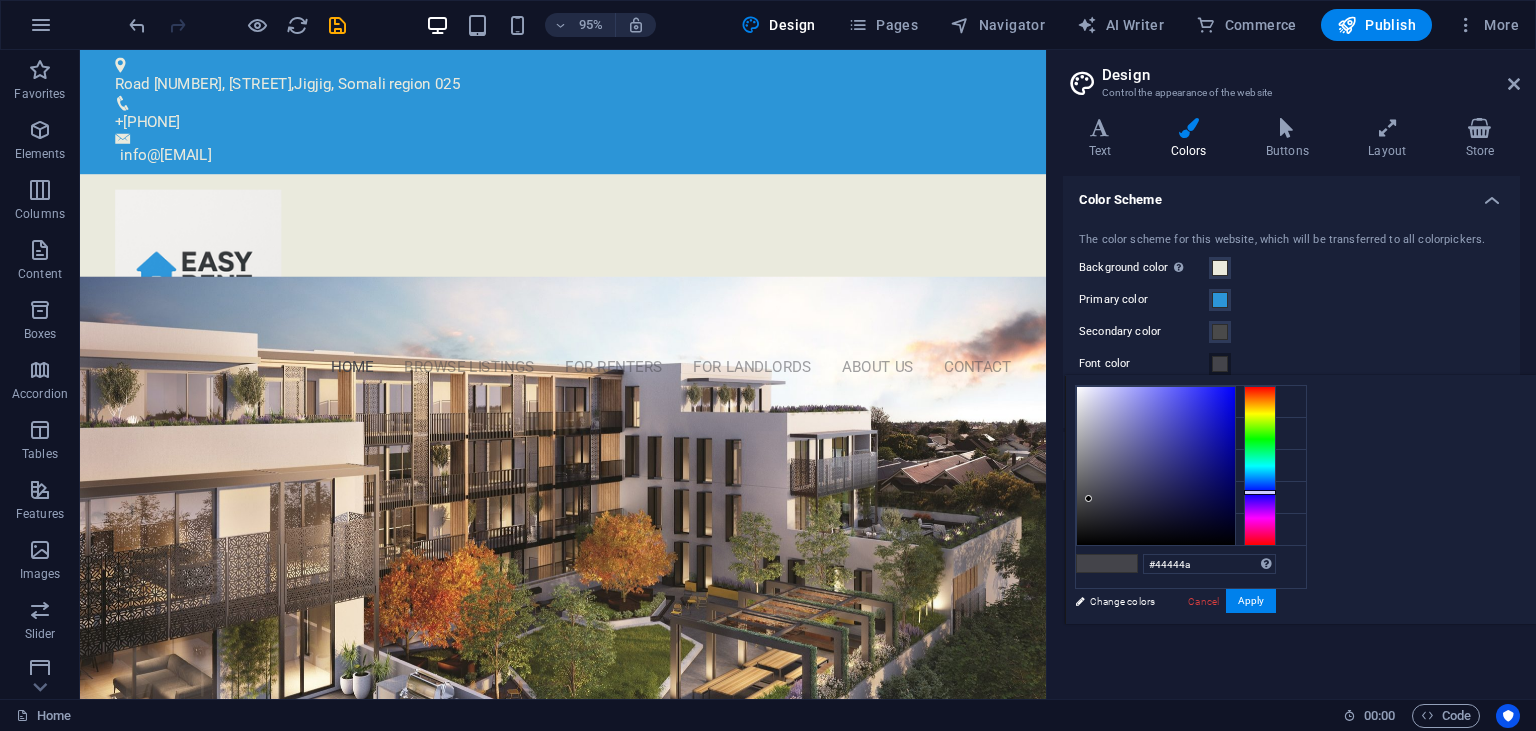 click at bounding box center (1220, 364) 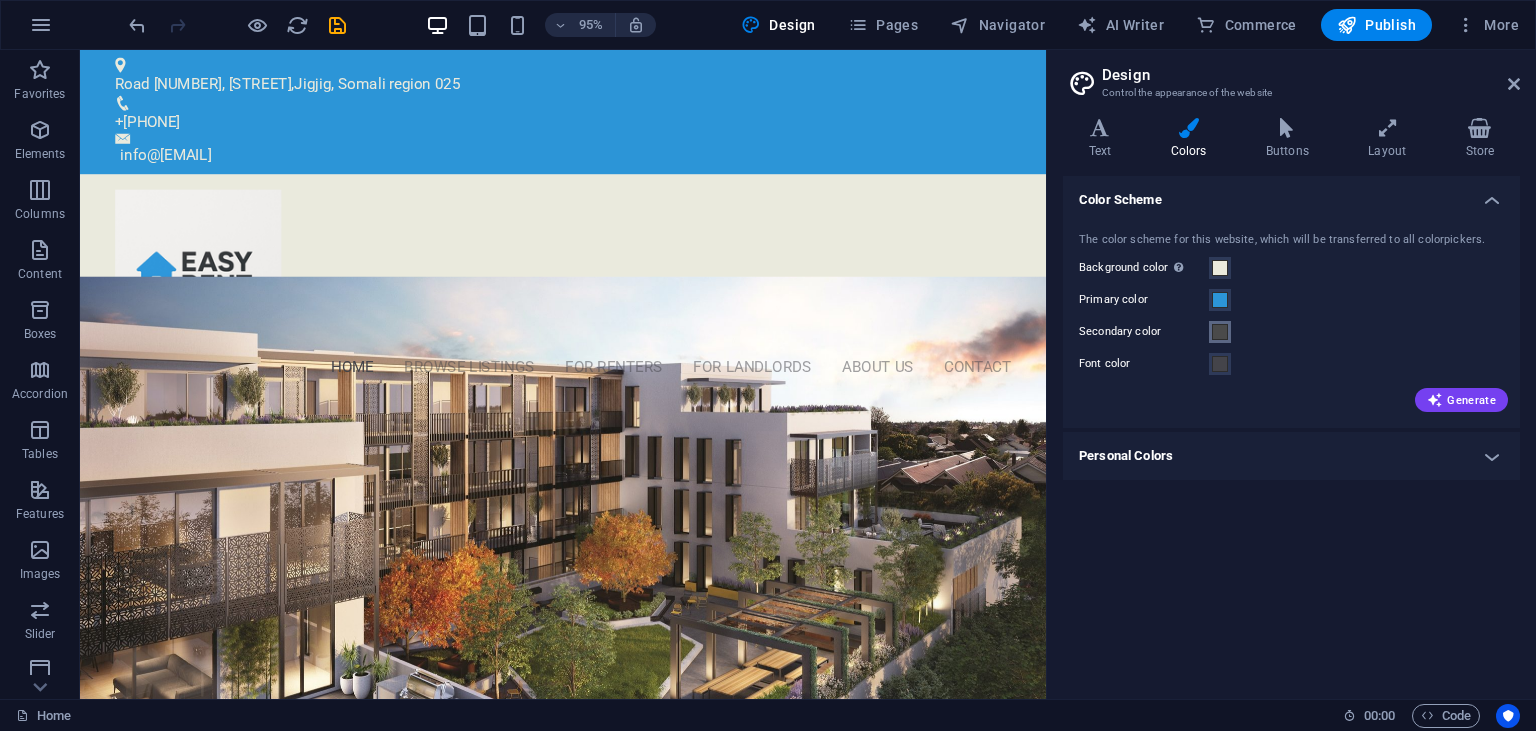 click at bounding box center [1220, 332] 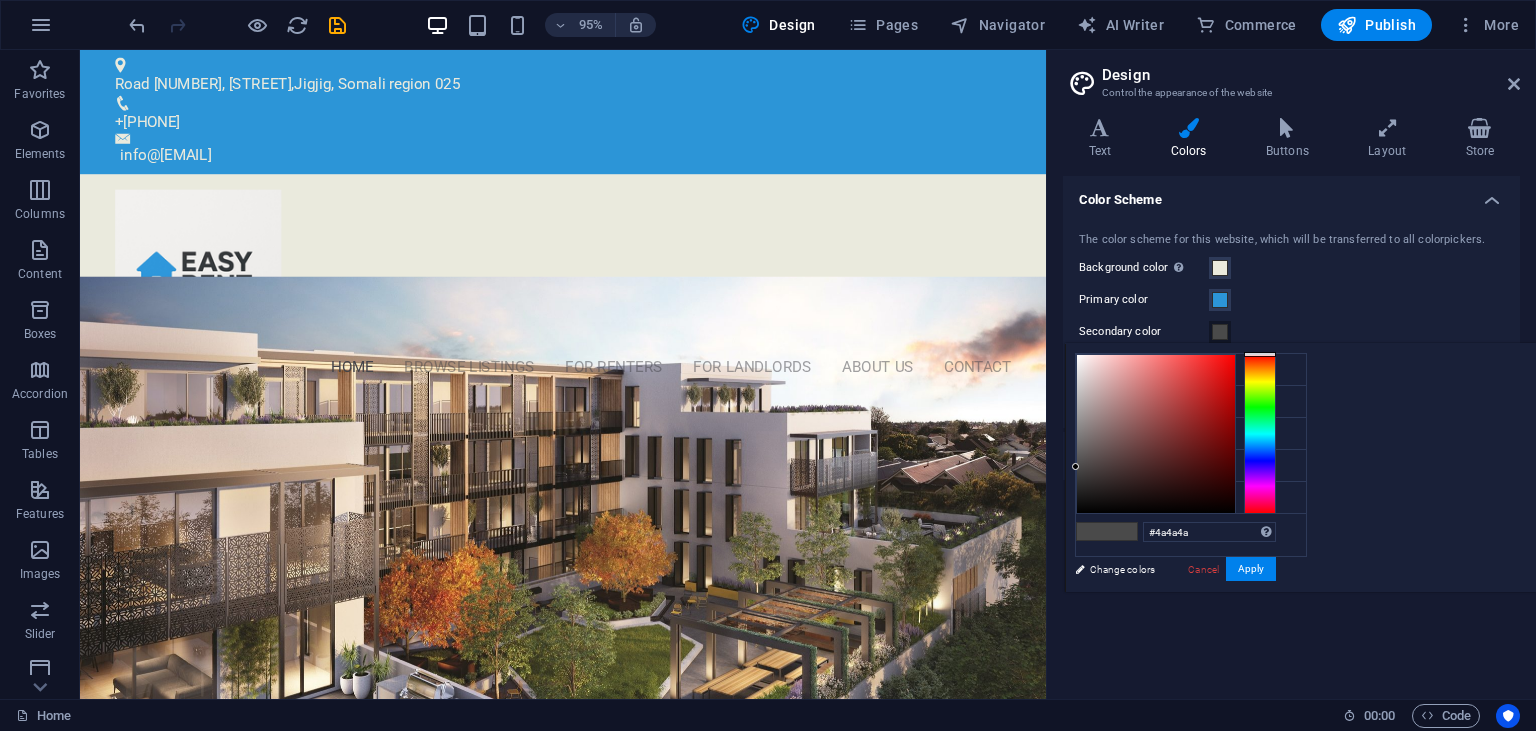 click at bounding box center (1220, 332) 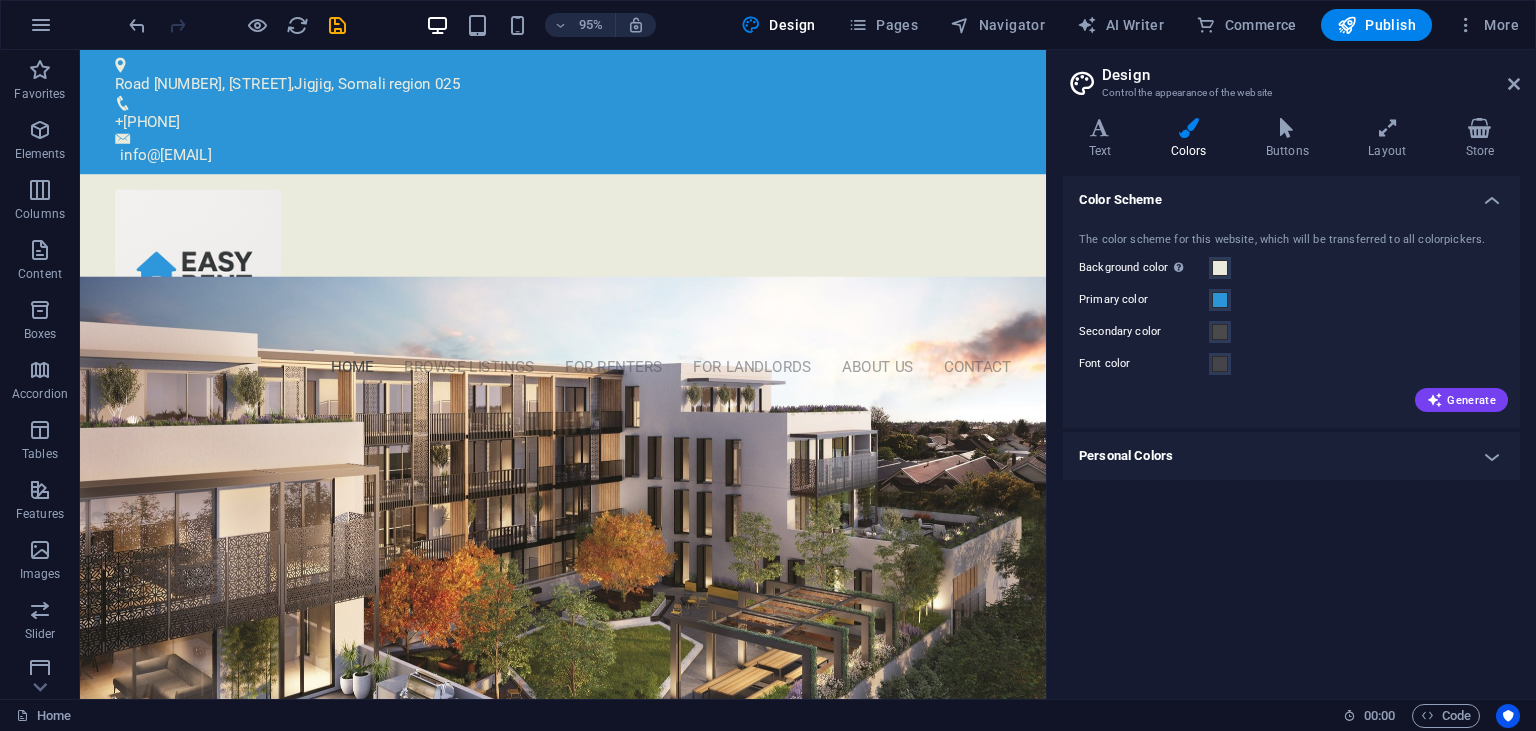 drag, startPoint x: 1081, startPoint y: 238, endPoint x: 1456, endPoint y: 242, distance: 375.02133 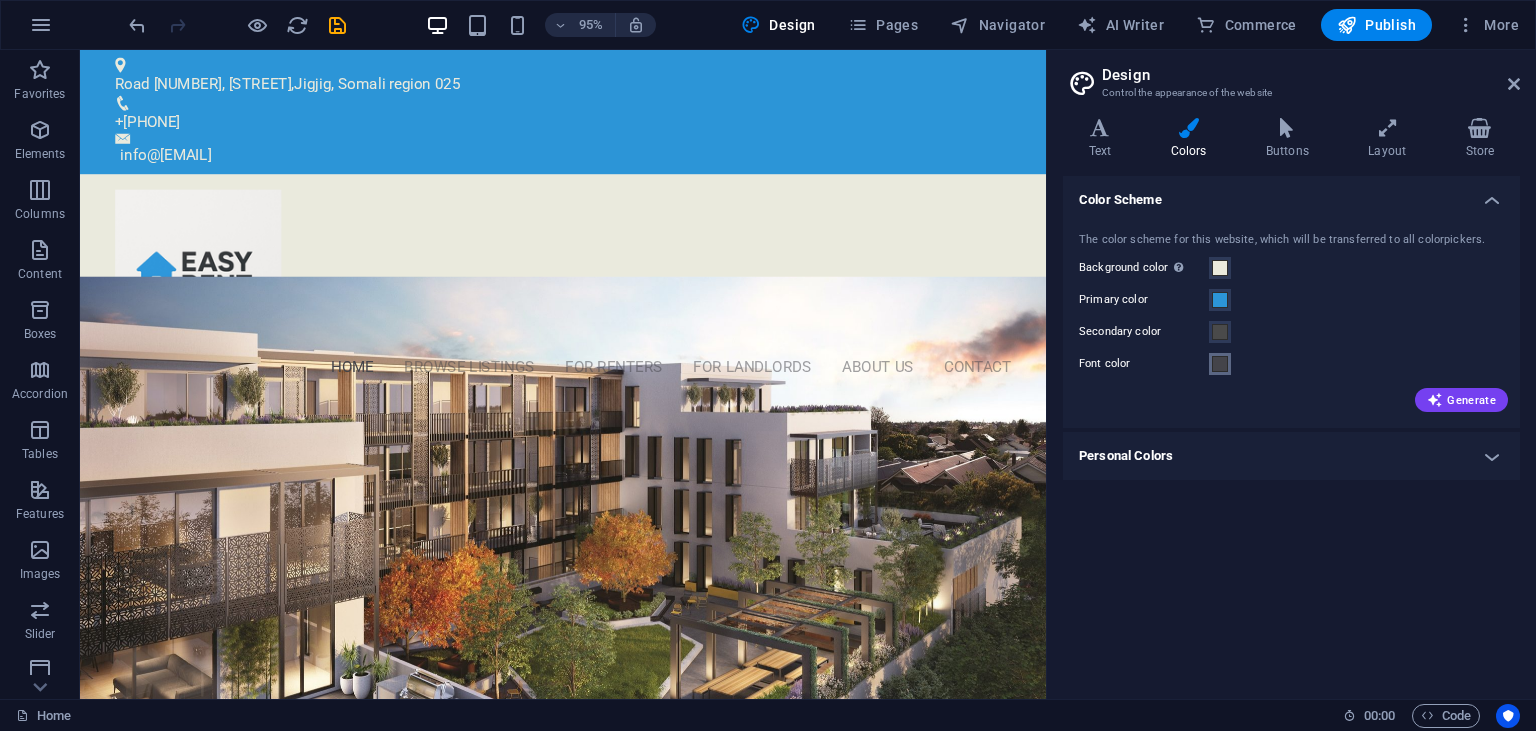 click at bounding box center (1220, 364) 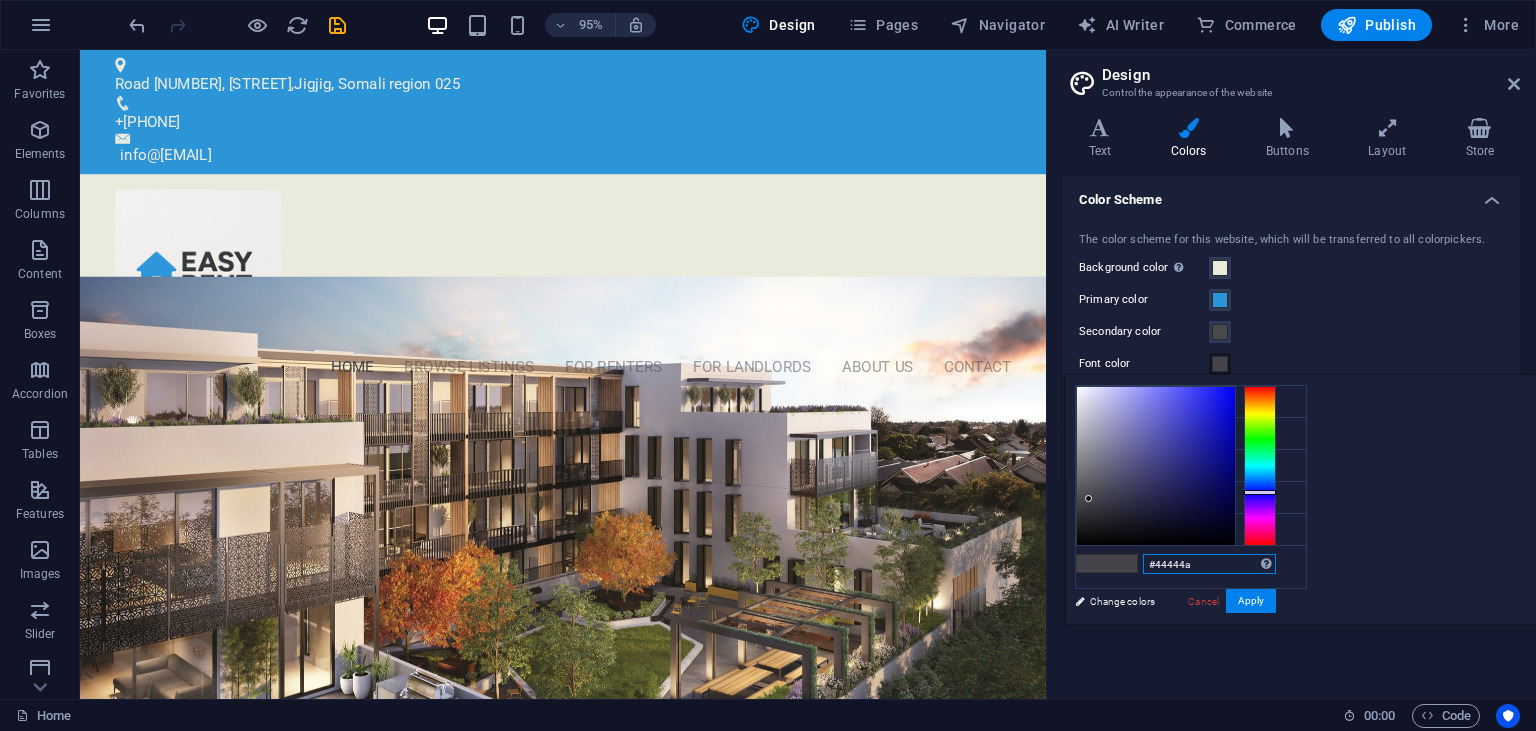 click on "#44444a" at bounding box center [1209, 564] 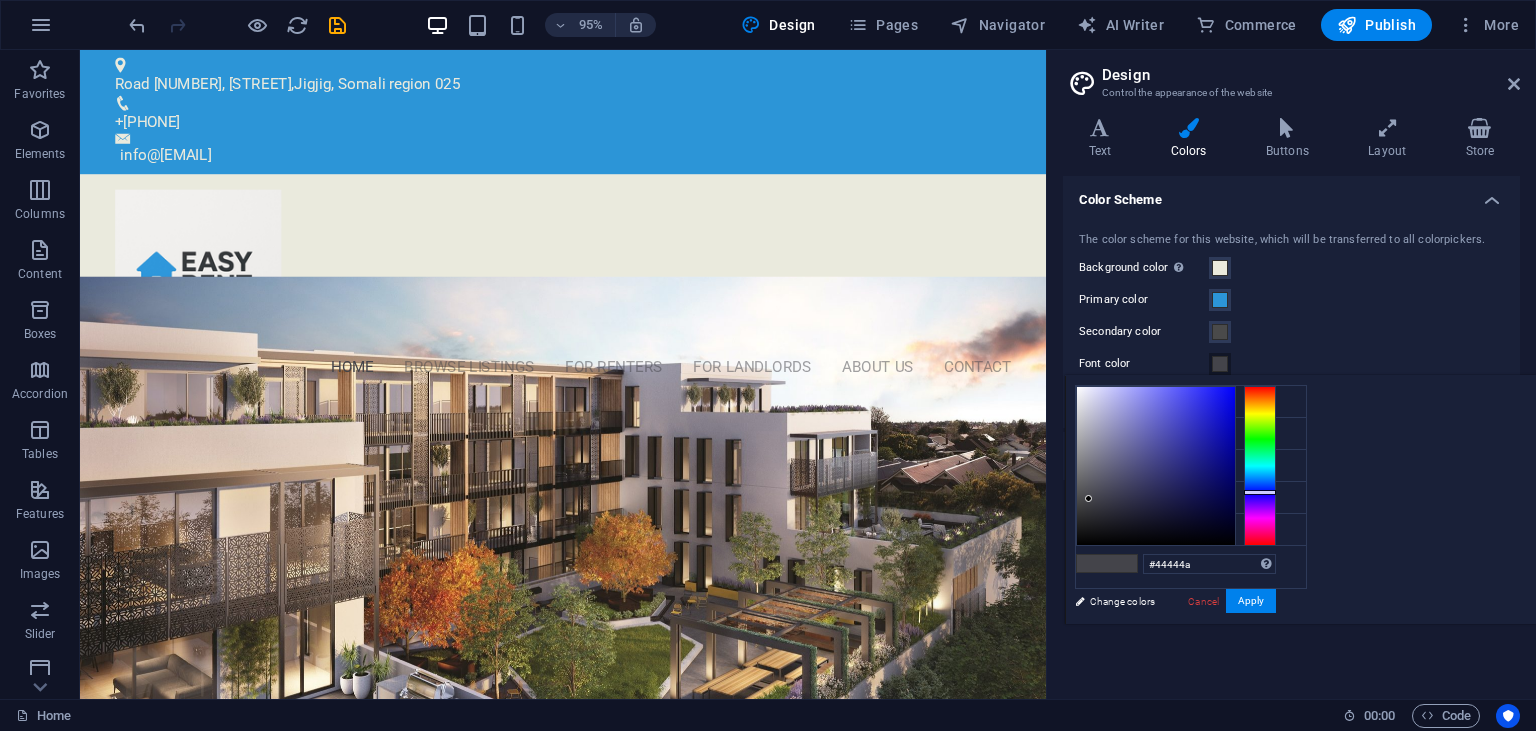 click on "Background color Only visible if it is not covered by other backgrounds." at bounding box center (1291, 268) 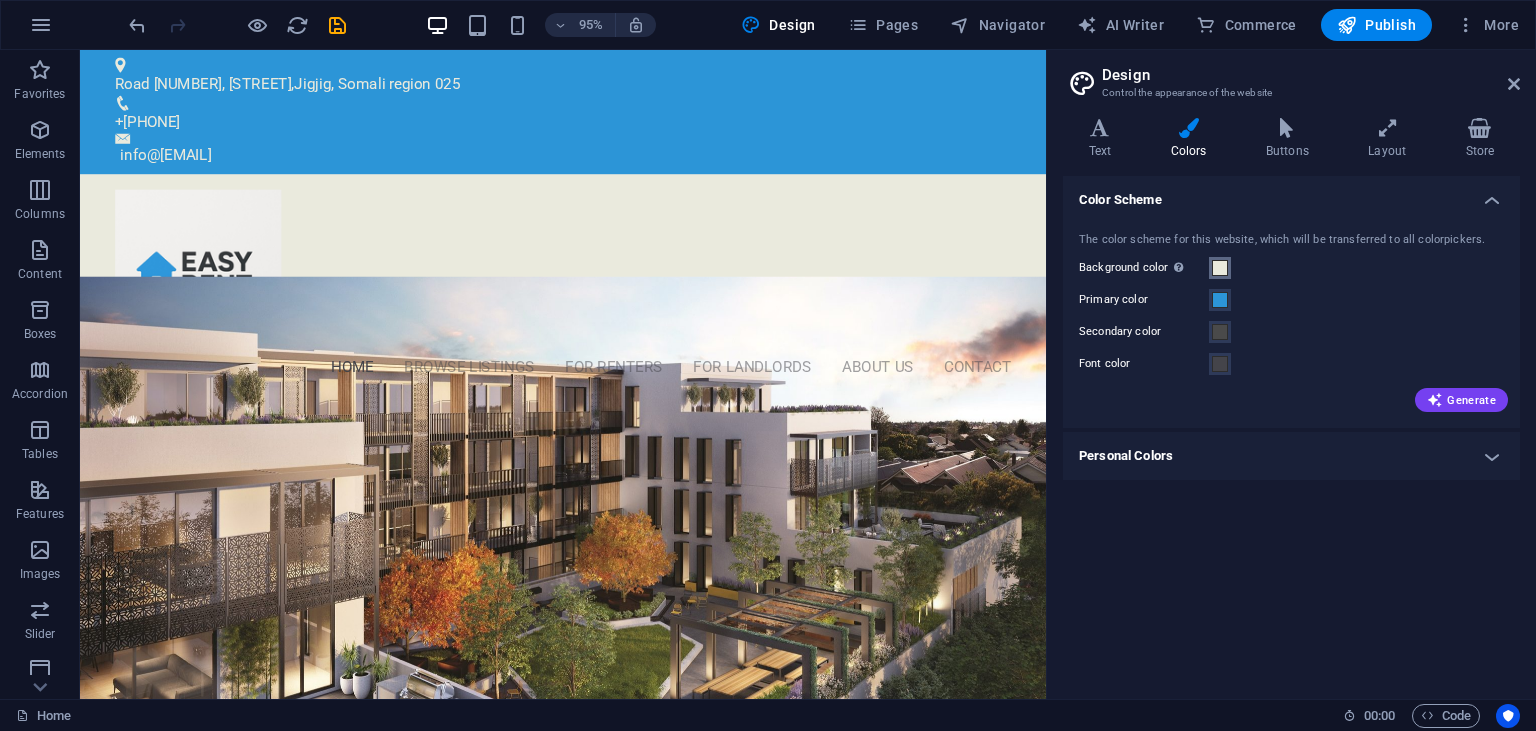 click at bounding box center (1220, 268) 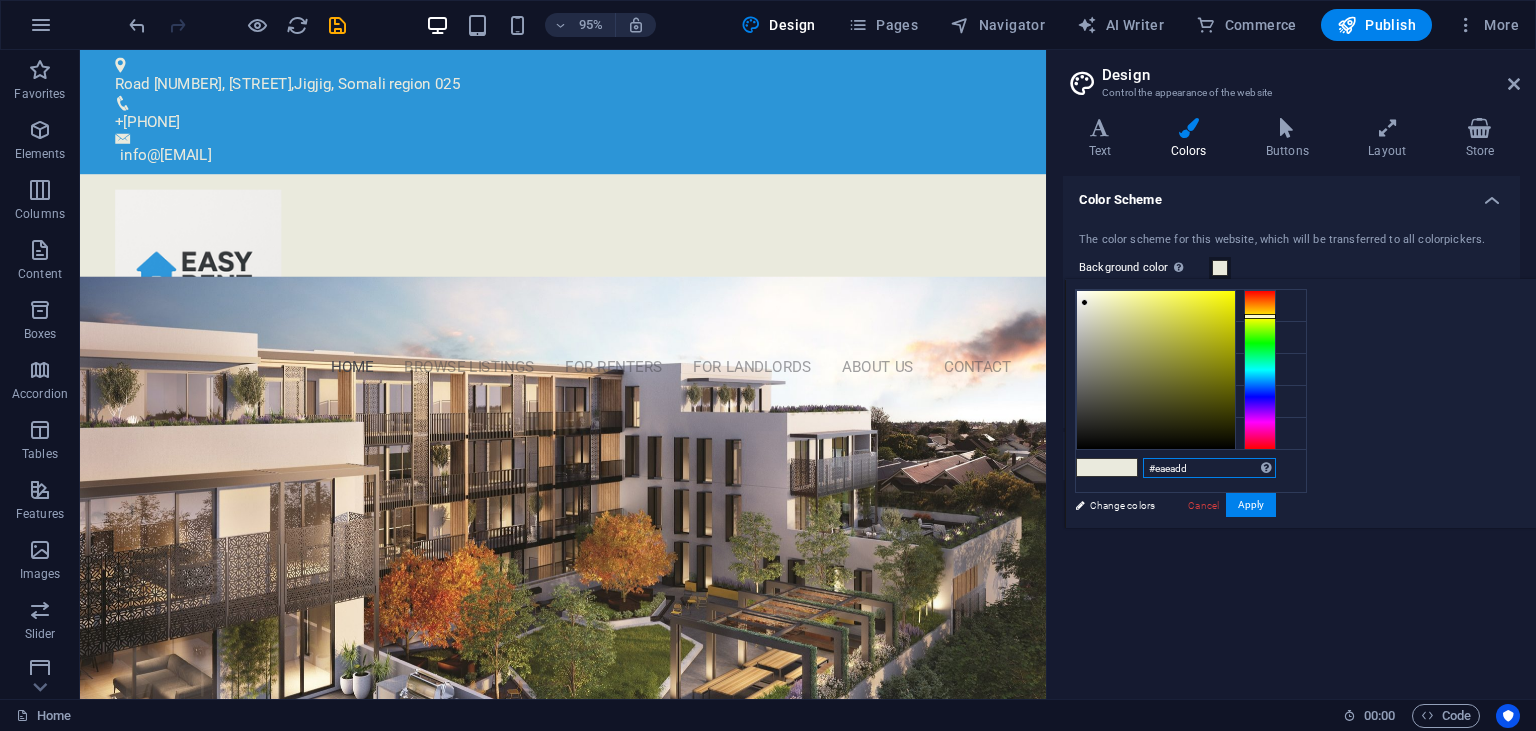 click on "#eaeadd" at bounding box center (1209, 468) 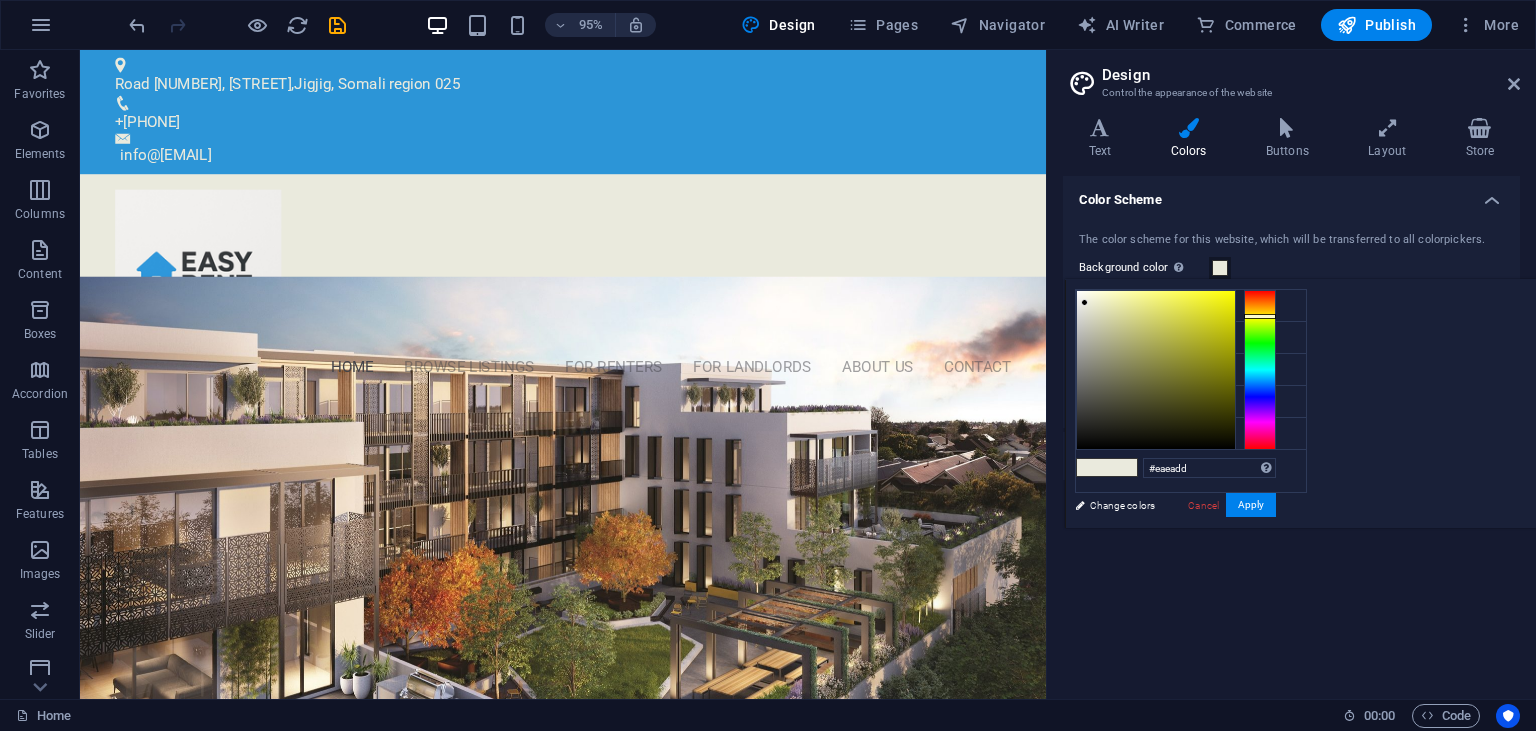 click on "Background color Only visible if it is not covered by other backgrounds." at bounding box center (1291, 268) 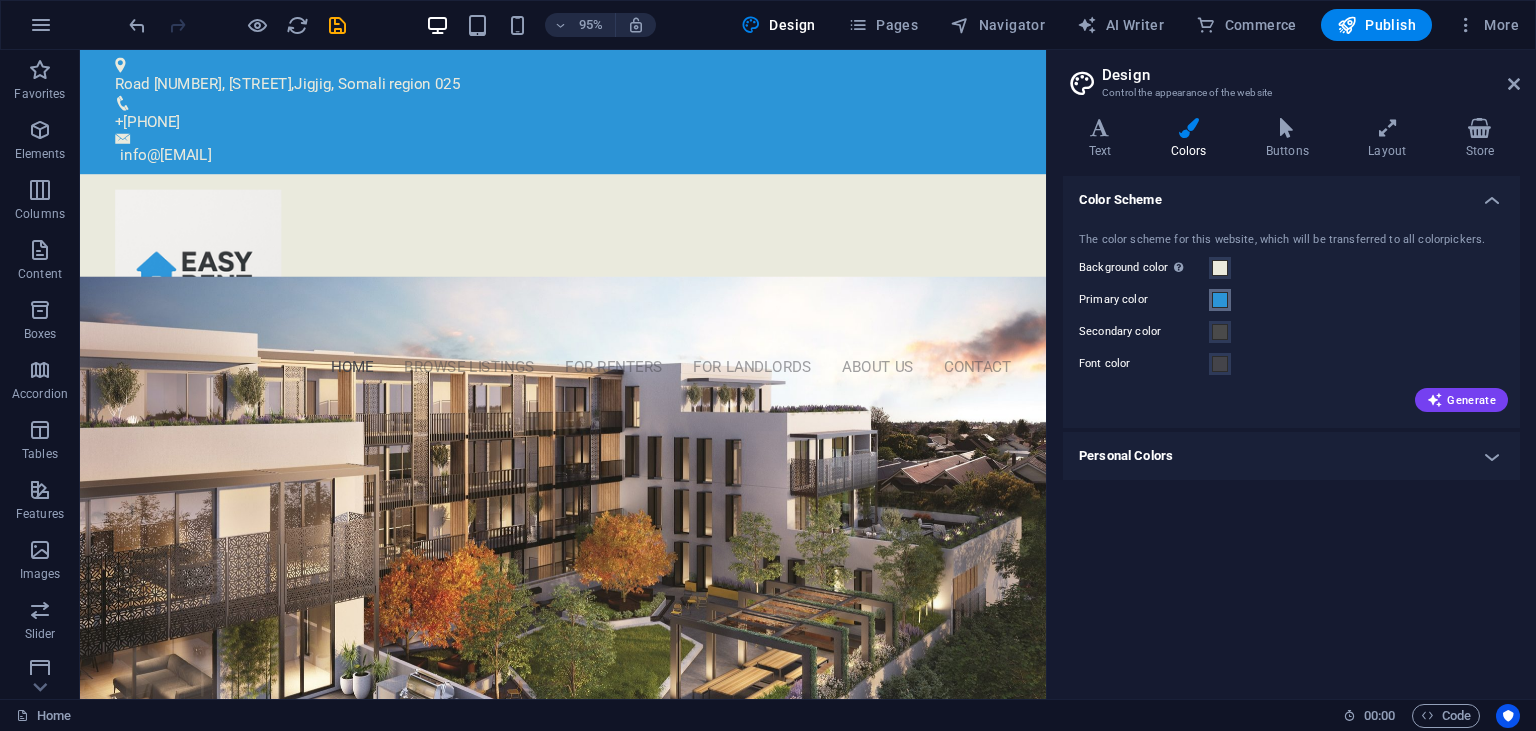 click at bounding box center (1220, 300) 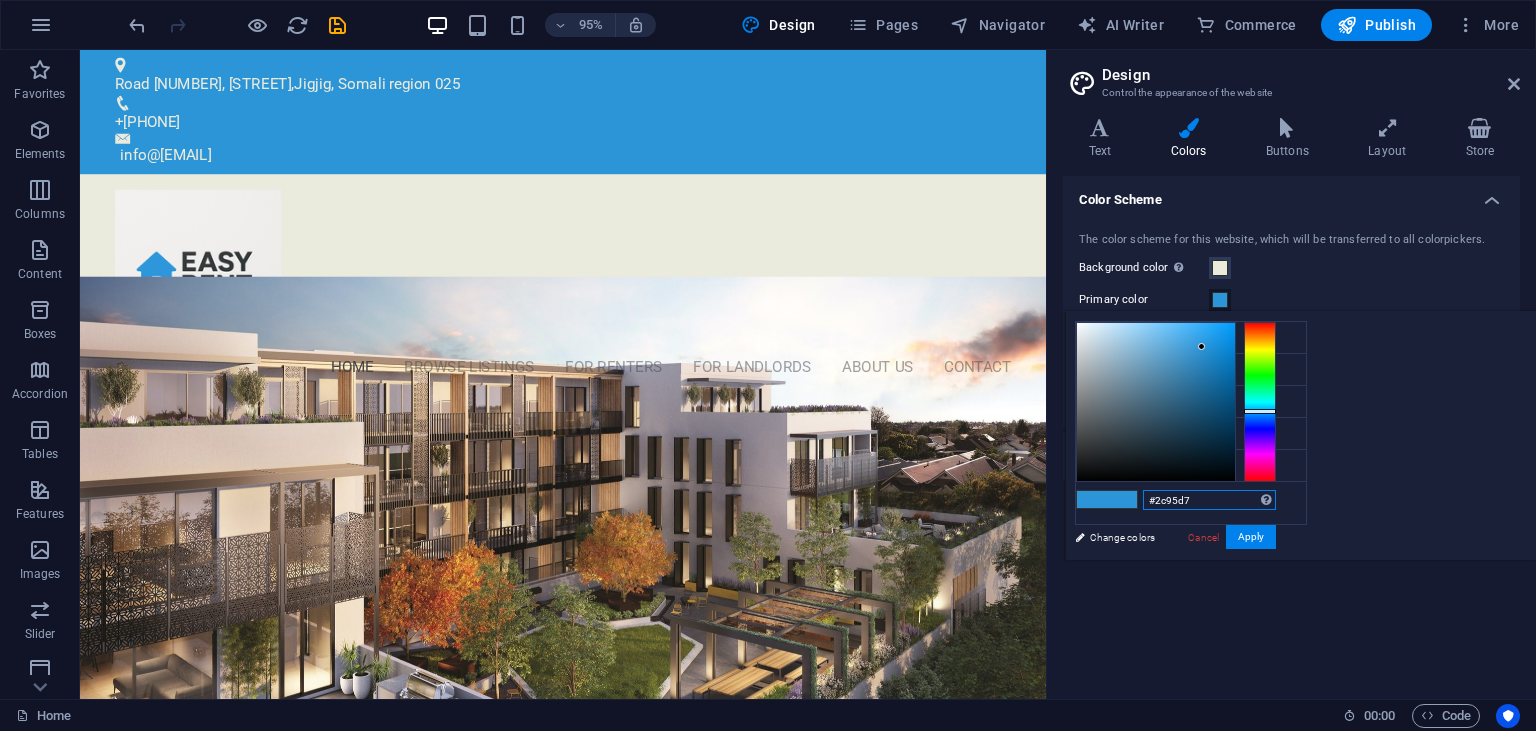 click on "#2c95d7" at bounding box center (1209, 500) 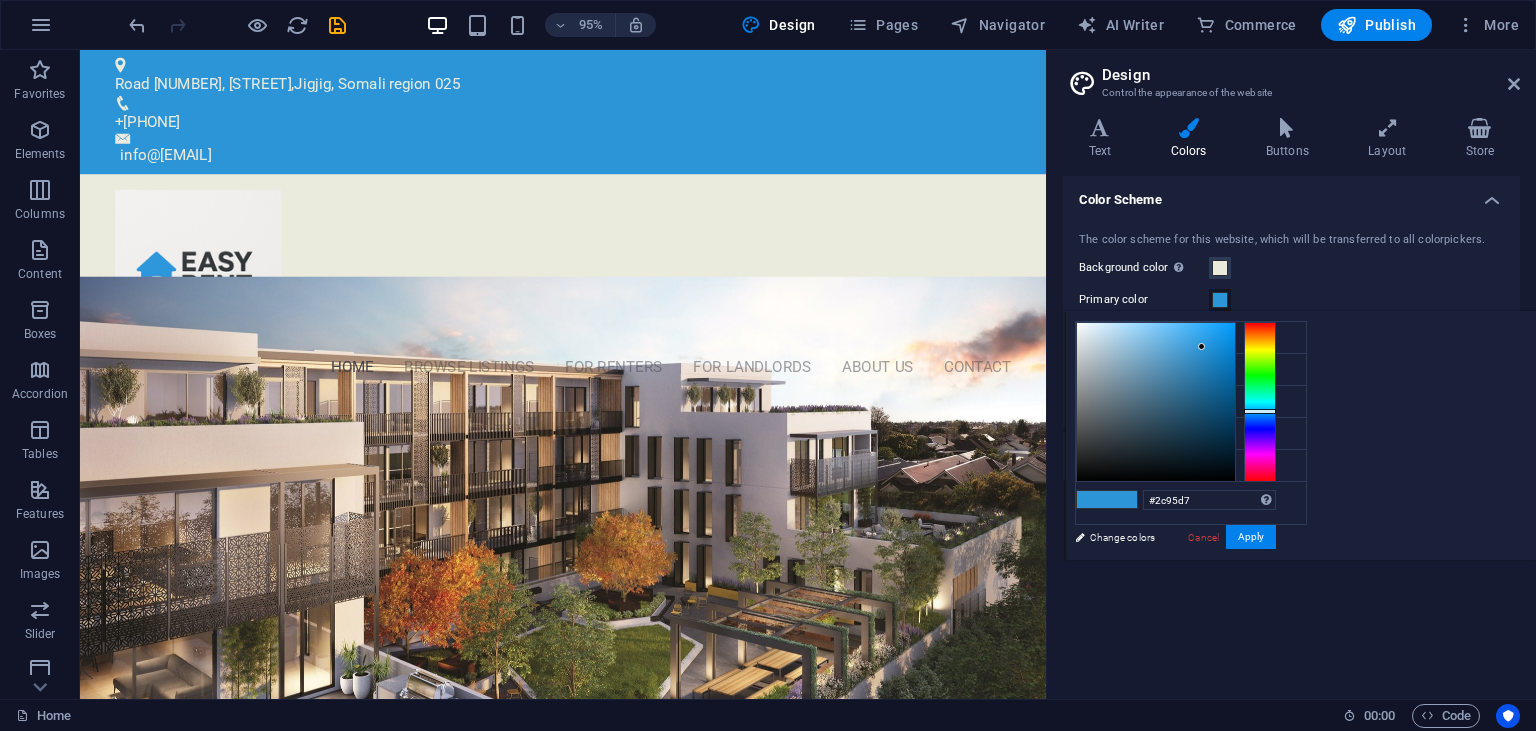 click on "Background color Only visible if it is not covered by other backgrounds." at bounding box center (1291, 268) 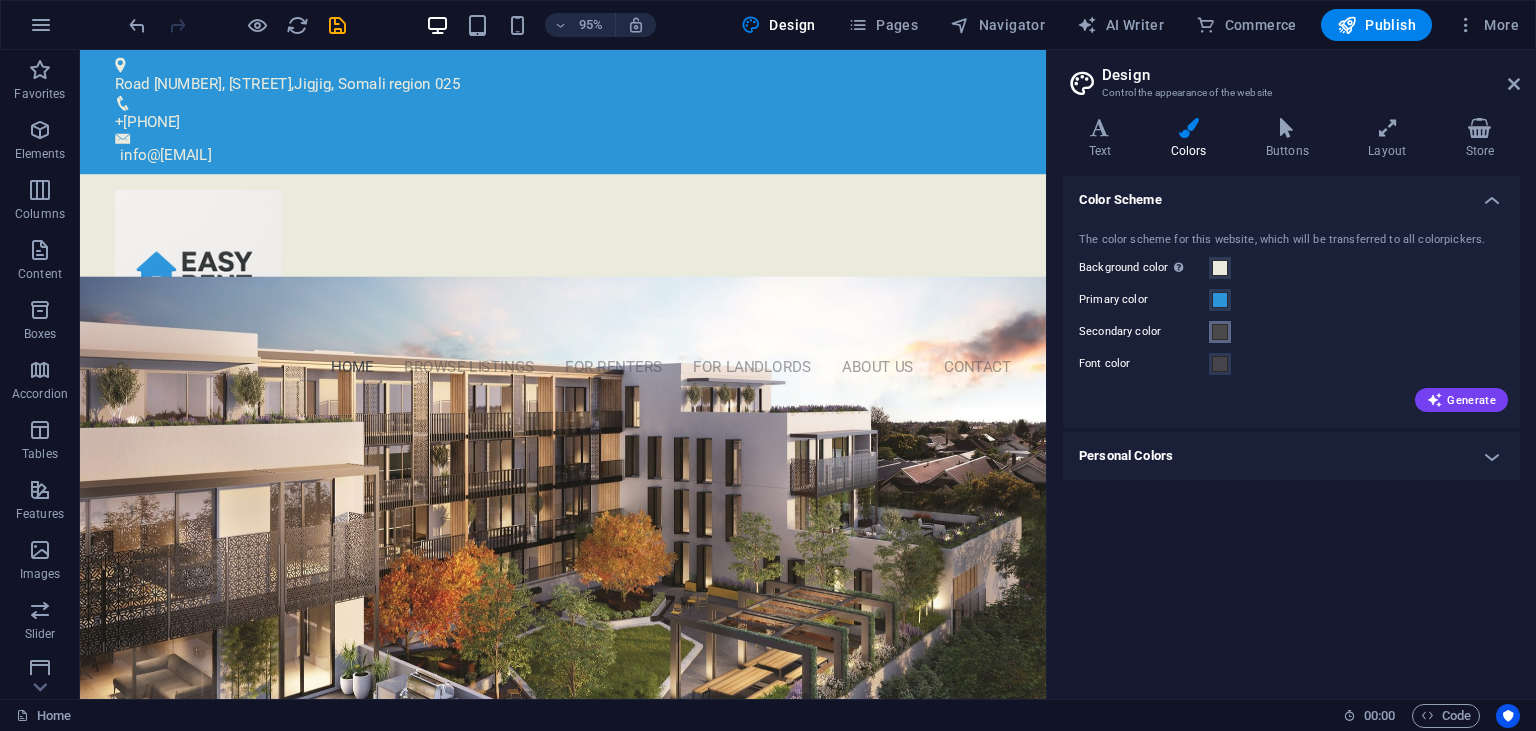 click at bounding box center [1220, 332] 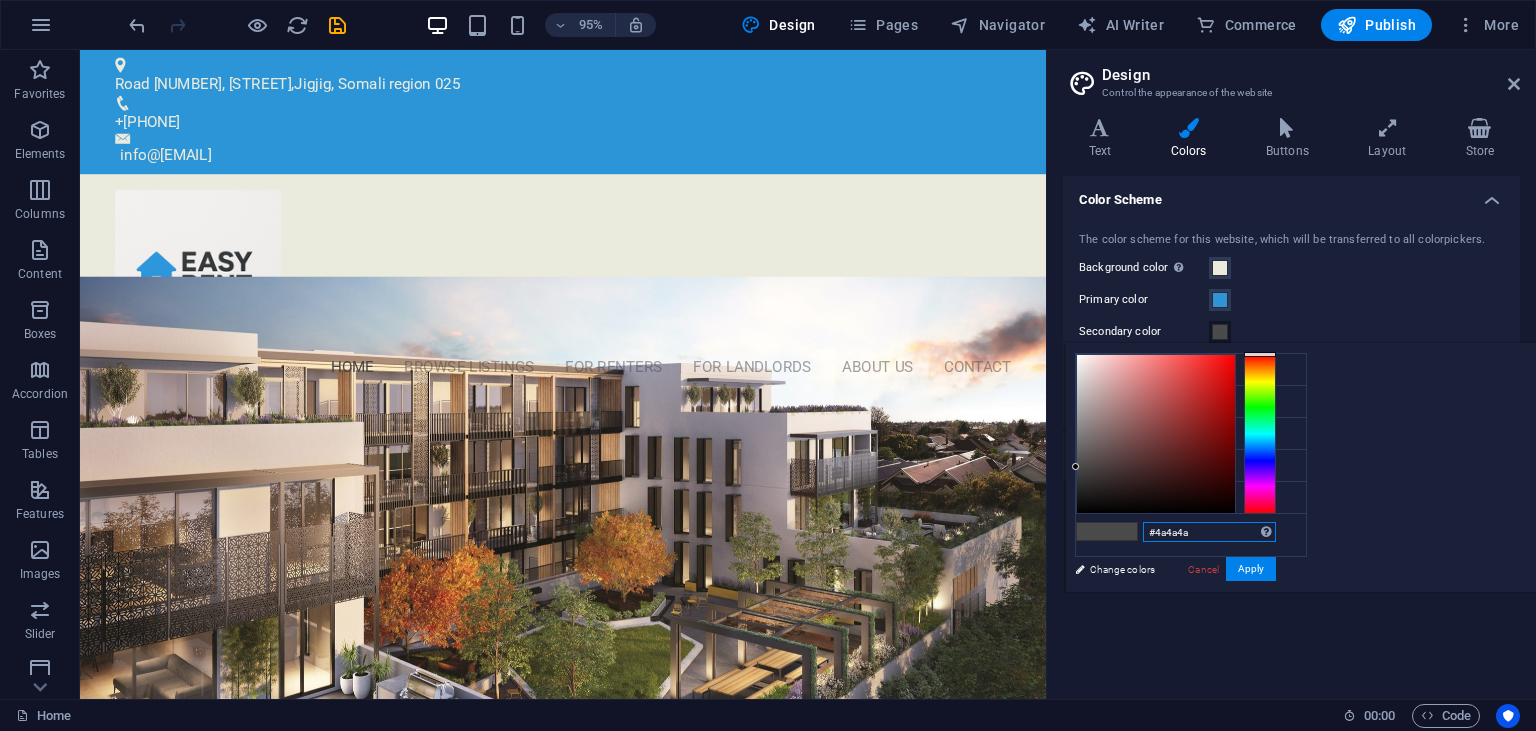 click on "#4a4a4a" at bounding box center (1209, 532) 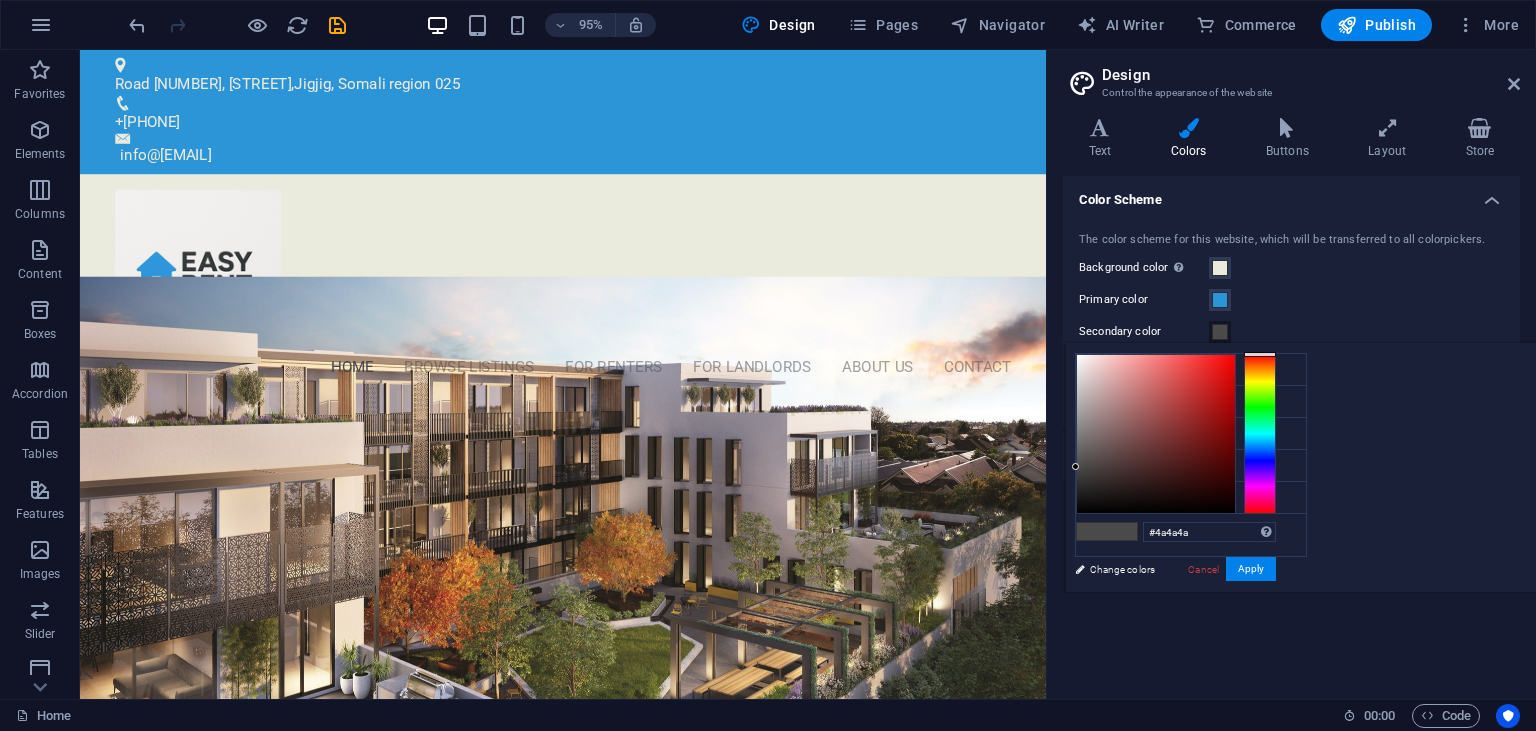 click on "Primary color" at bounding box center [1291, 300] 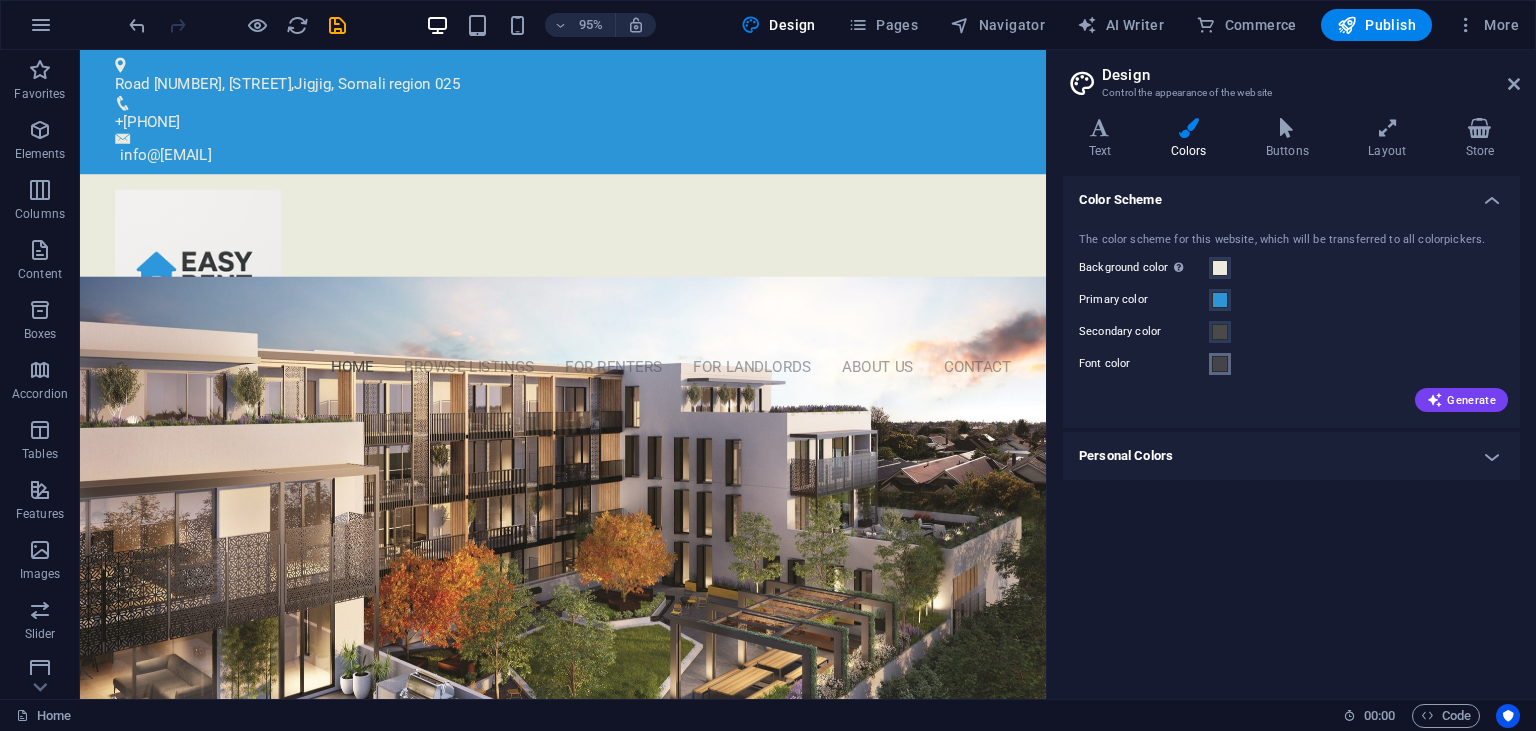 click at bounding box center [1220, 364] 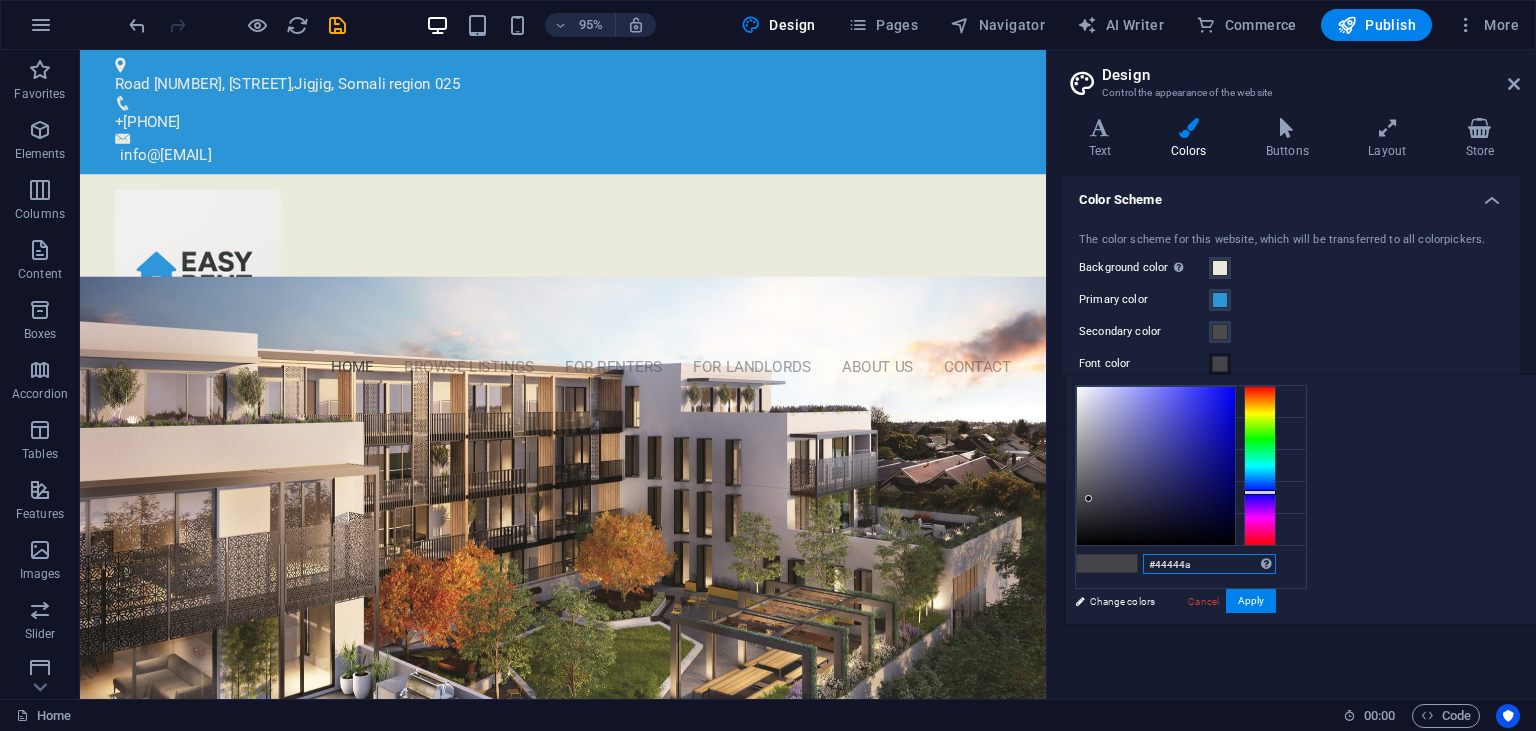 click on "#44444a" at bounding box center [1209, 564] 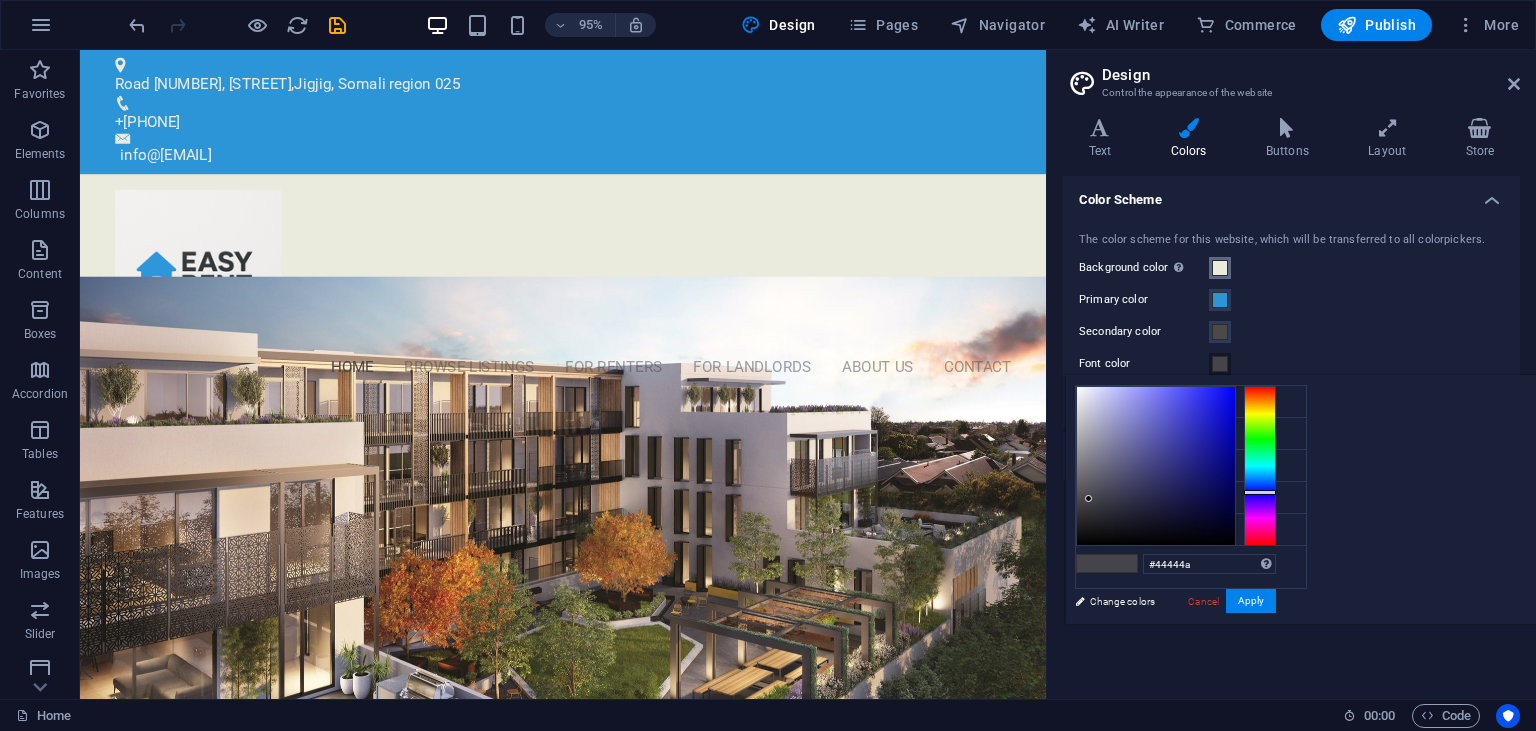 click at bounding box center (1220, 268) 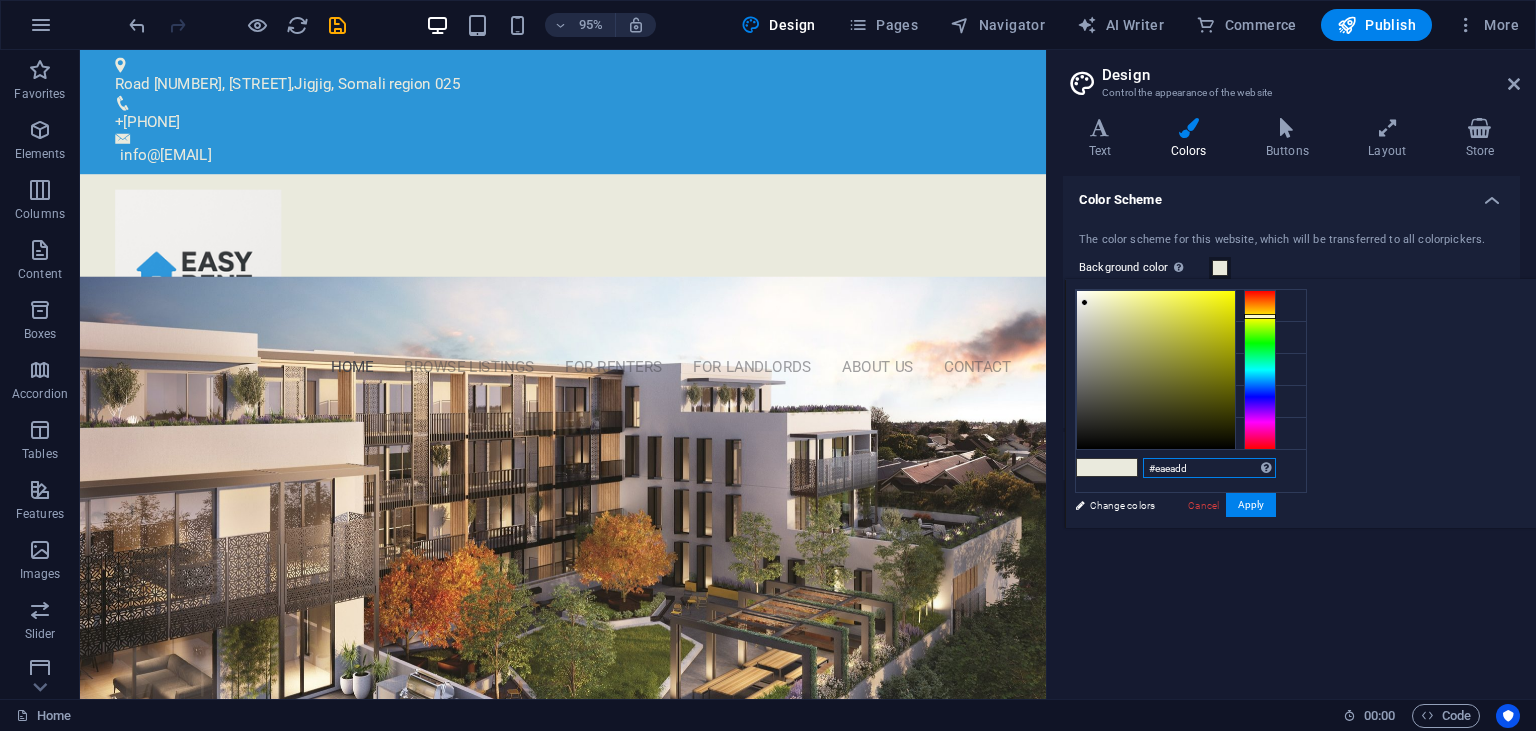 click on "#eaeadd" at bounding box center (1209, 468) 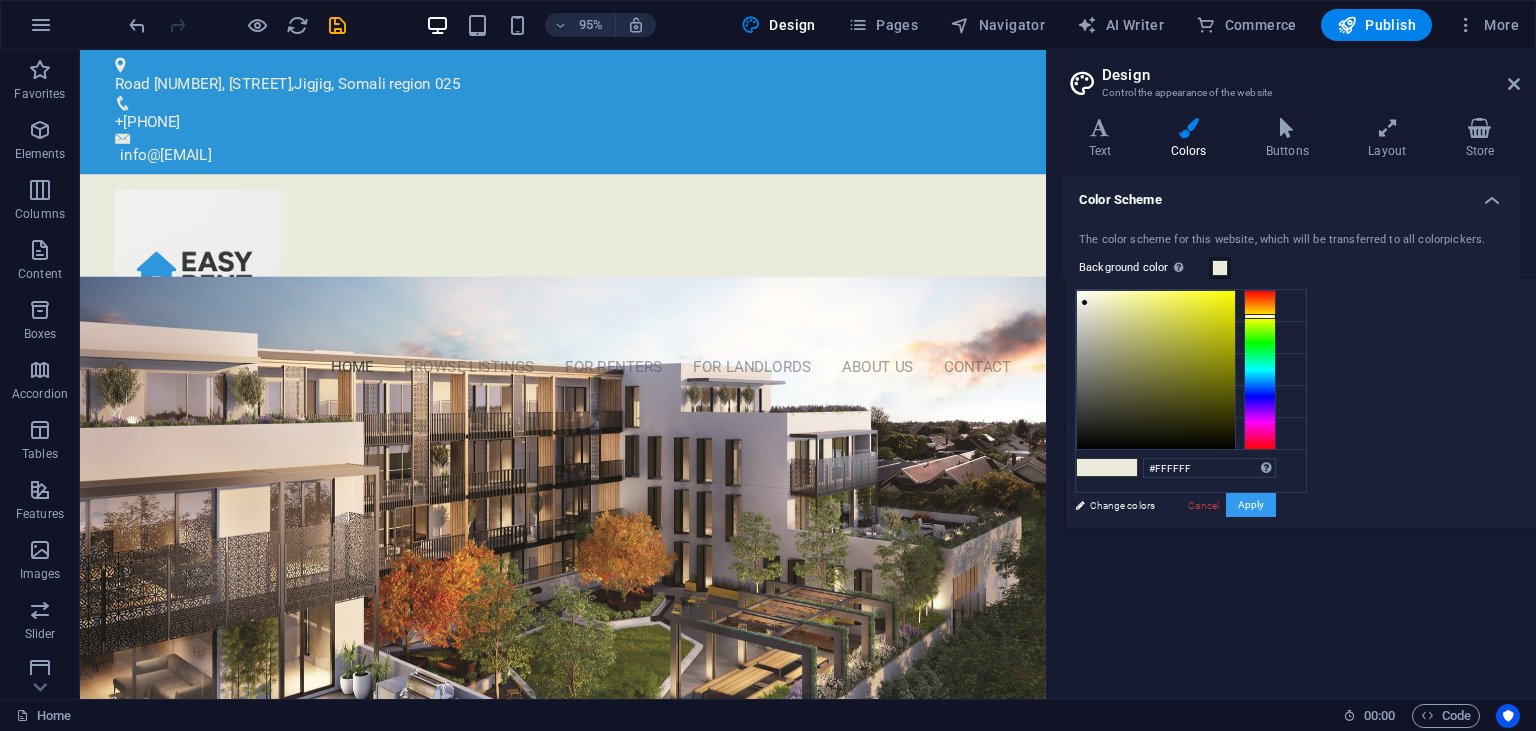 type on "#ffffff" 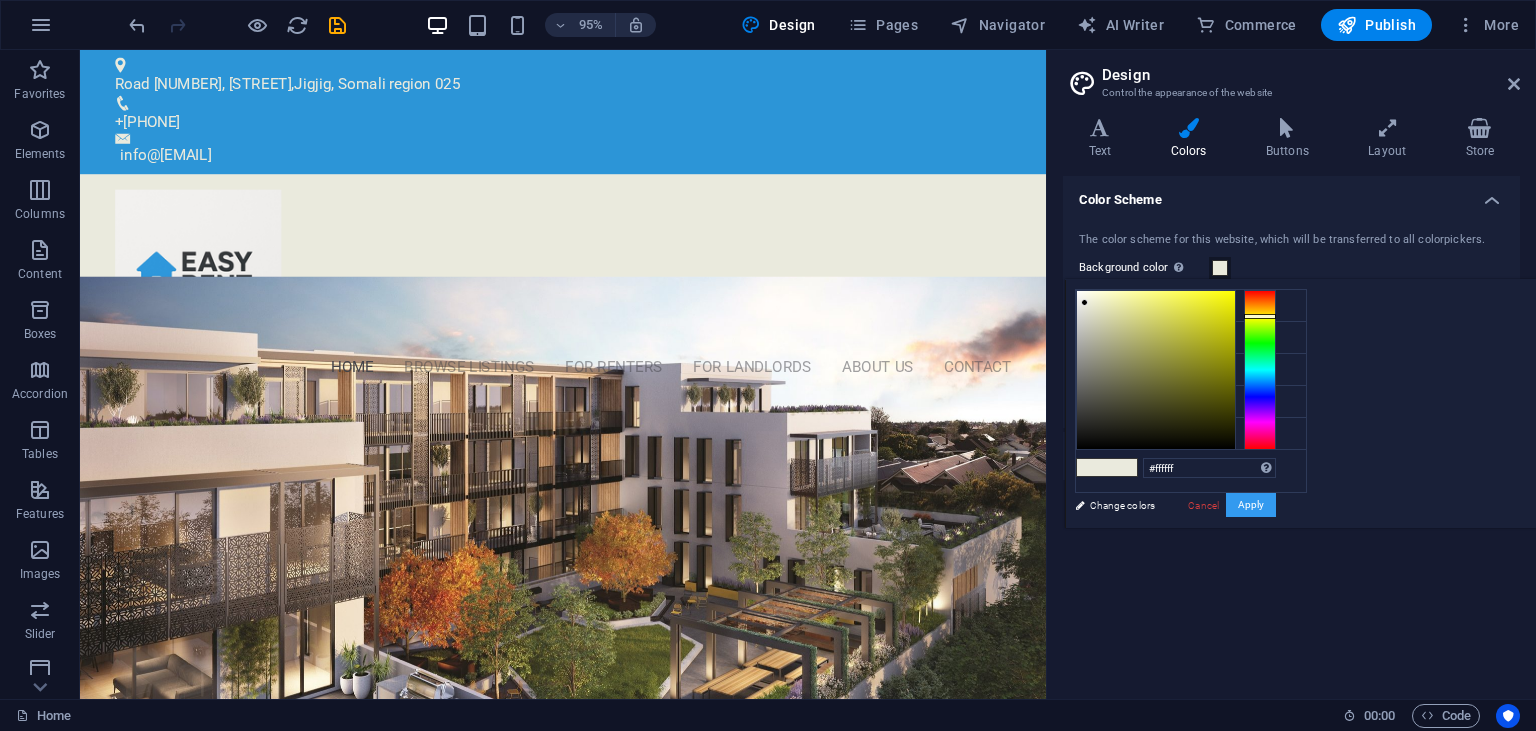 click on "Apply" at bounding box center [1251, 505] 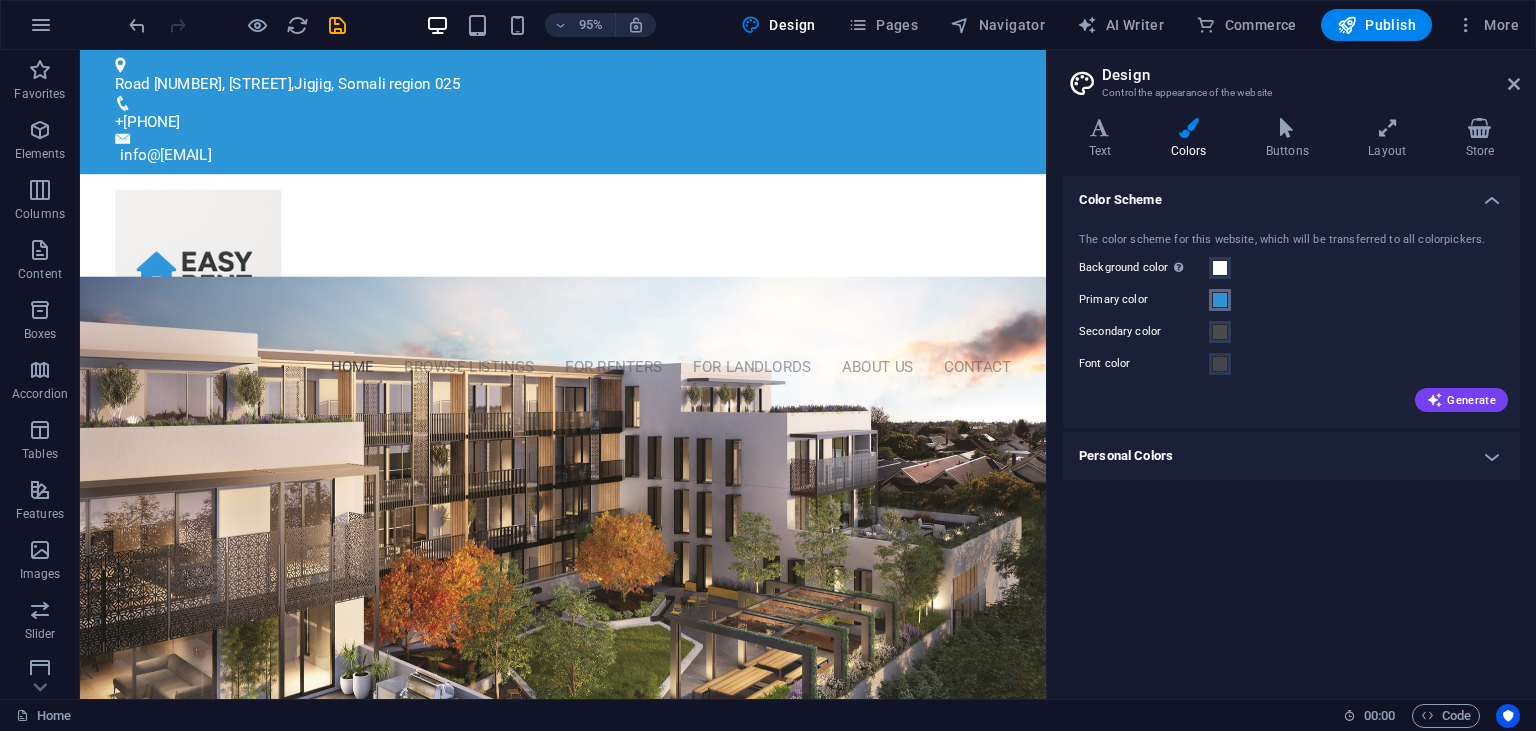 click at bounding box center [1220, 300] 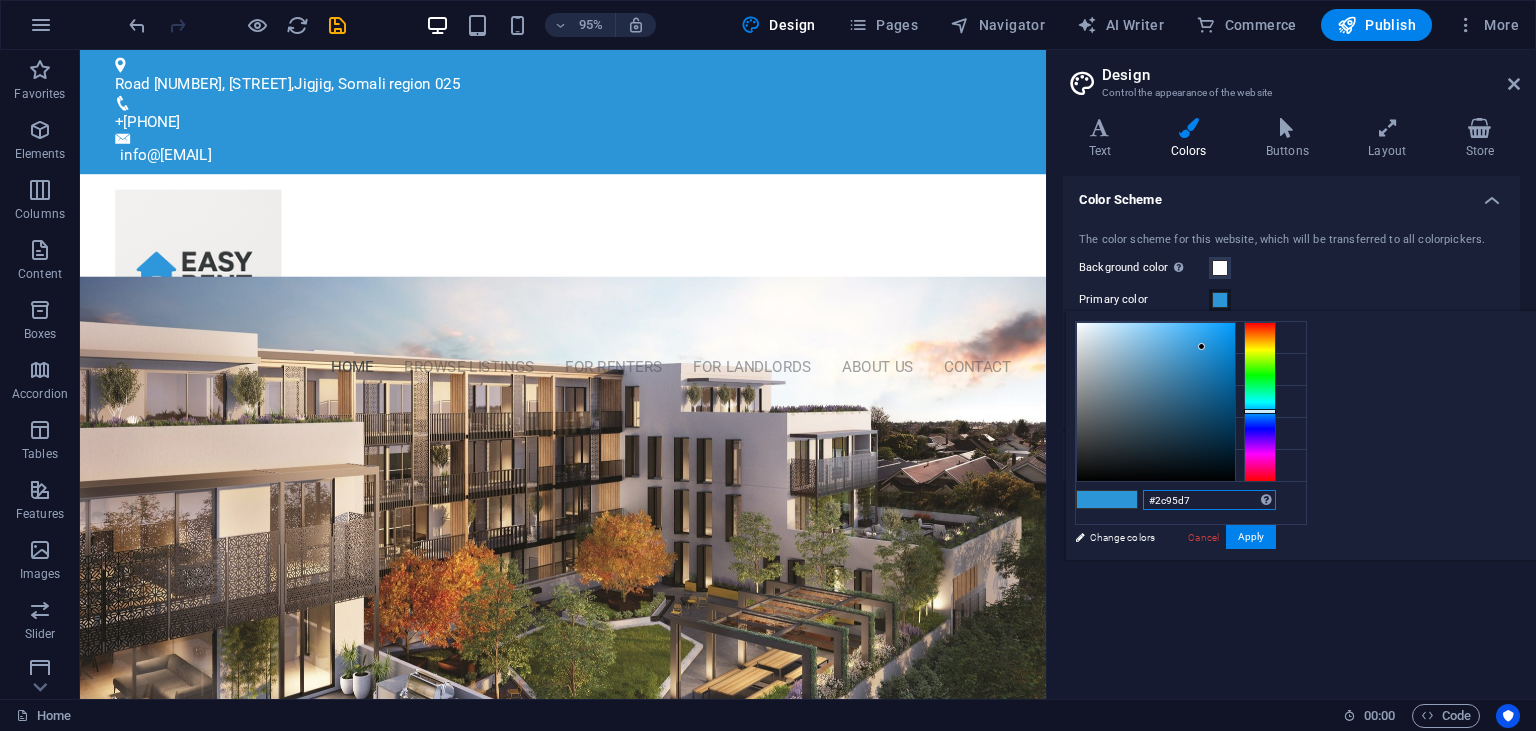 click on "#2c95d7" at bounding box center (1209, 500) 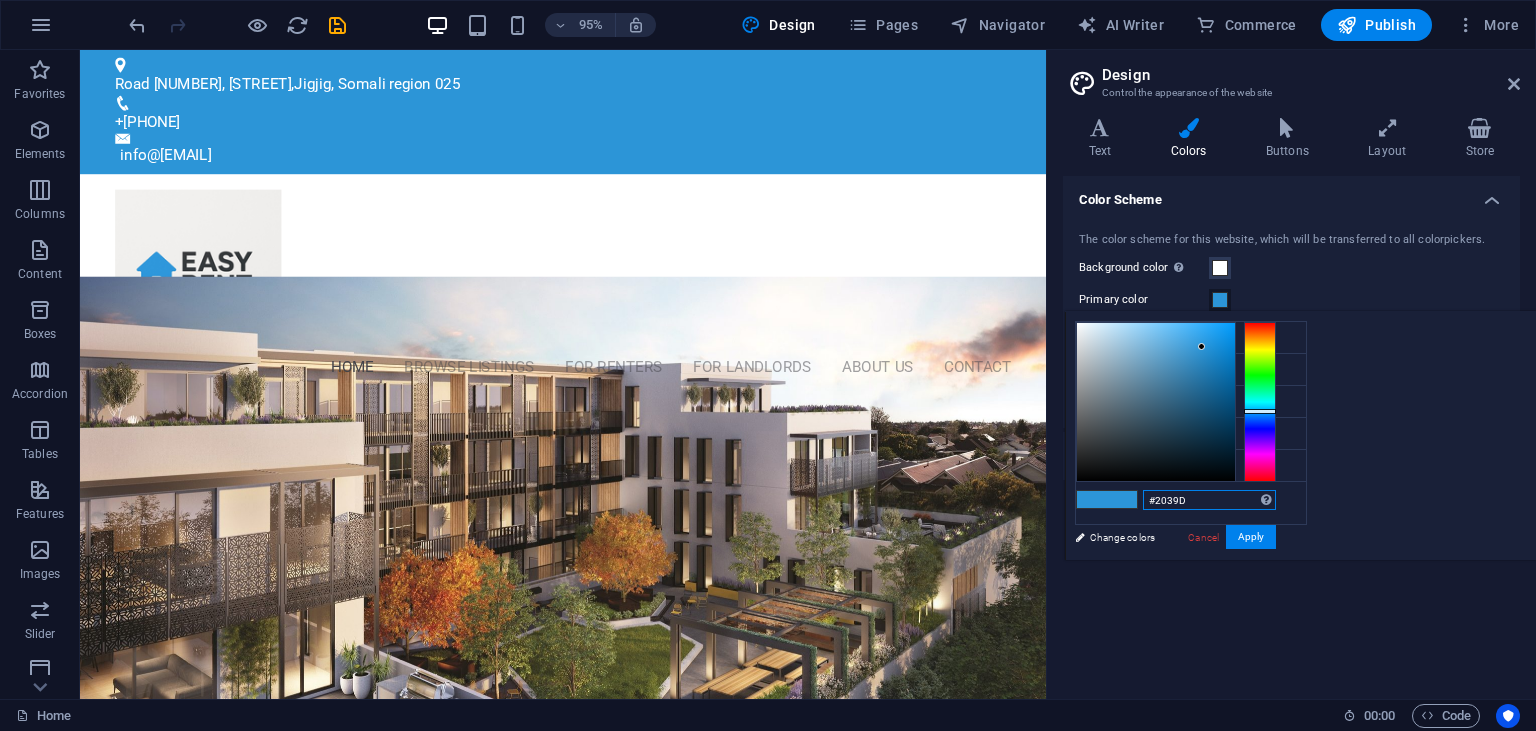 type on "#2039D7" 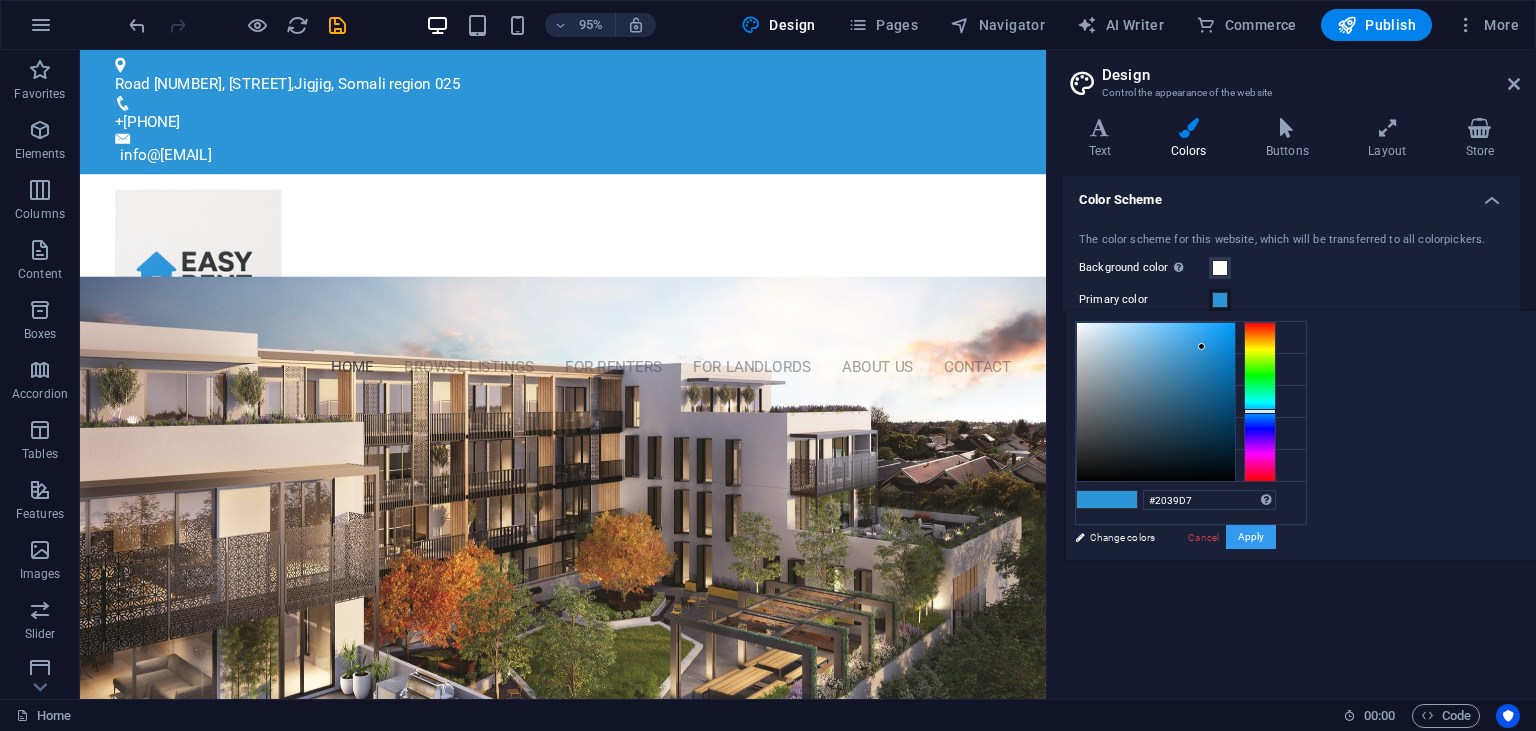 click on "Apply" at bounding box center (1251, 537) 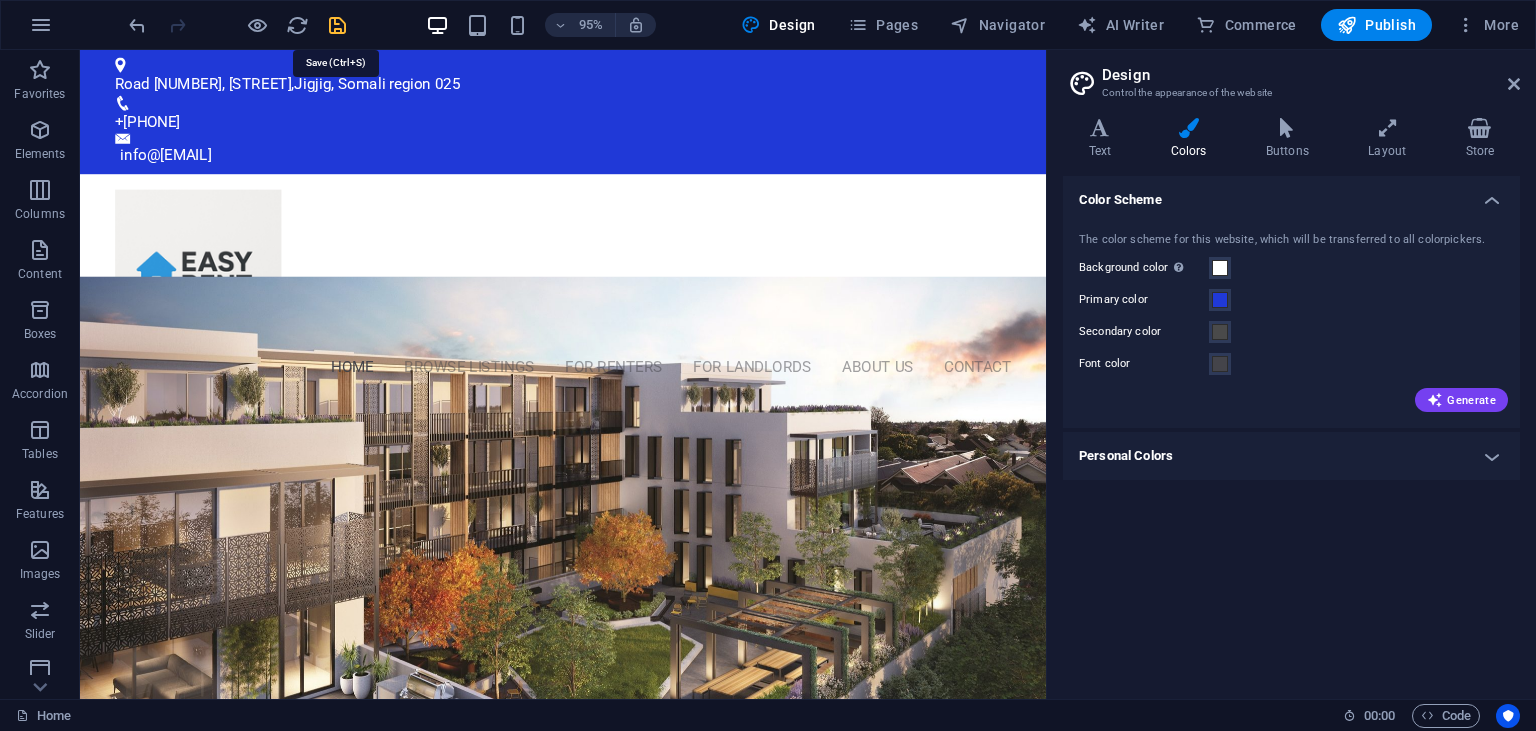 click at bounding box center (337, 25) 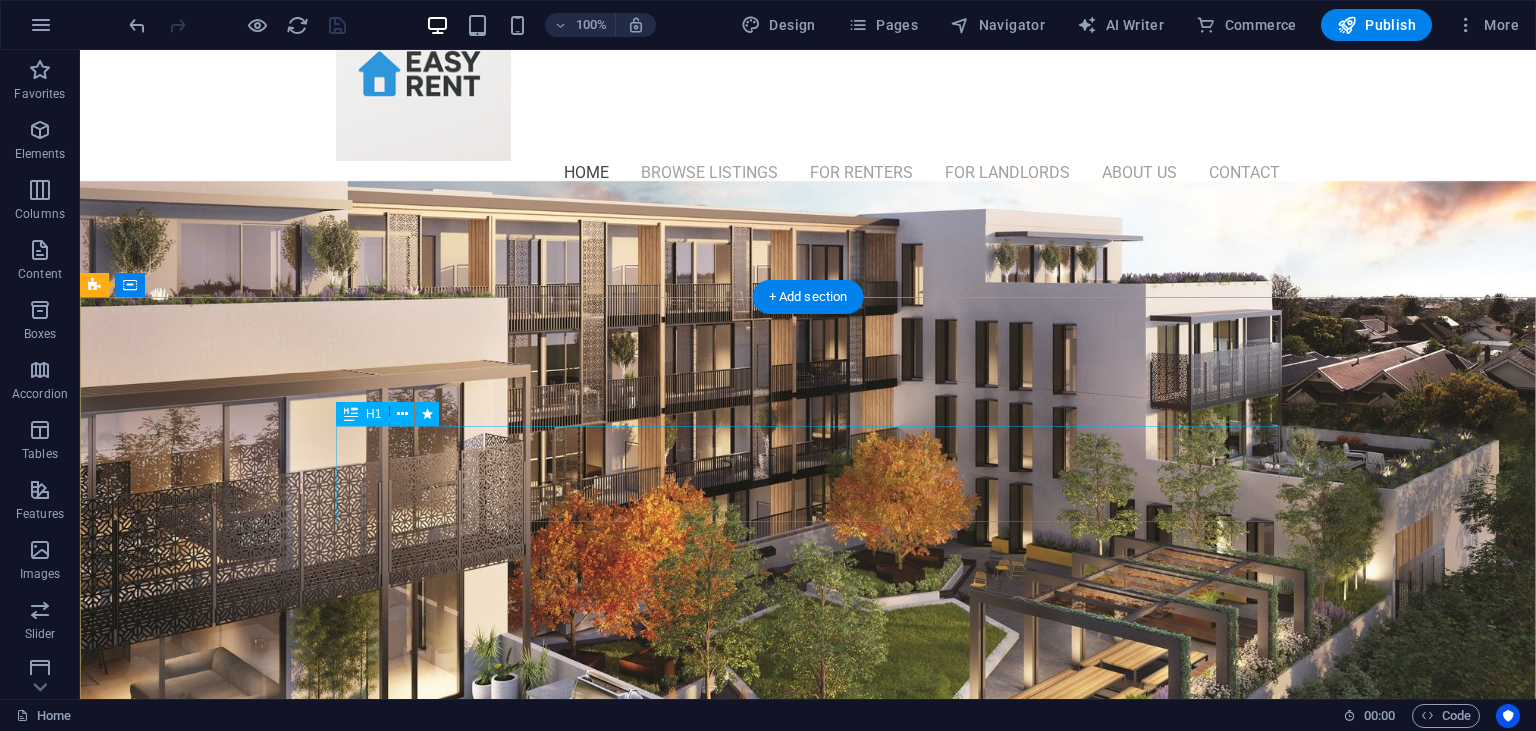 scroll, scrollTop: 0, scrollLeft: 0, axis: both 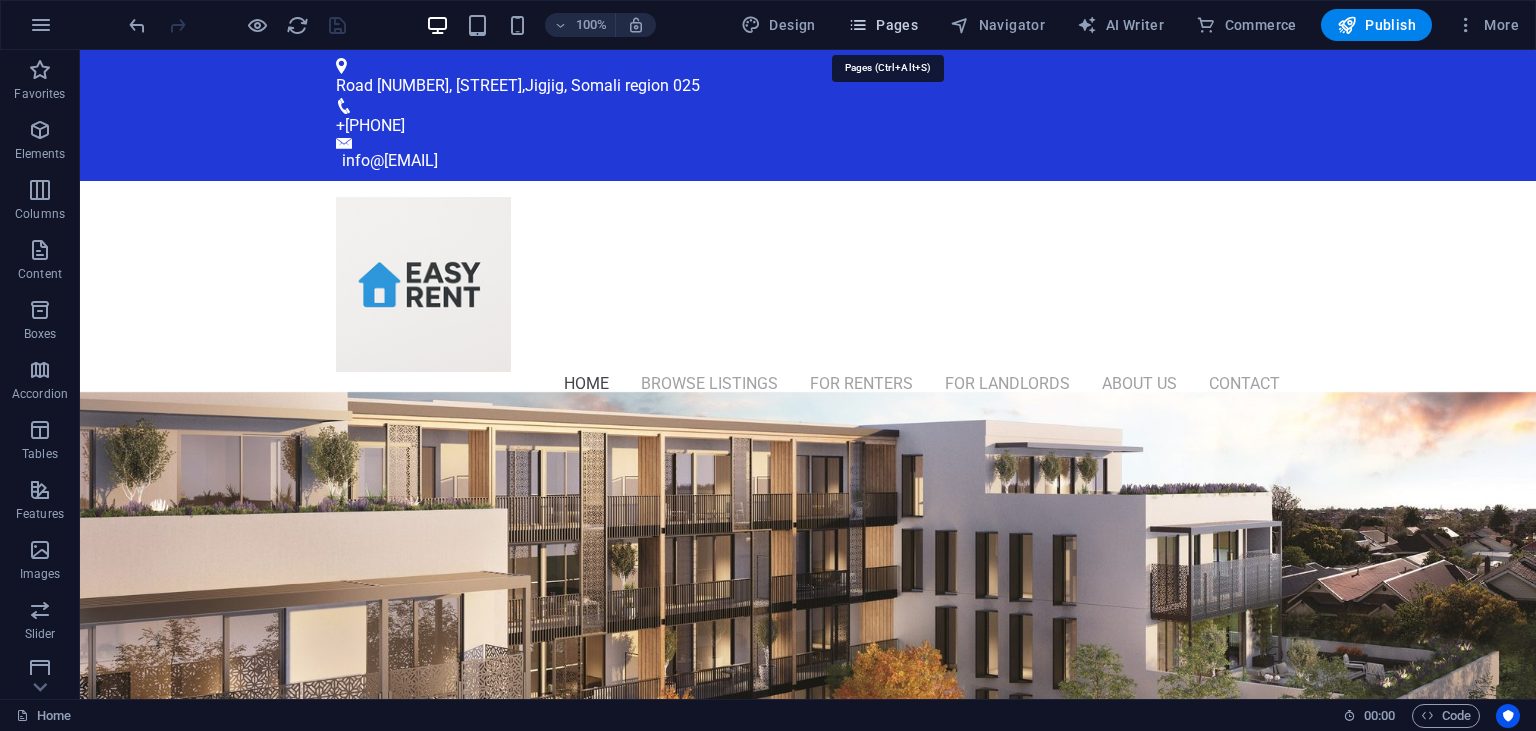 click on "Pages" at bounding box center (883, 25) 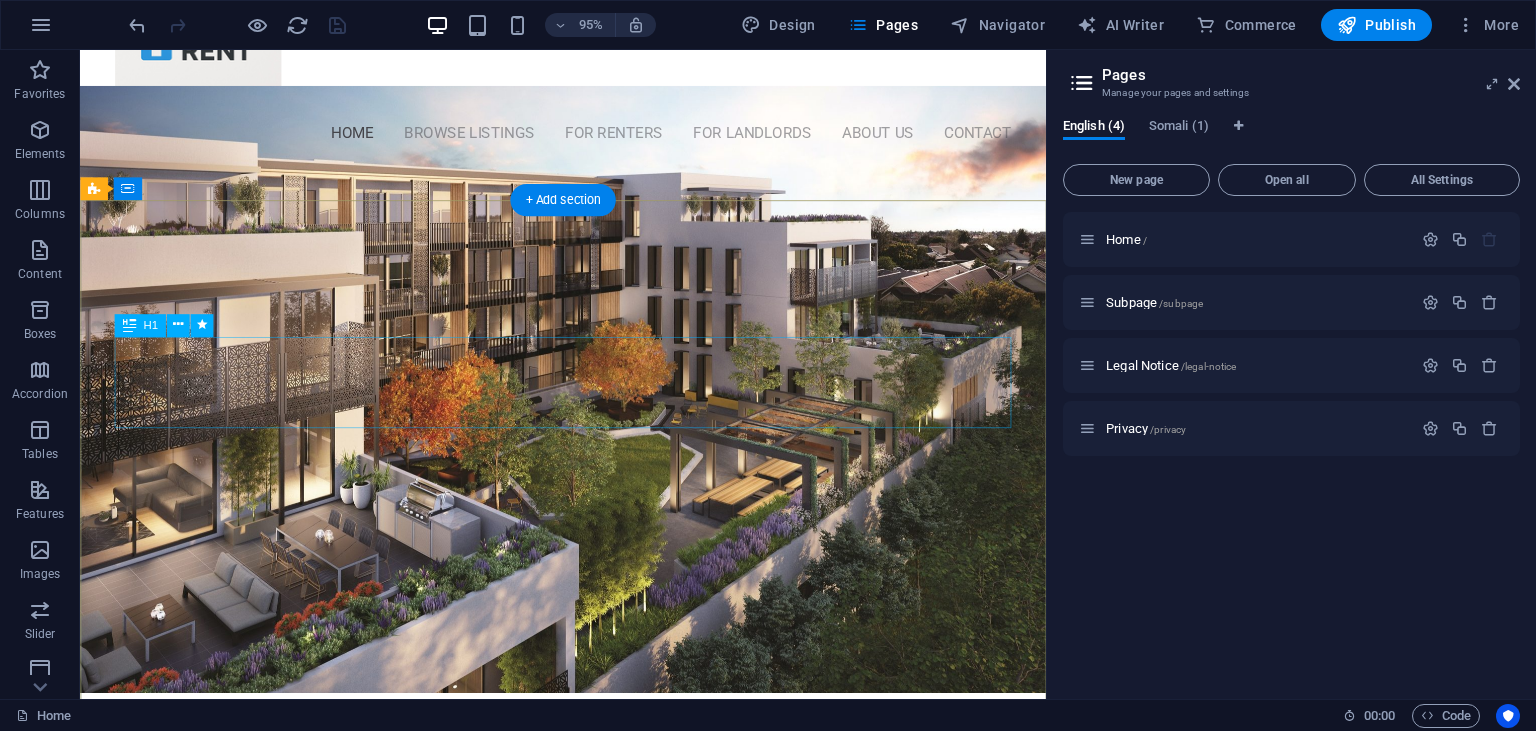 scroll, scrollTop: 88, scrollLeft: 0, axis: vertical 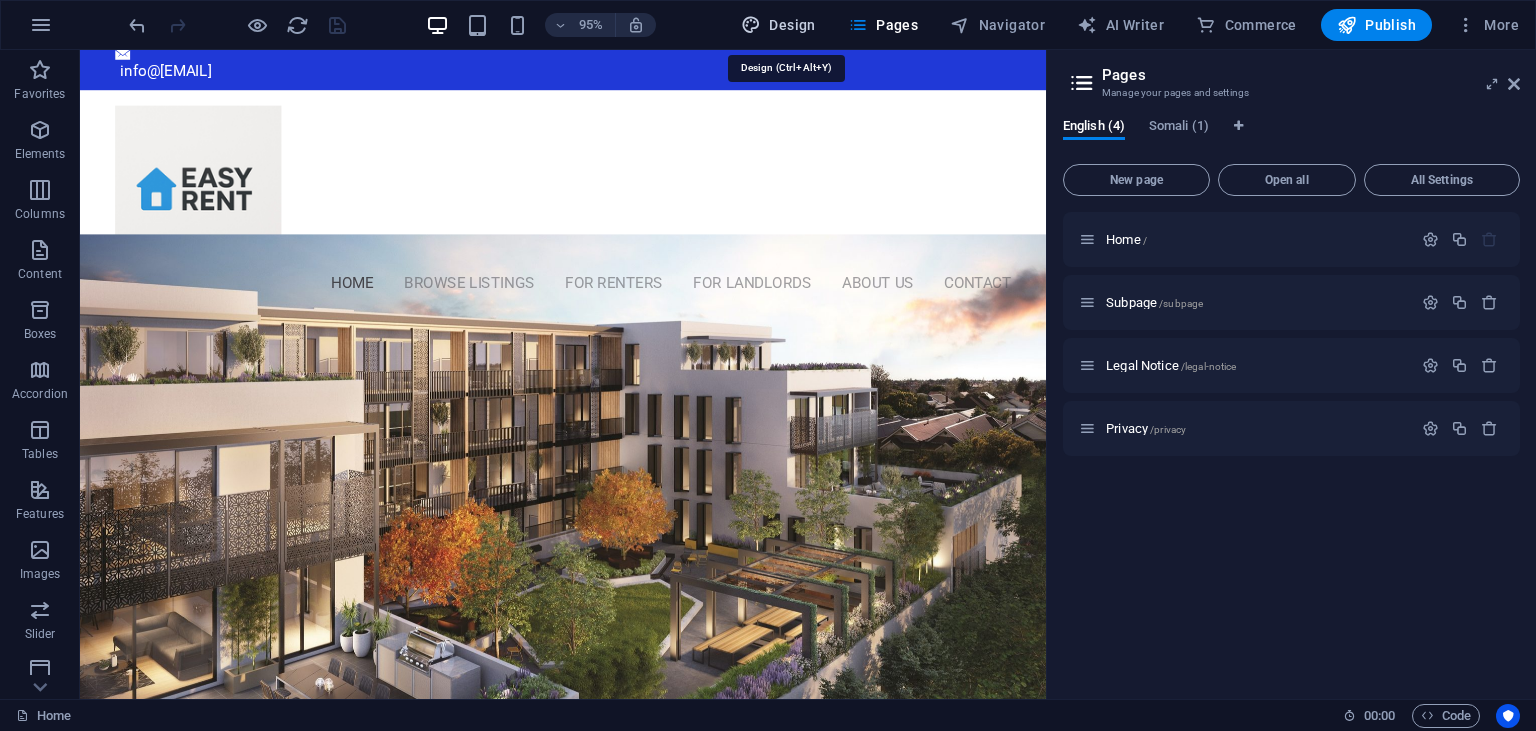 click on "Design" at bounding box center [778, 25] 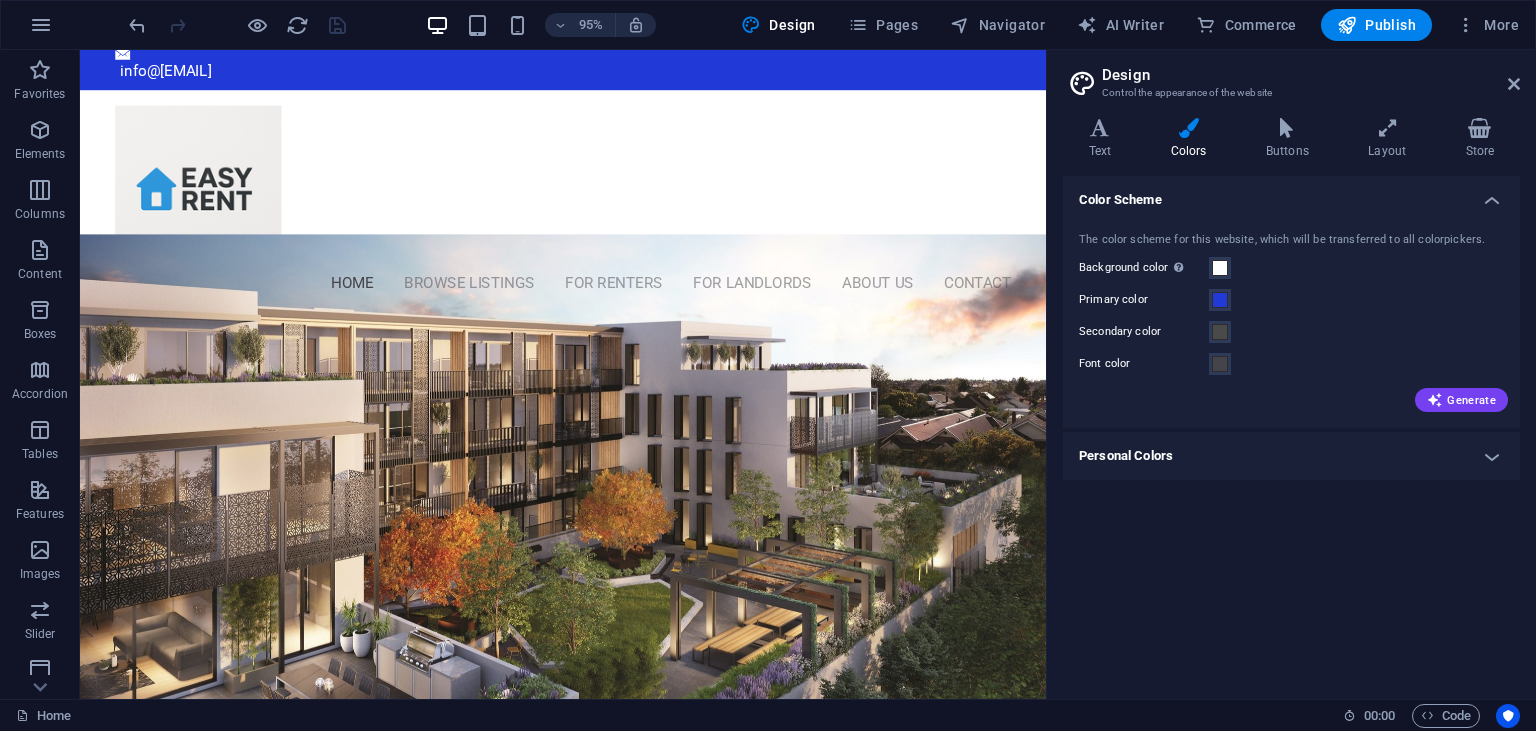 click on "Colors" at bounding box center (1192, 139) 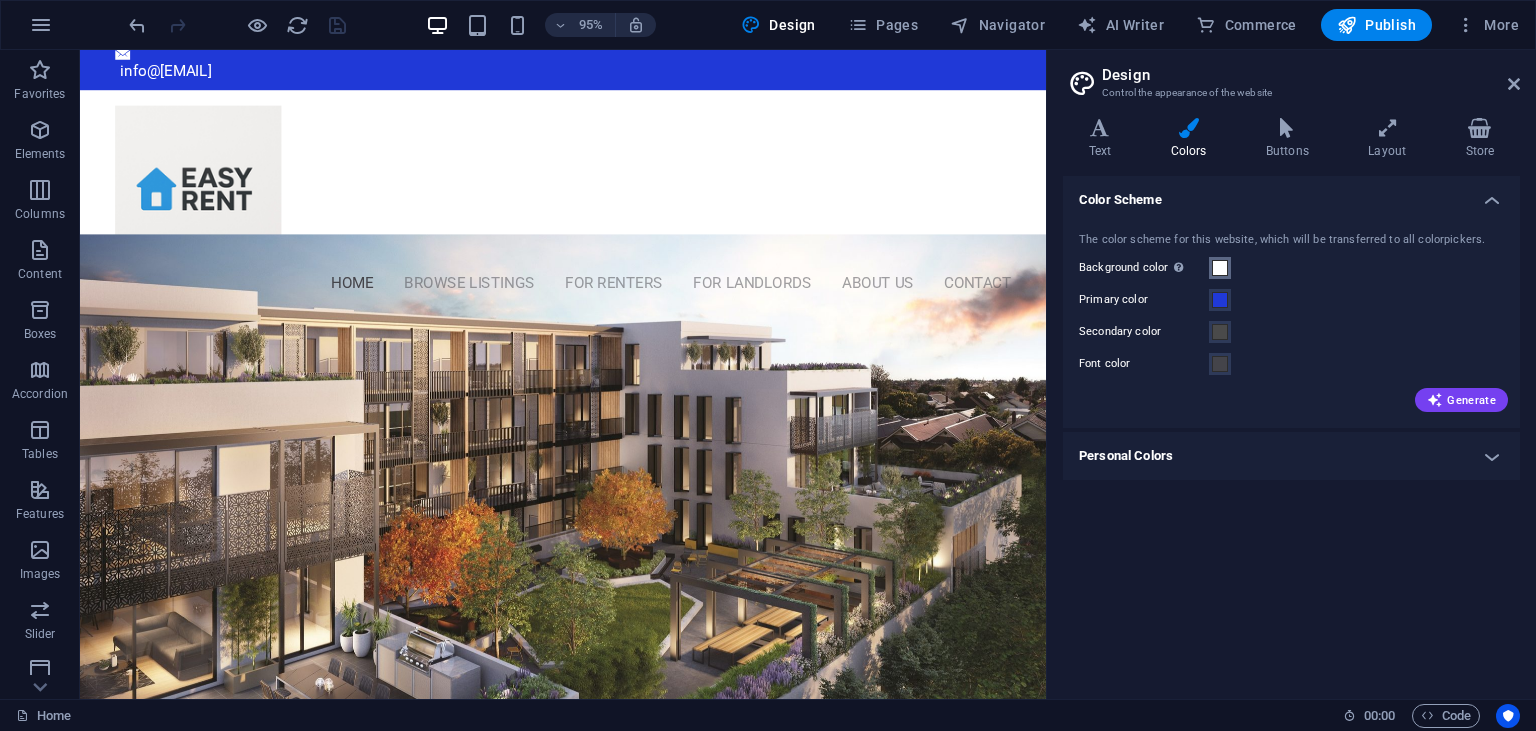 click at bounding box center (1220, 268) 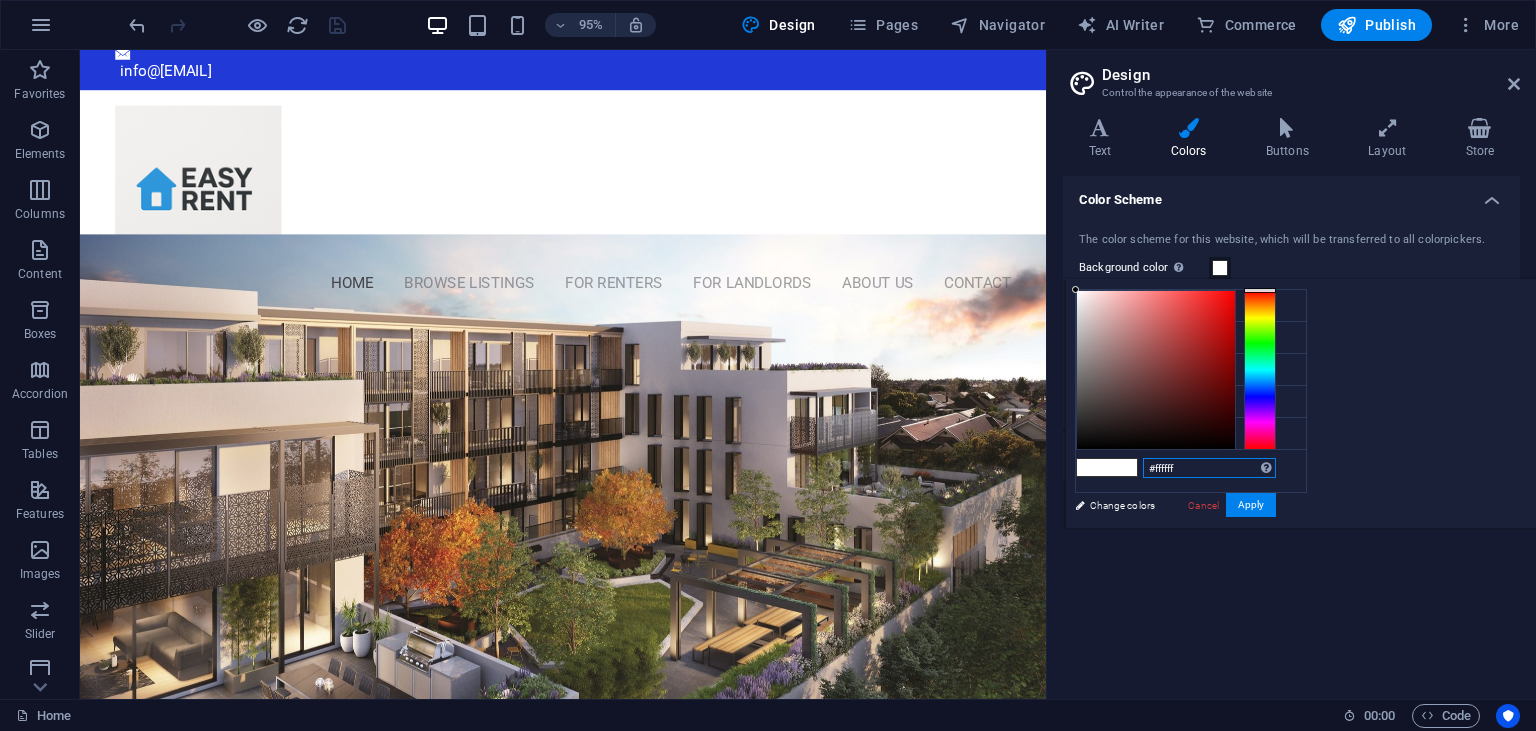click on "#ffffff" at bounding box center [1209, 468] 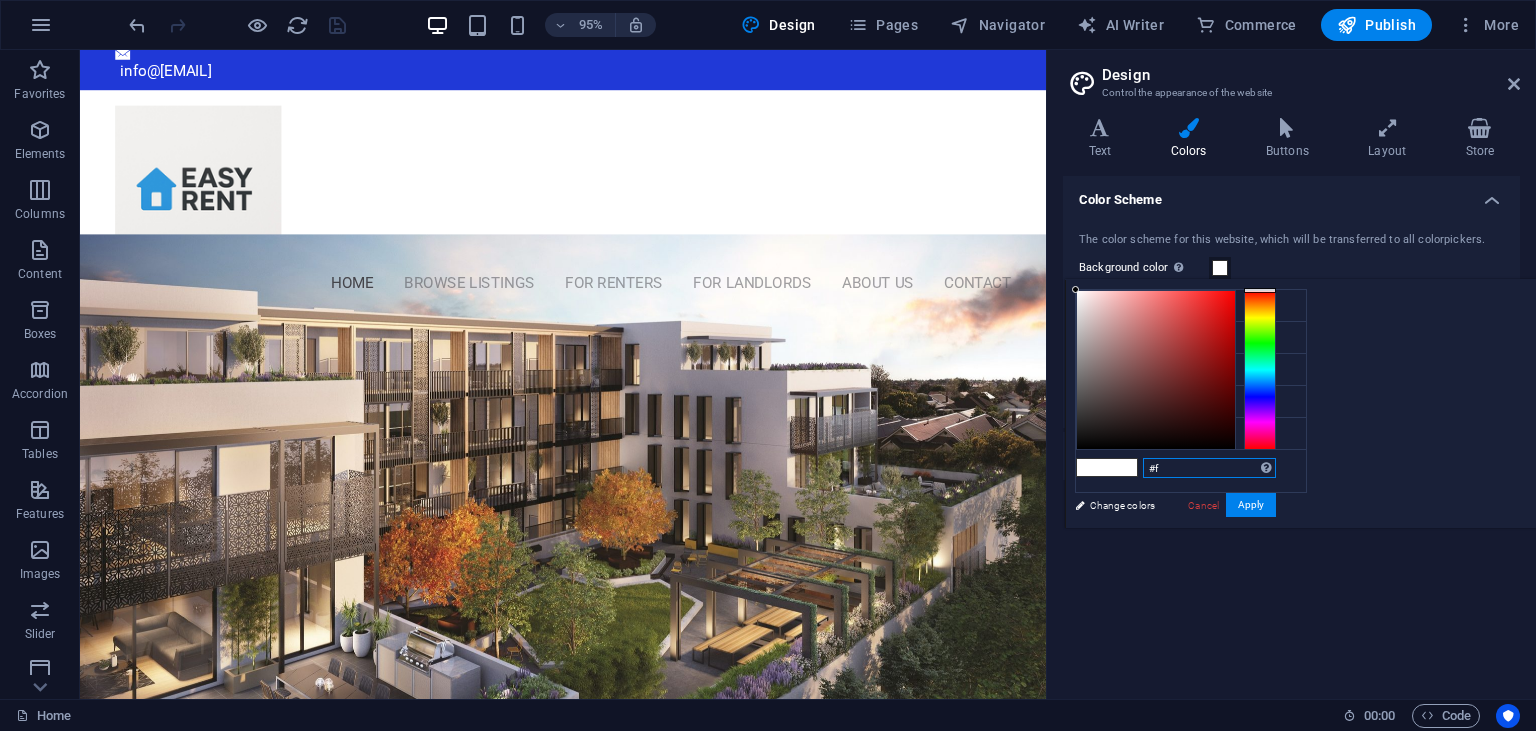 type on "#" 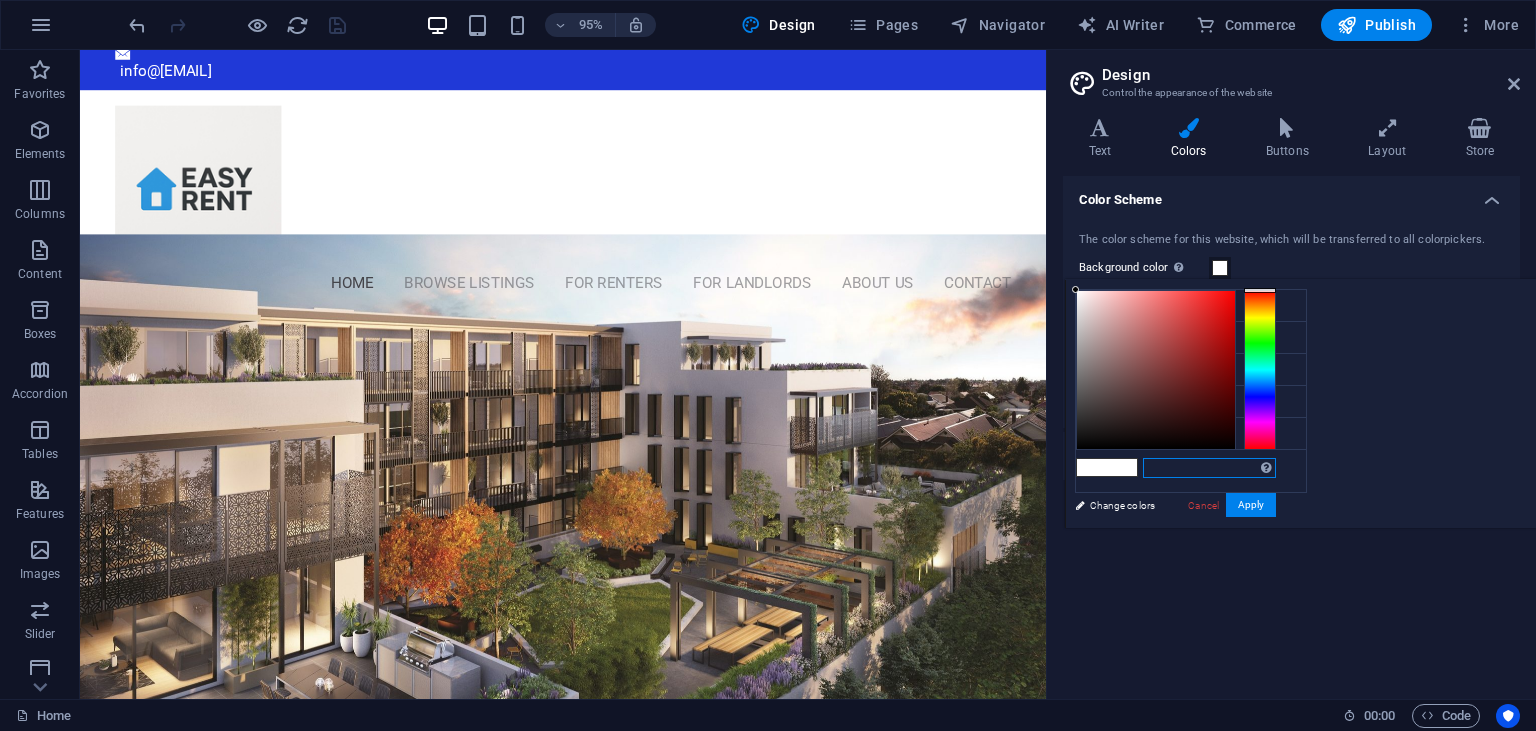 paste on "E5F20F0" 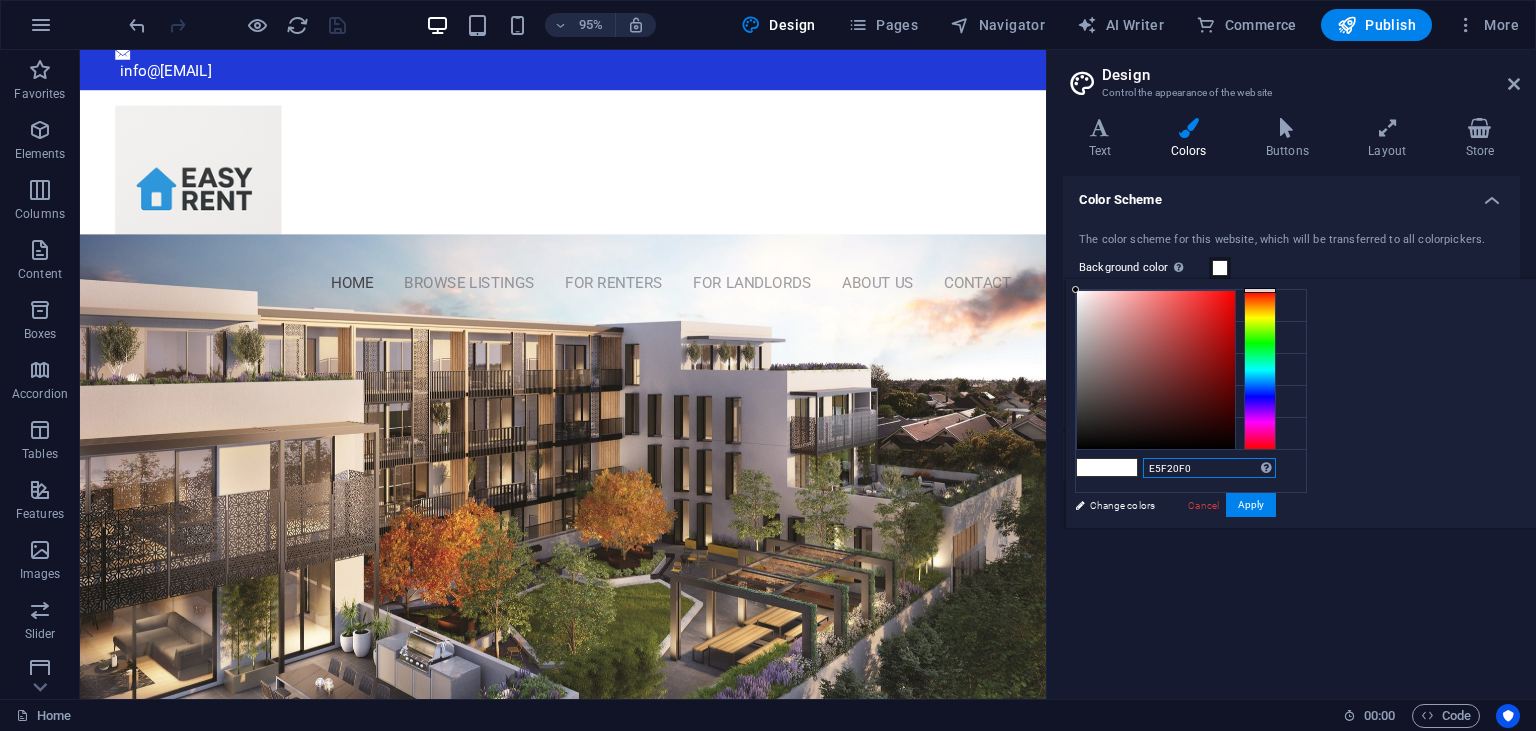 click on "E5F20F0" at bounding box center (1209, 468) 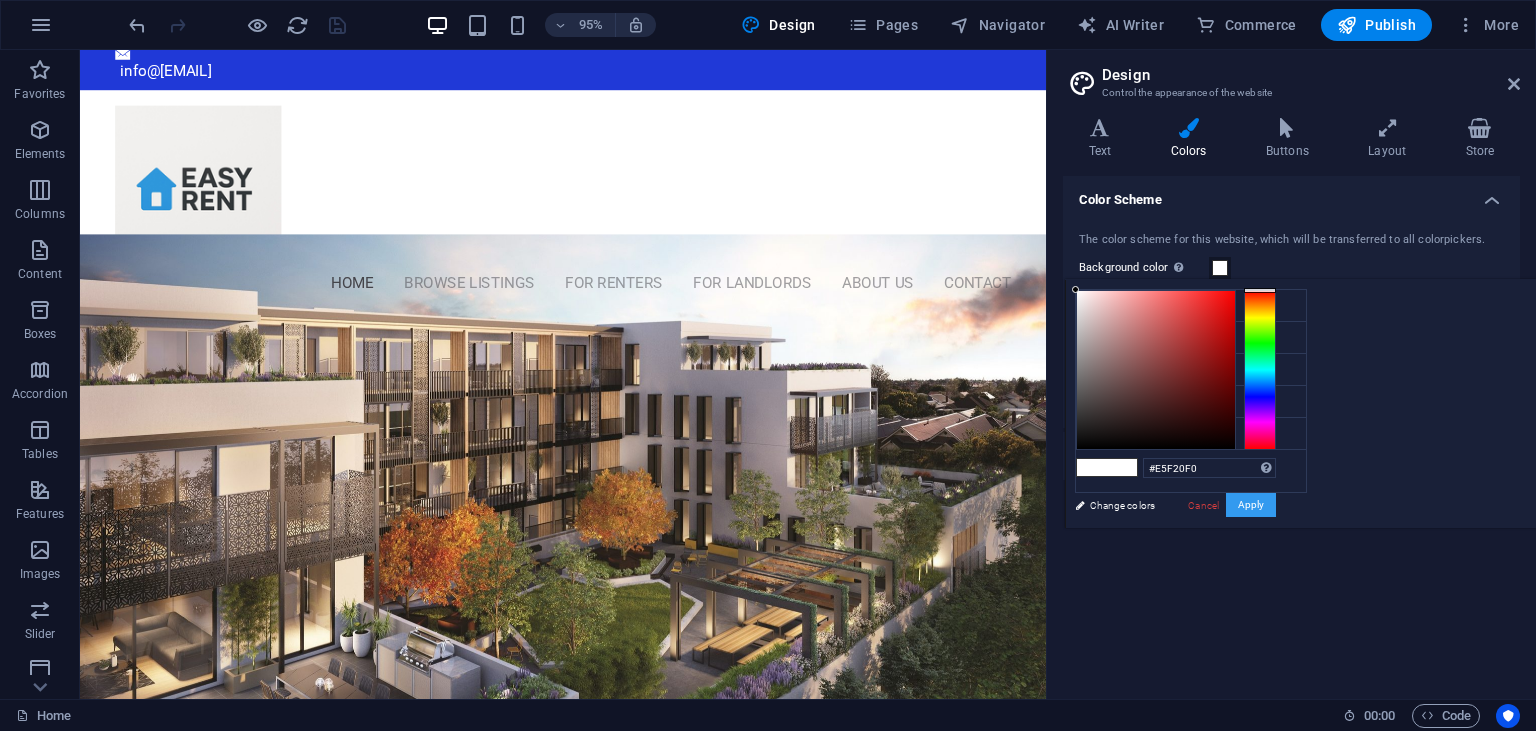 click on "Apply" at bounding box center [1251, 505] 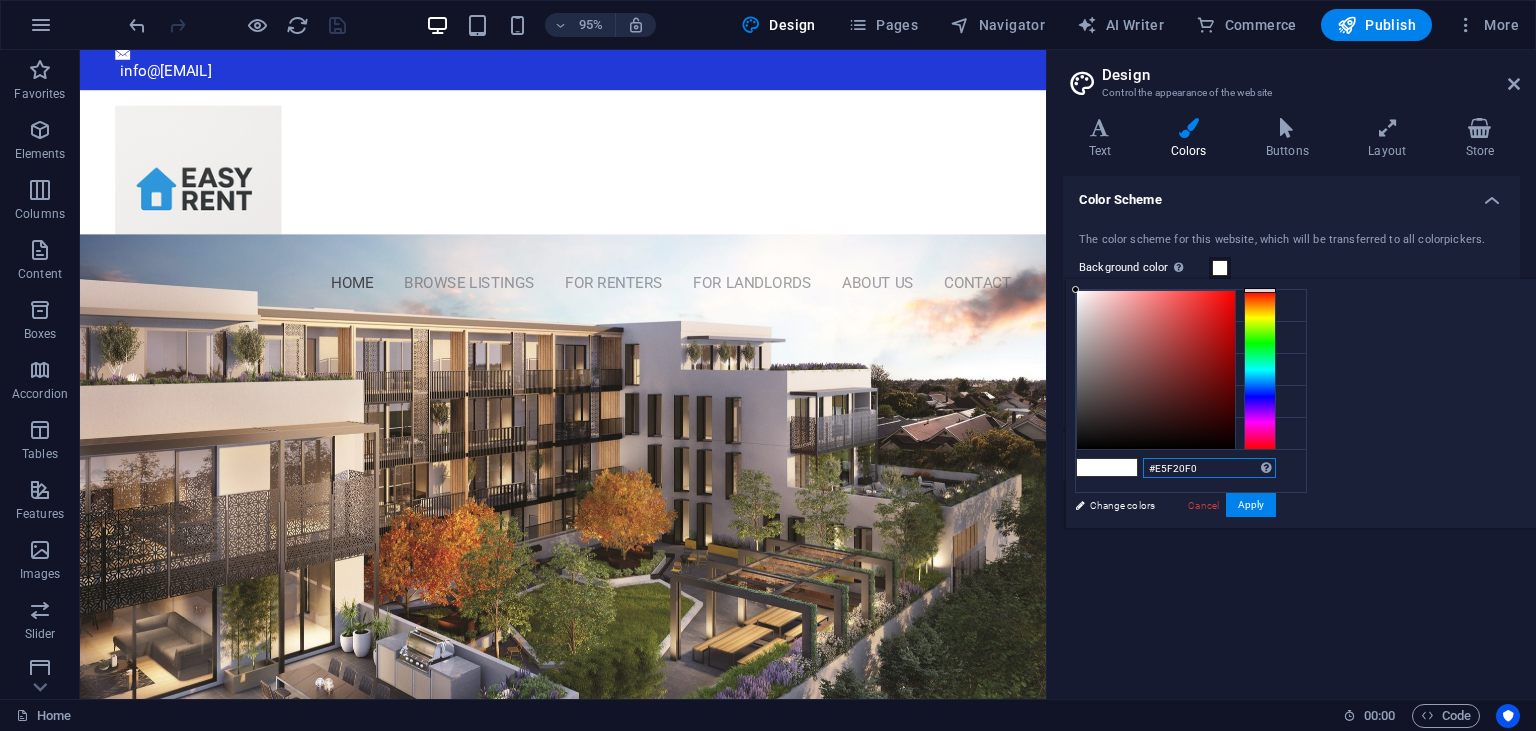click on "#E5F20F0" at bounding box center [1209, 468] 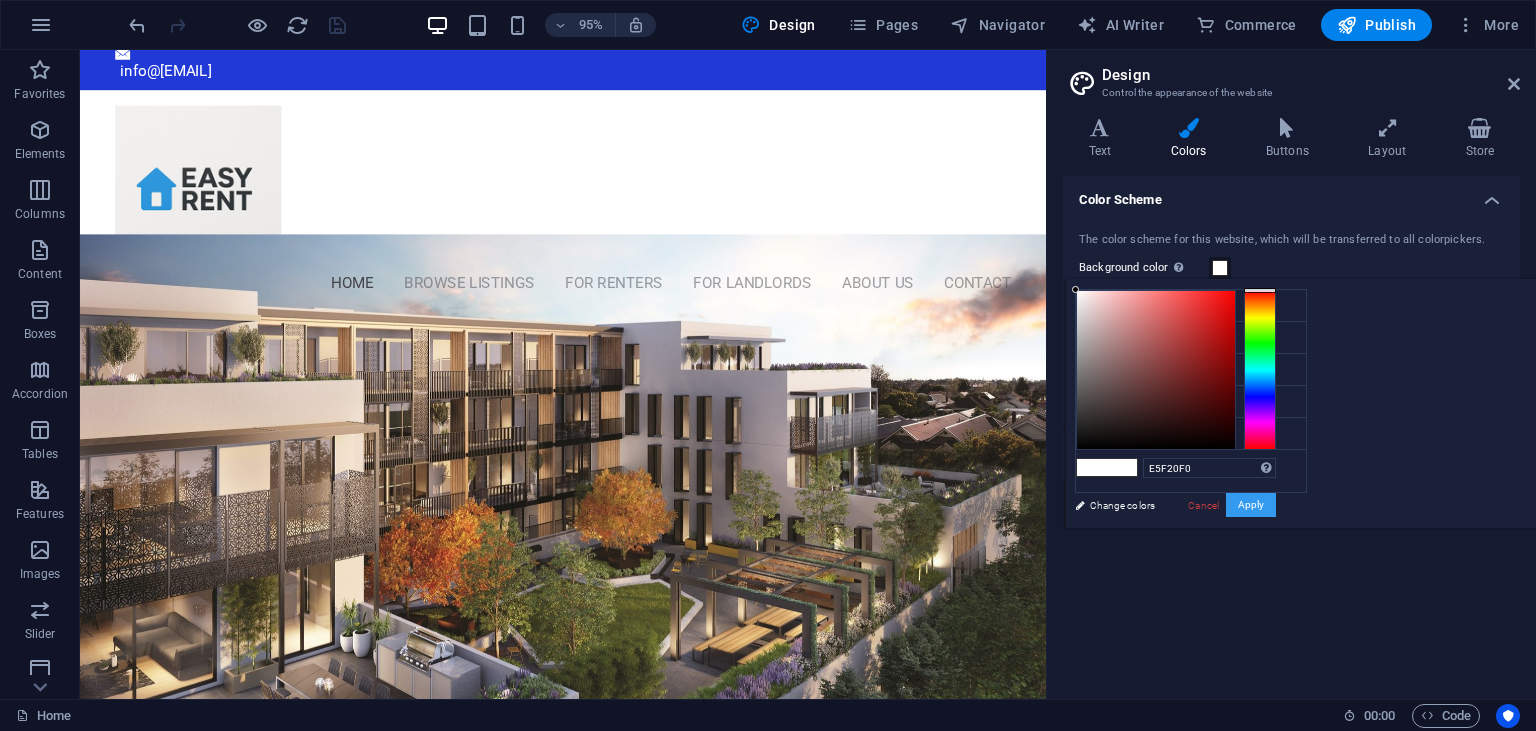 click on "Apply" at bounding box center (1251, 505) 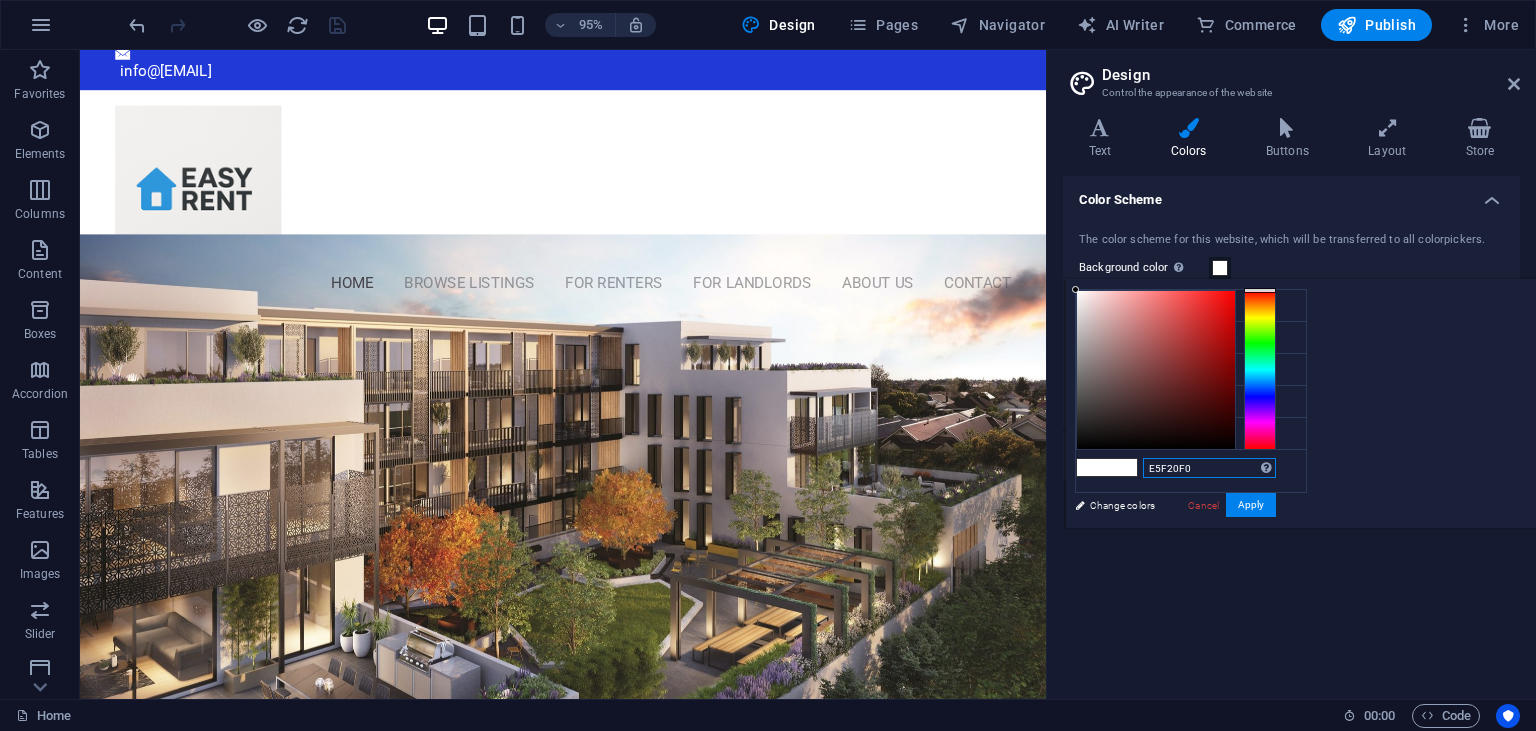 click on "E5F20F0" at bounding box center [1209, 468] 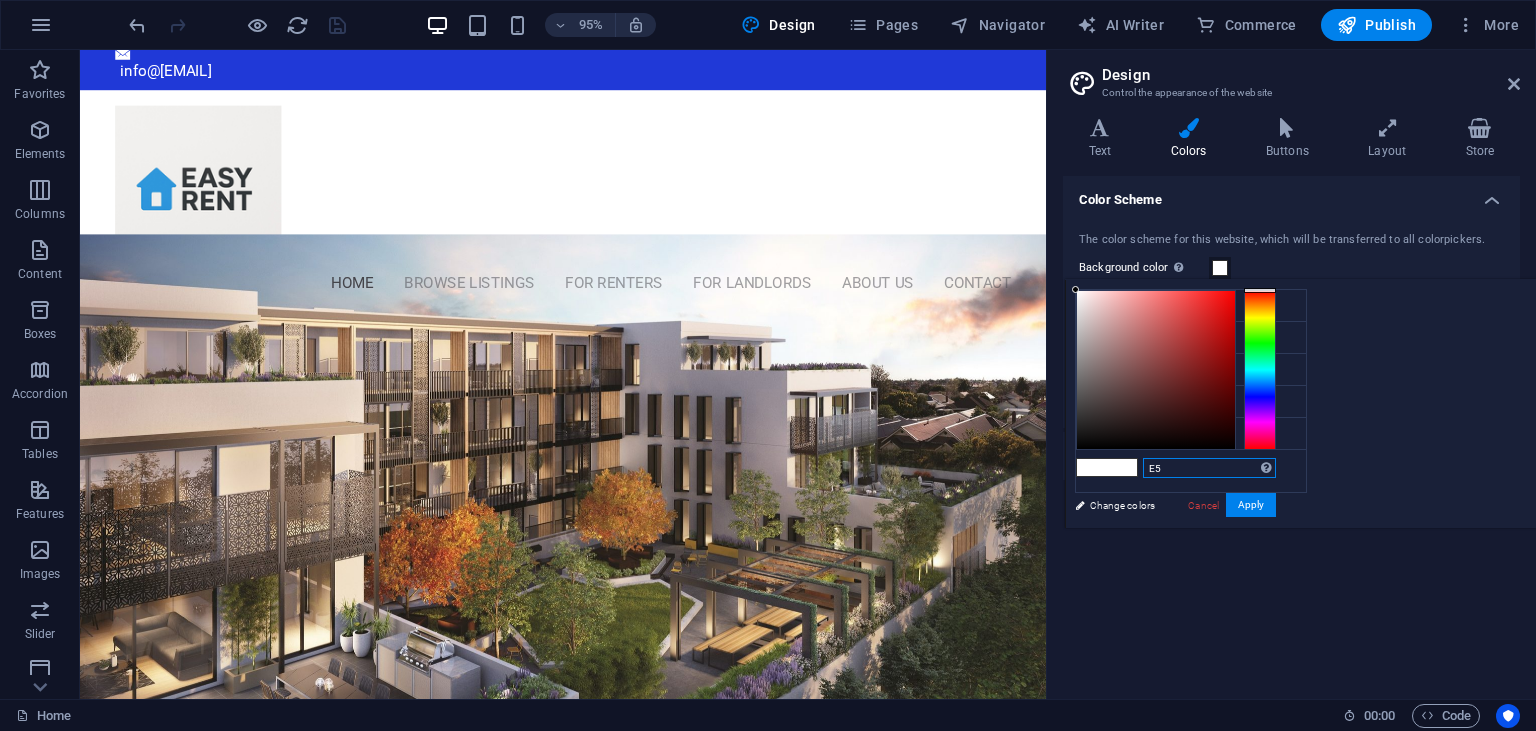 type on "E" 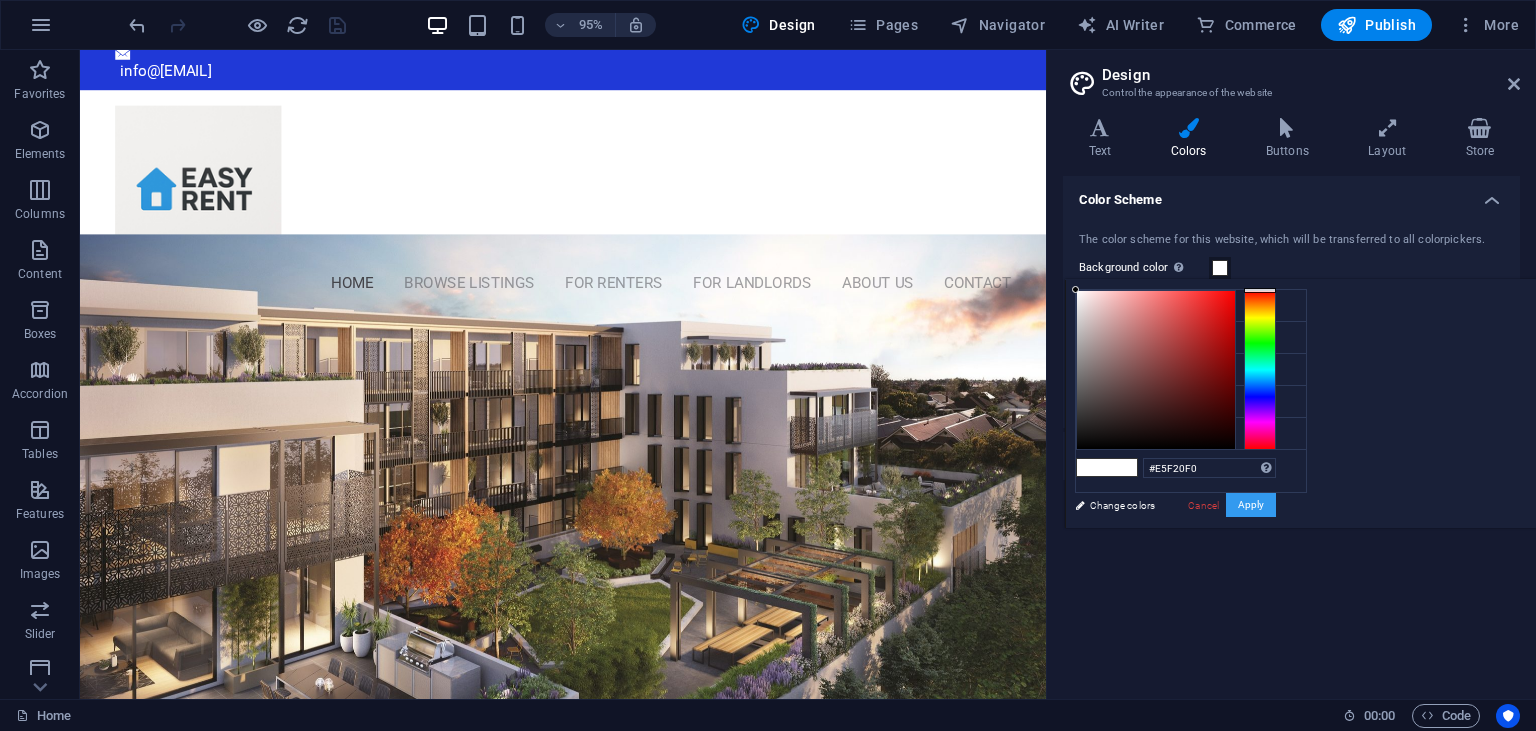 click on "Apply" at bounding box center (1251, 505) 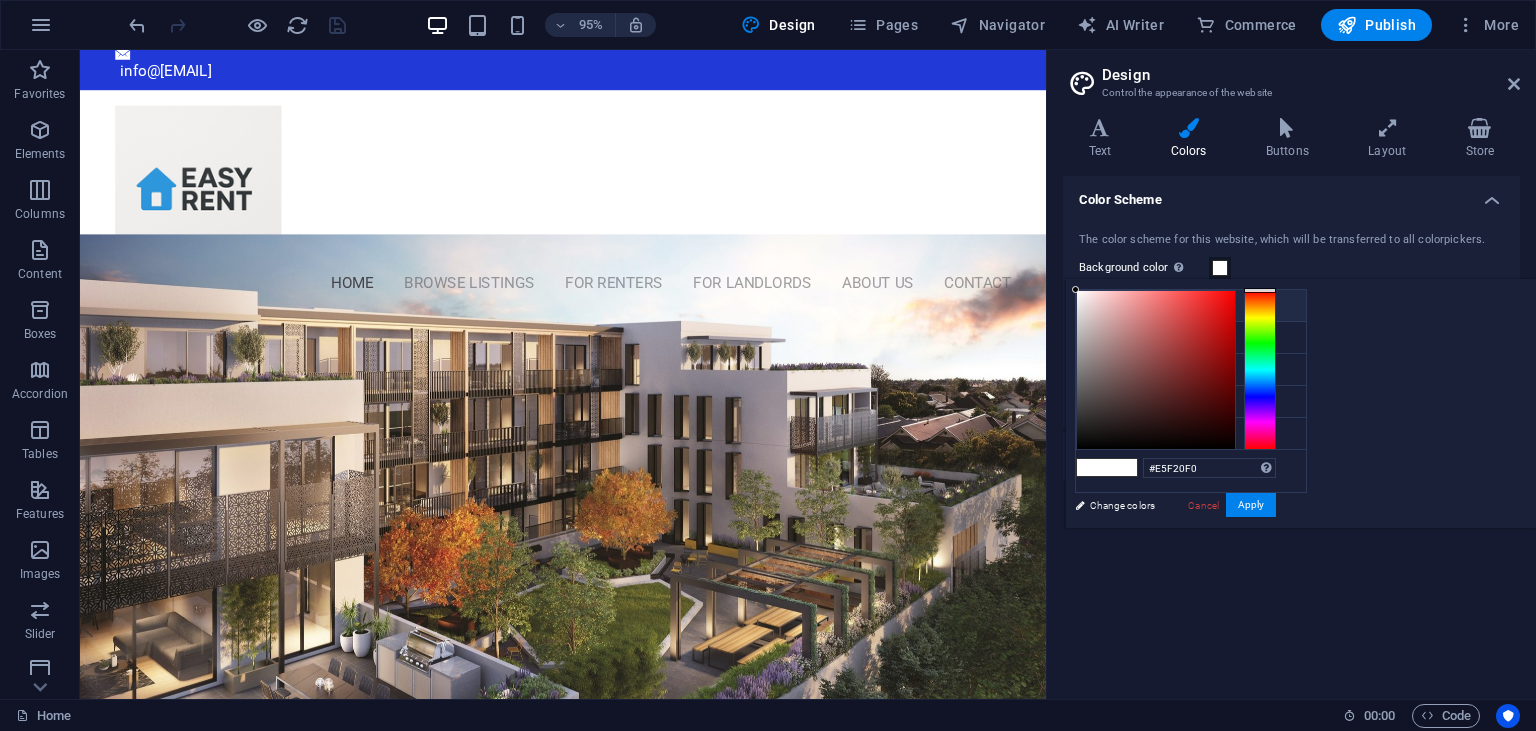 click on "Background color
#ffffff" at bounding box center (1191, 306) 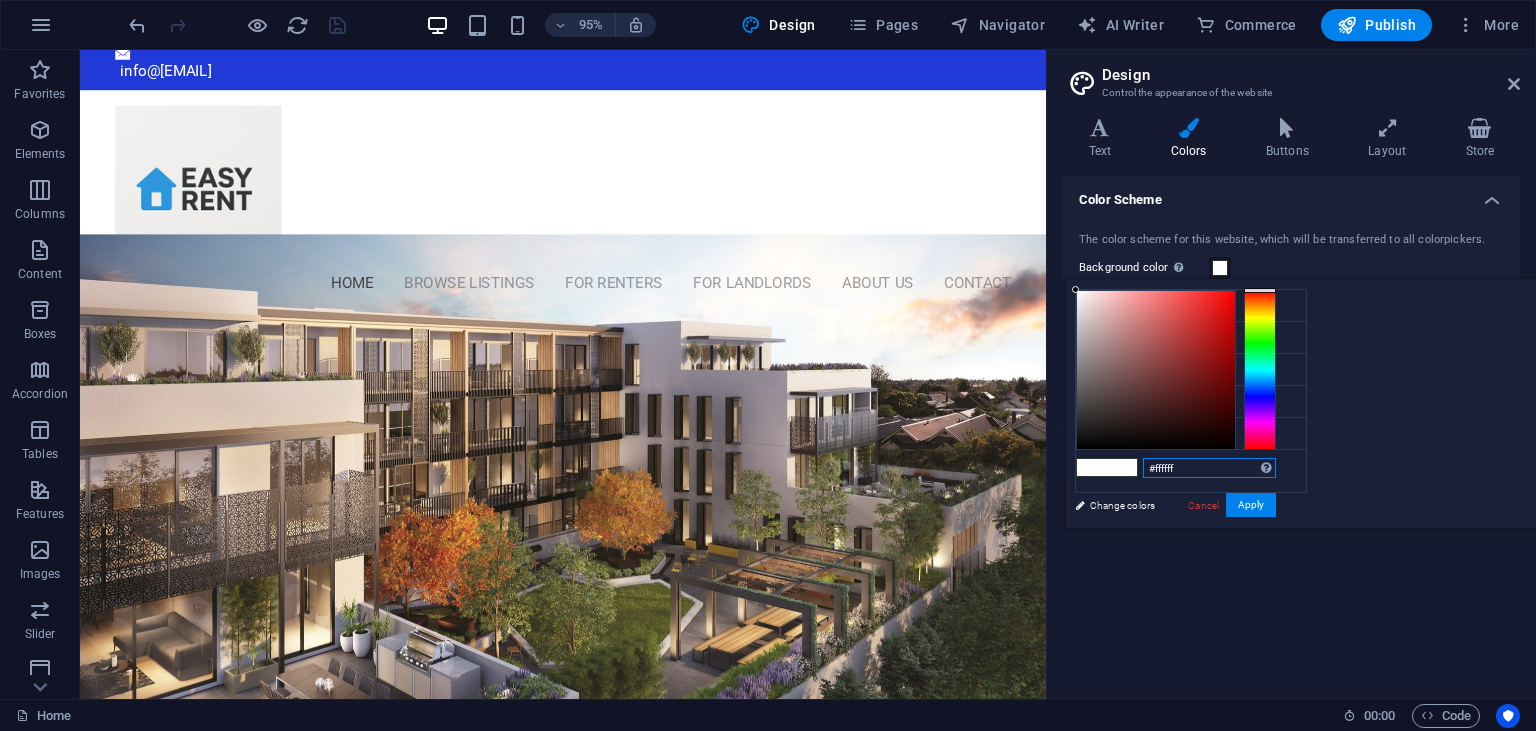 click on "#ffffff" at bounding box center (1209, 468) 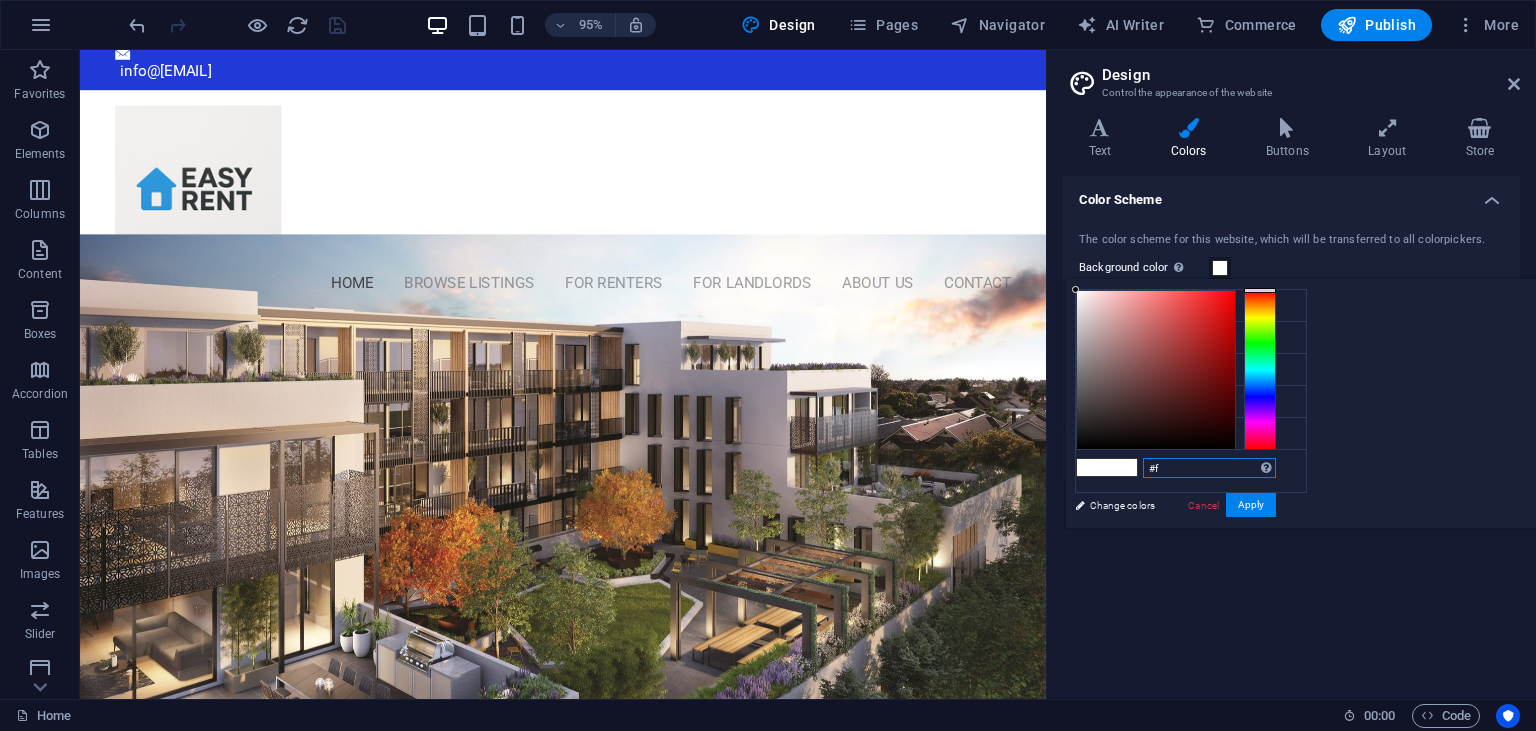 type on "#" 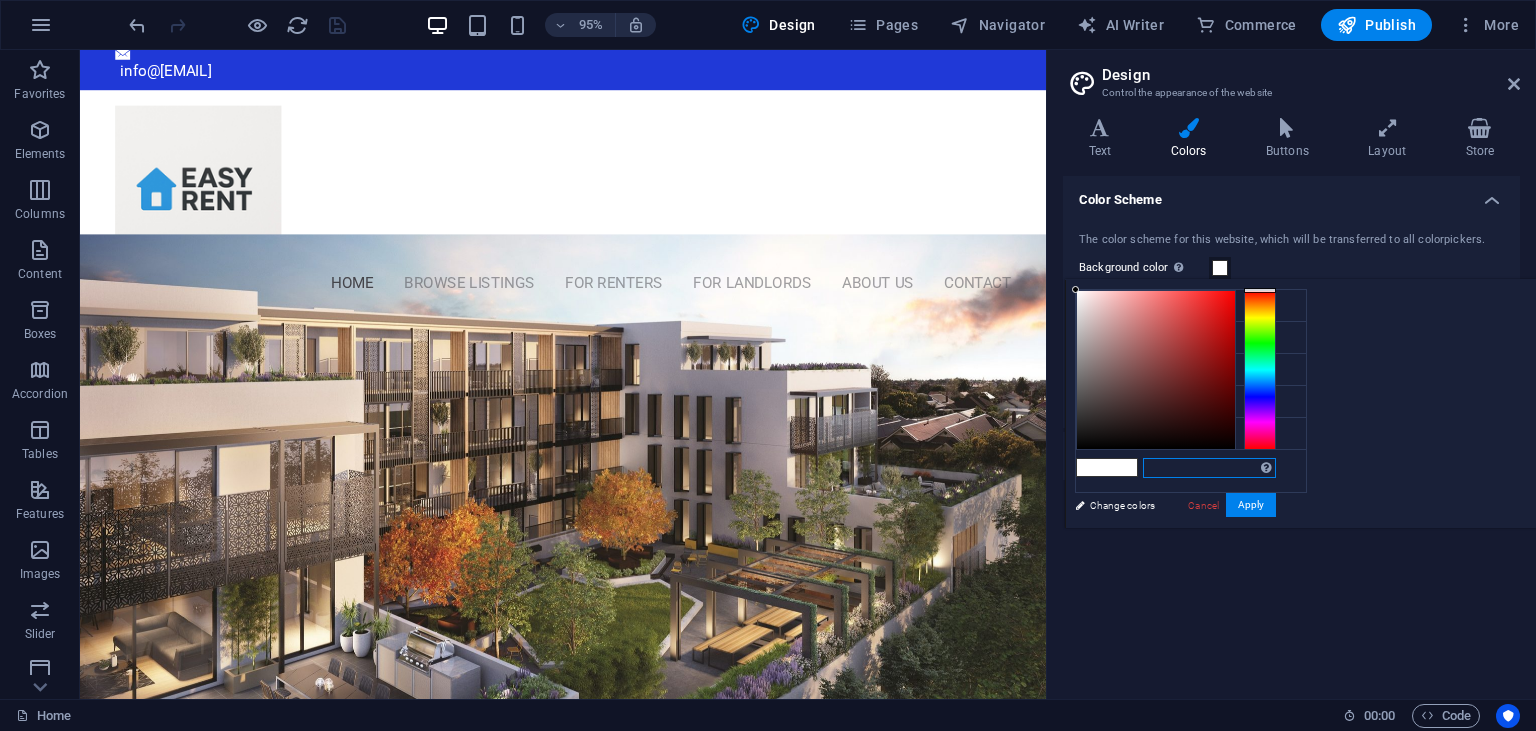 paste on "#E5F20F0" 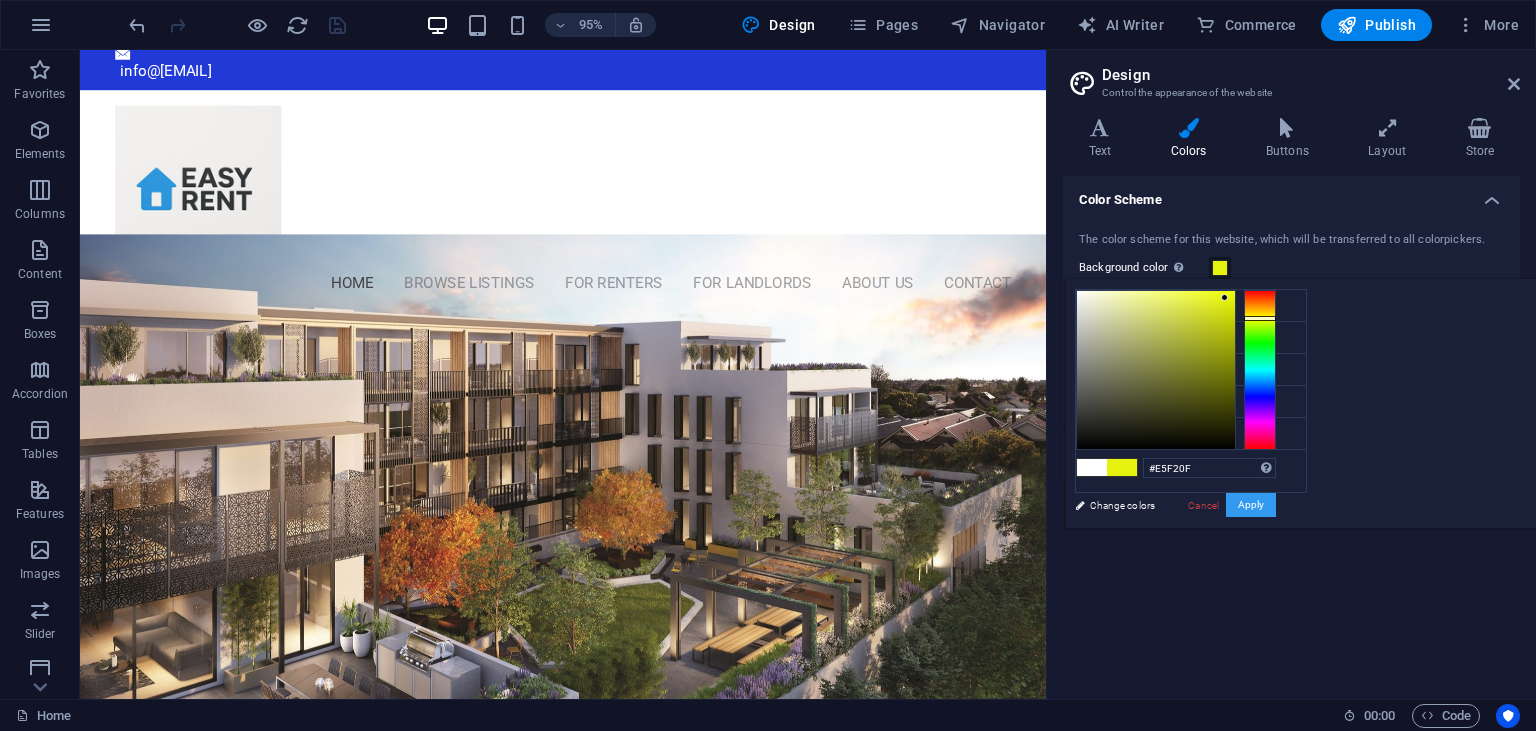 type on "#e5f20f" 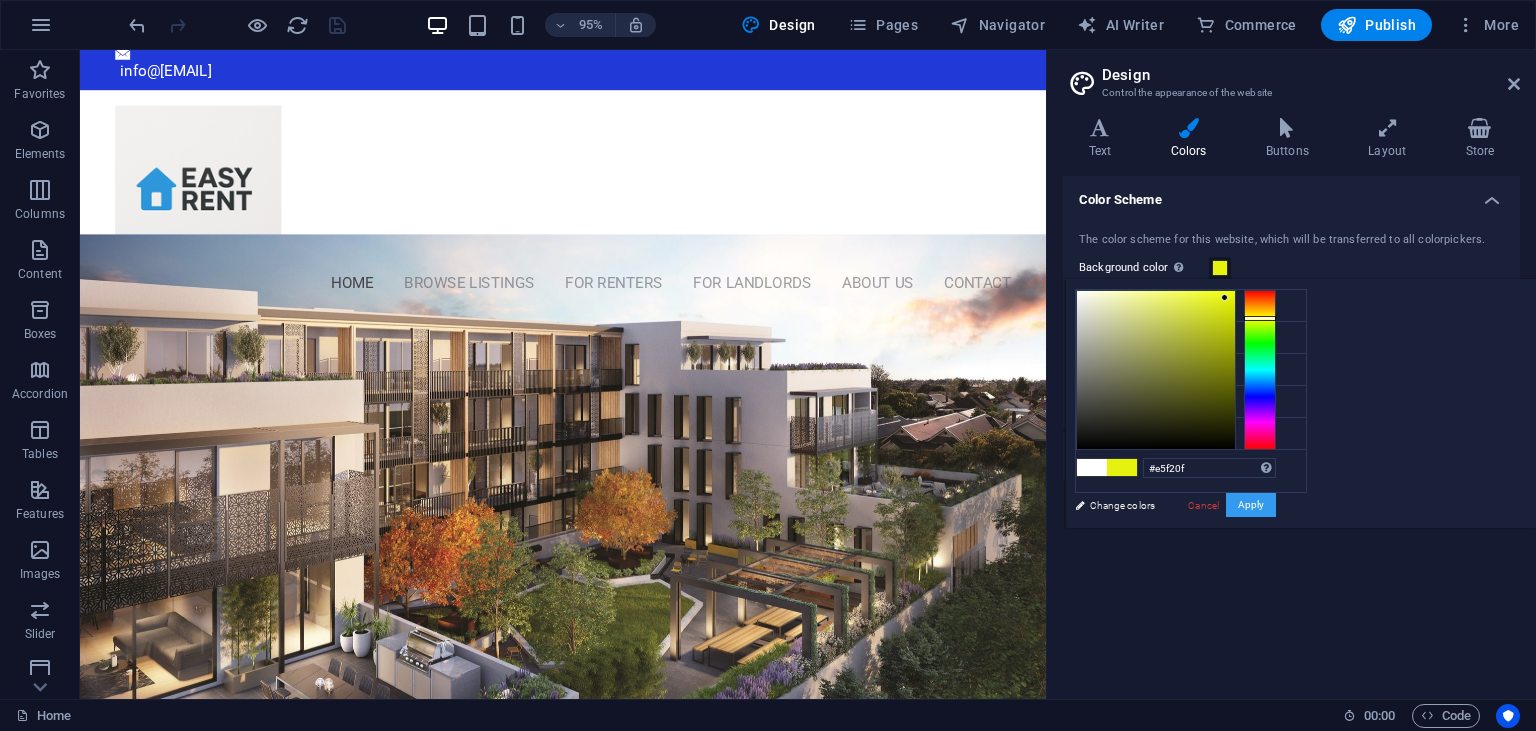 click on "Apply" at bounding box center [1251, 505] 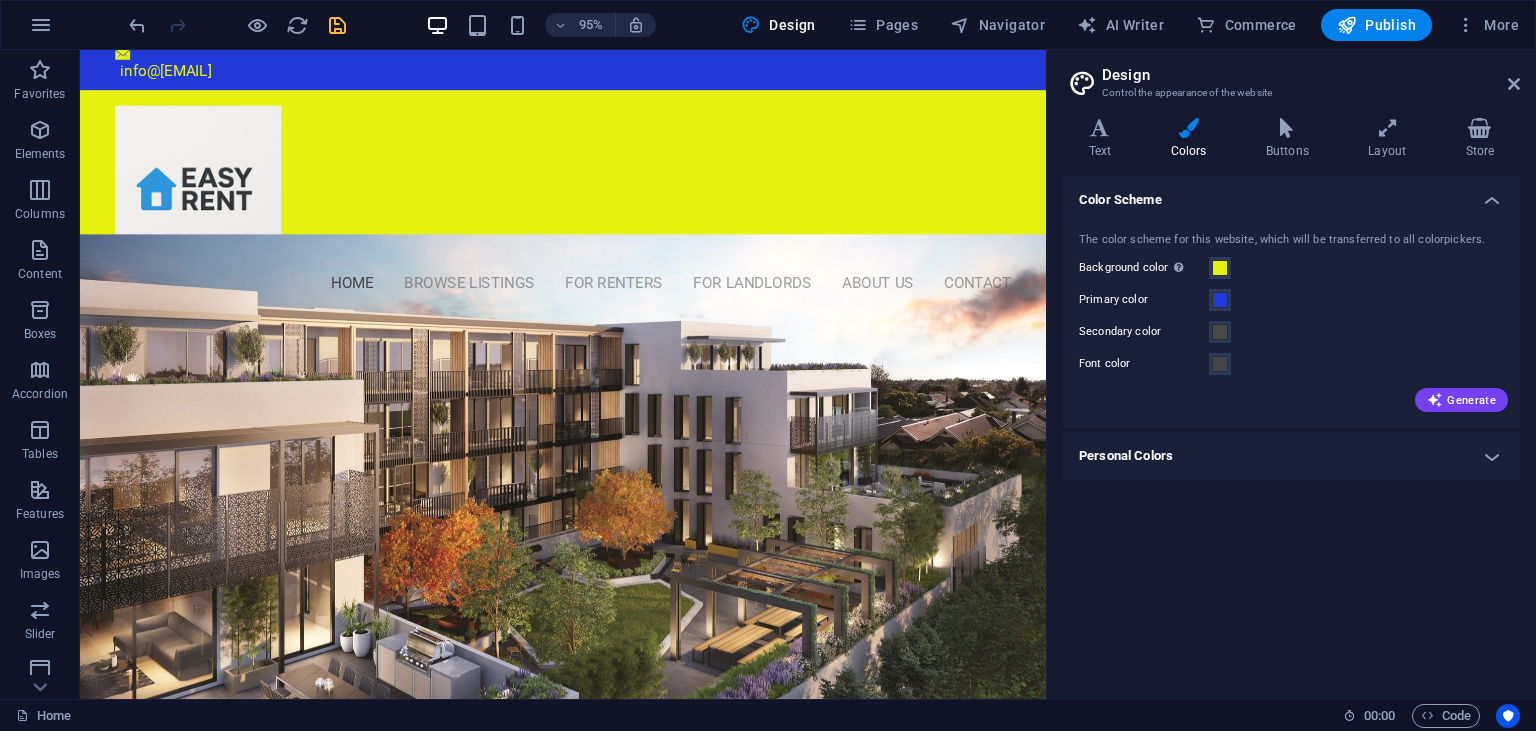 click on "Personal Colors" at bounding box center (1291, 456) 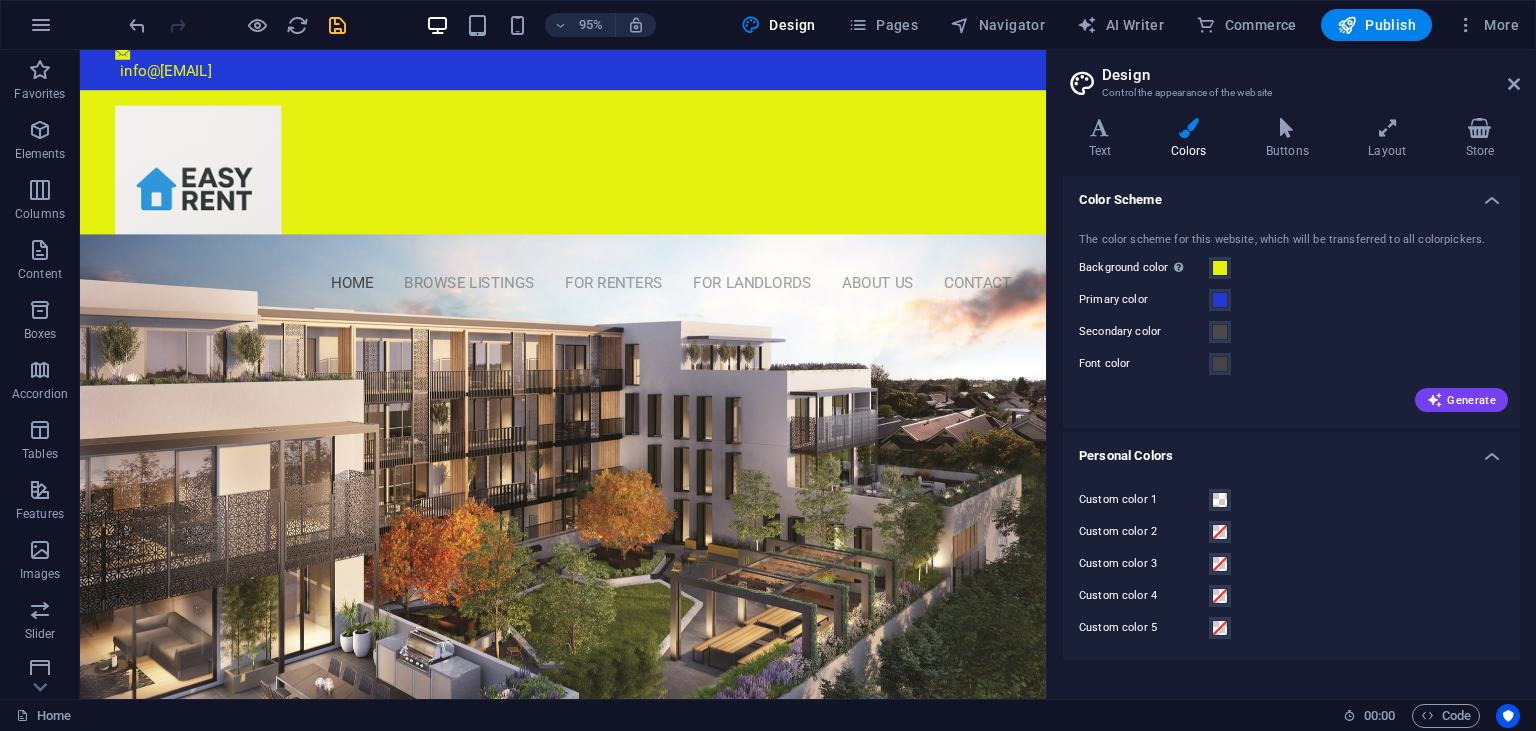 click on "Custom color 1" at bounding box center [1144, 500] 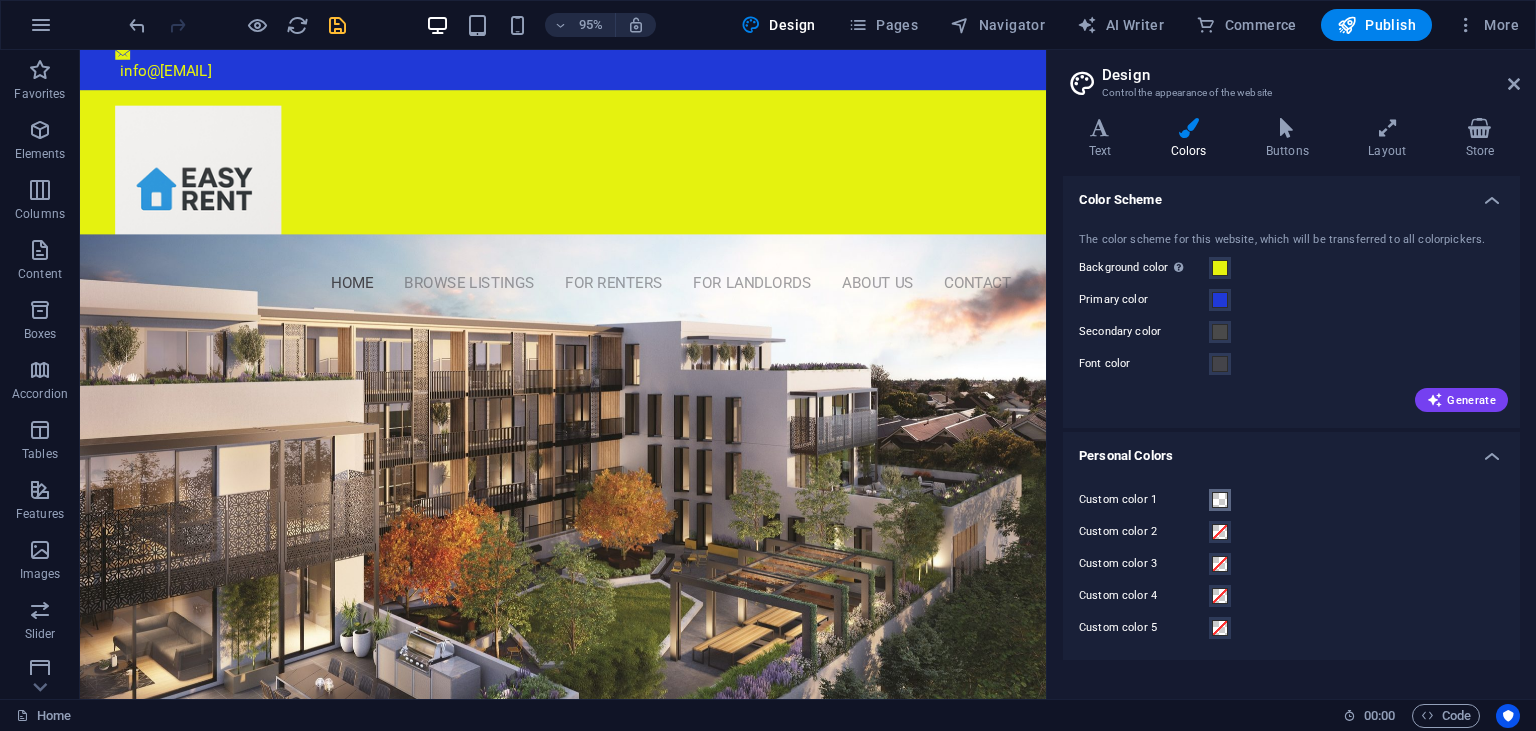 click on "Custom color 1" at bounding box center (1220, 500) 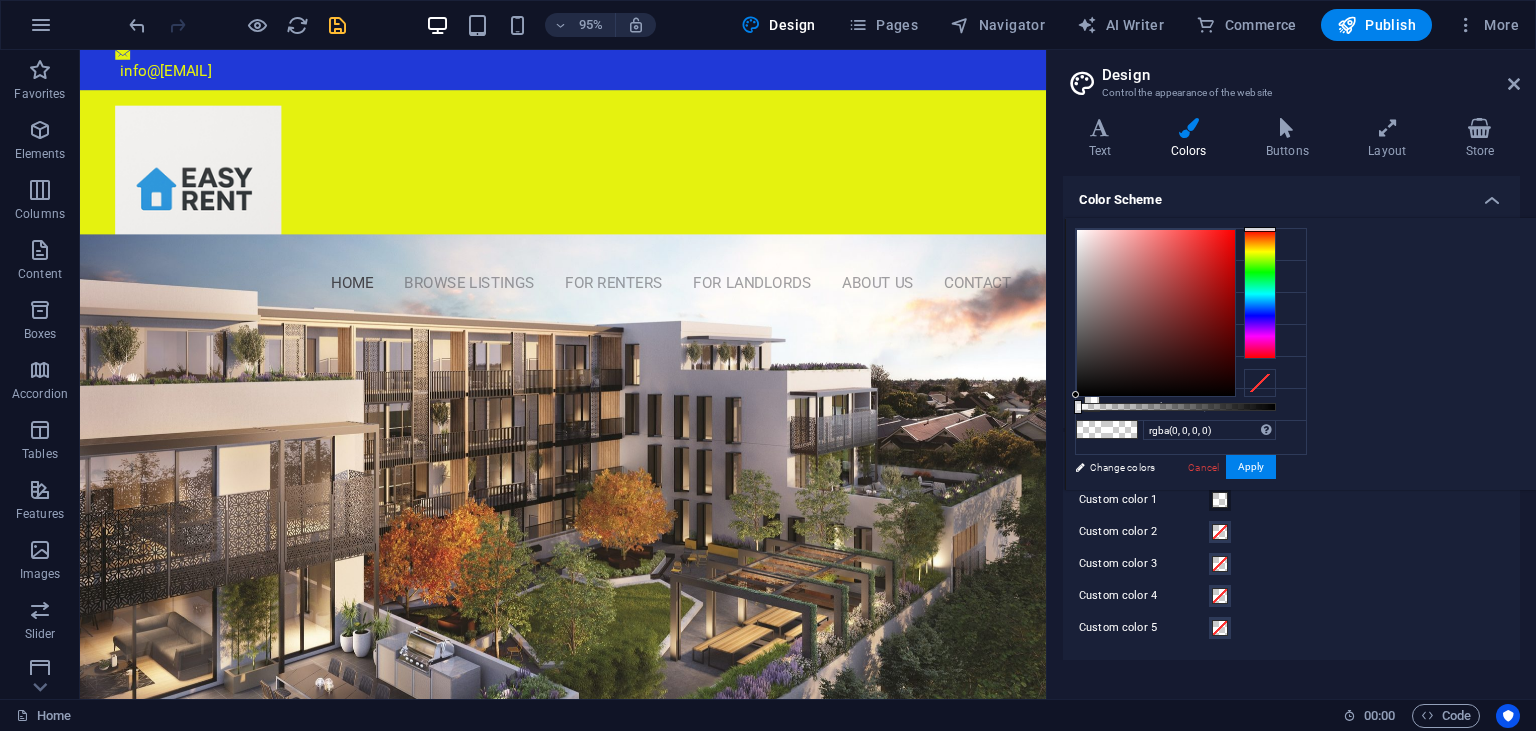 click on "Custom color 1" at bounding box center [1144, 500] 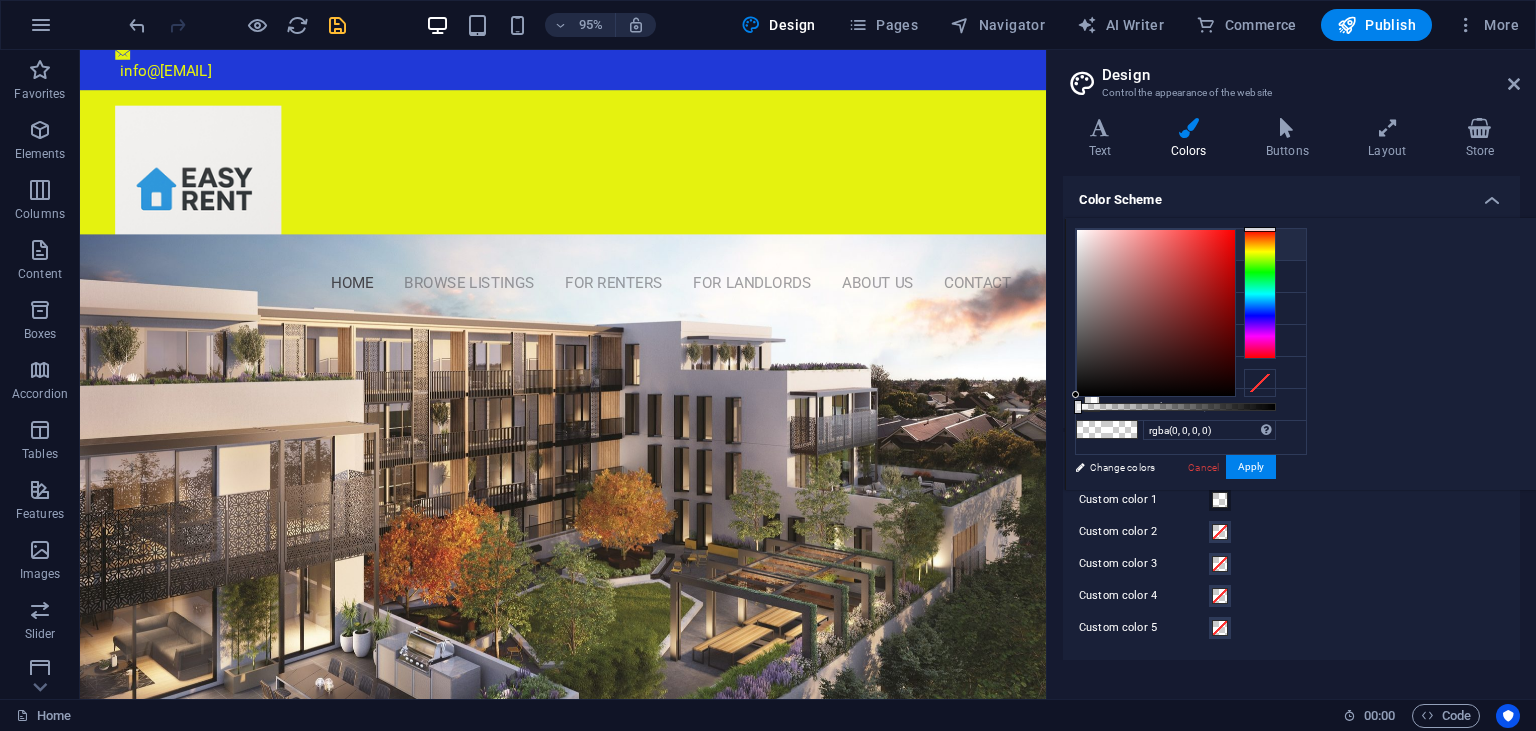 click on "Background color
#e5f20f" at bounding box center (1191, 245) 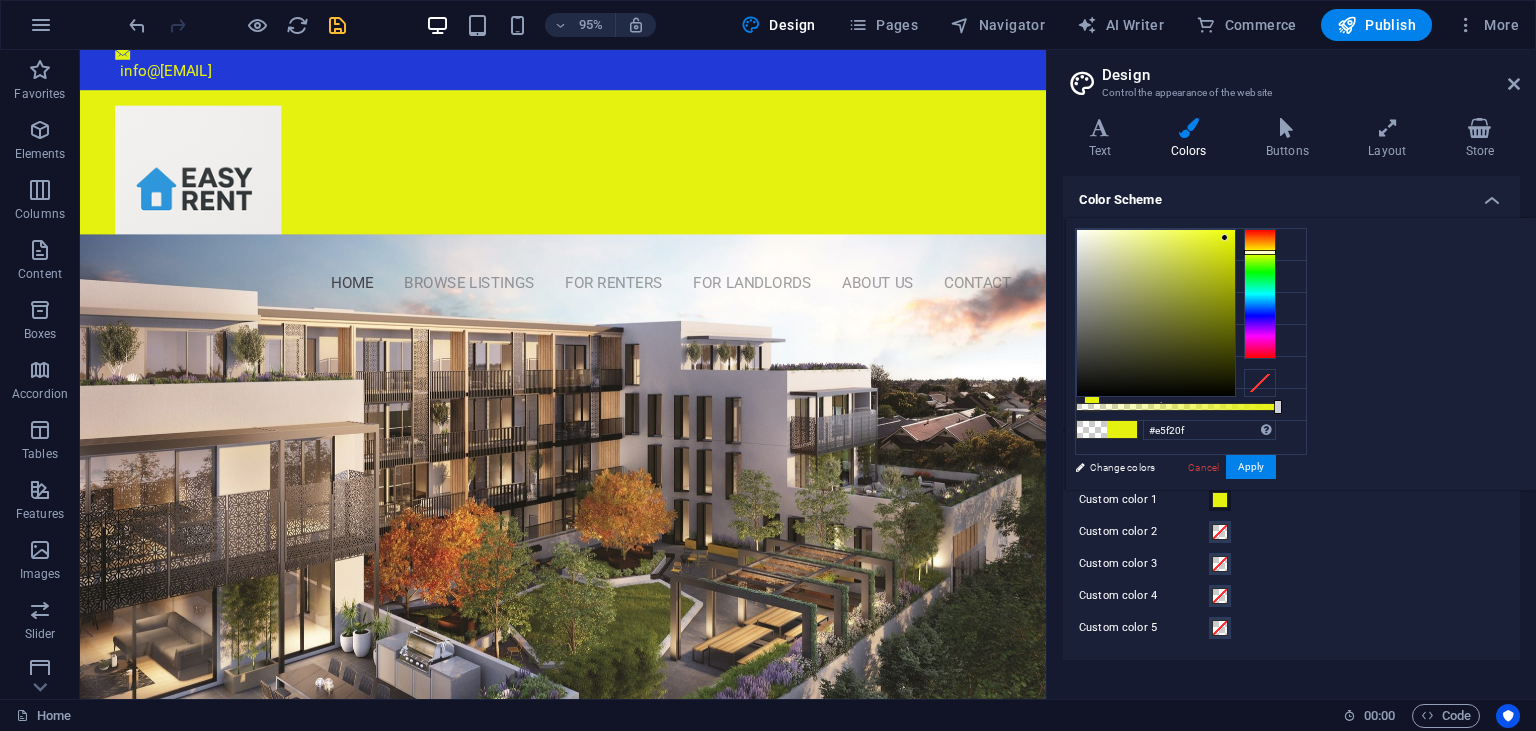 click on "The color scheme for this website, which will be transferred to all colorpickers. Background color Only visible if it is not covered by other backgrounds. Primary color Secondary color Font color Generate" at bounding box center (1291, 320) 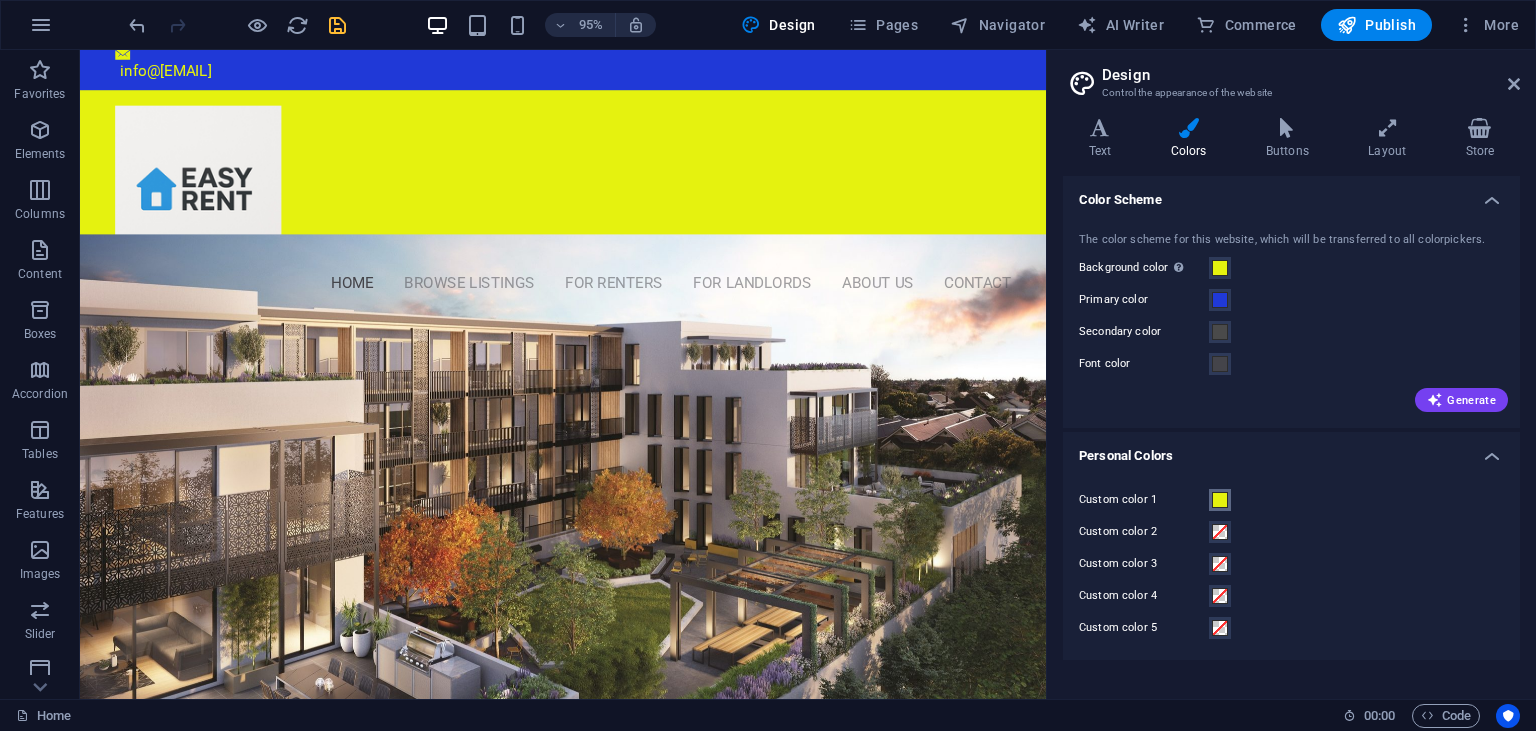 click at bounding box center (1220, 500) 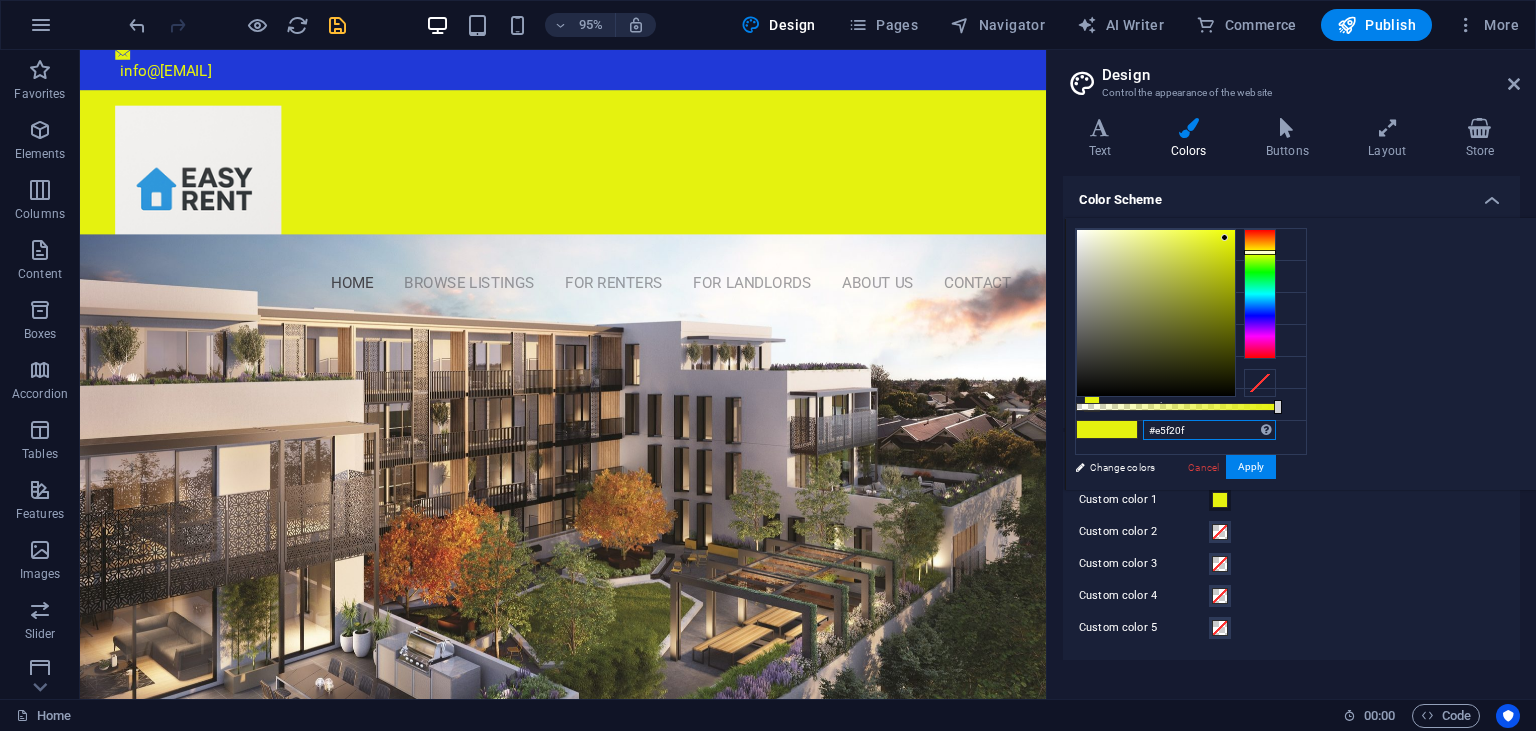click on "#e5f20f" at bounding box center (1209, 430) 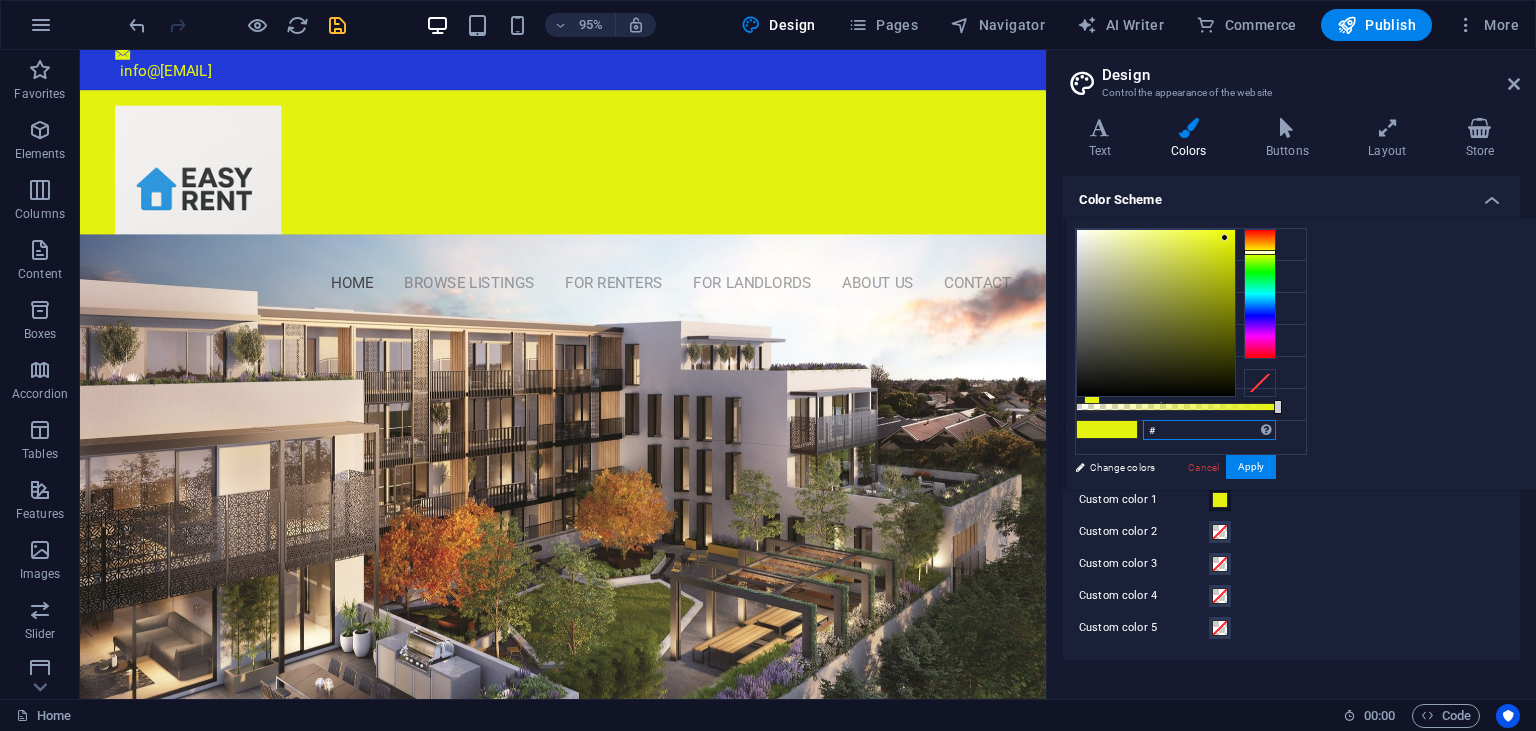 paste on "#27F53A0" 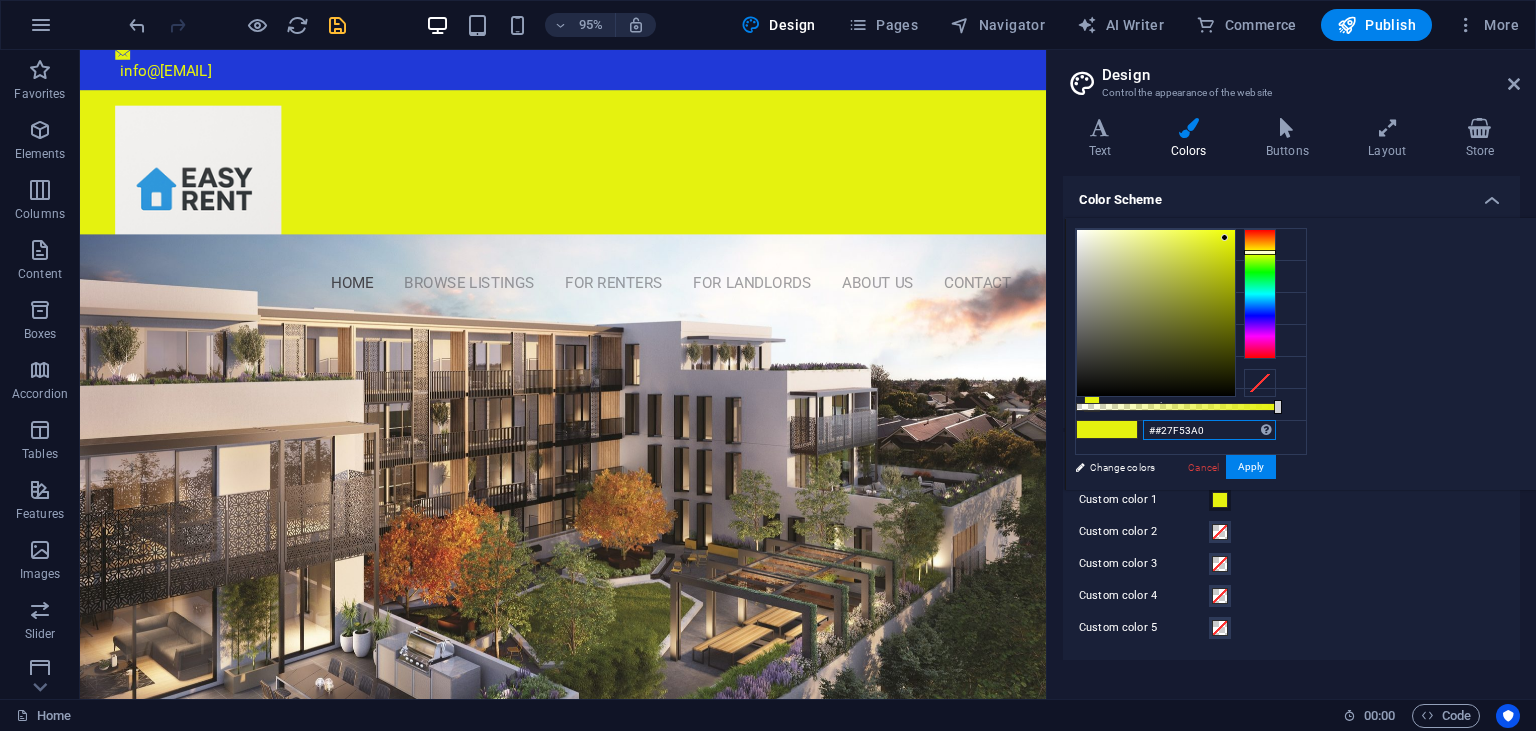 click on "##27F53A0" at bounding box center [1209, 430] 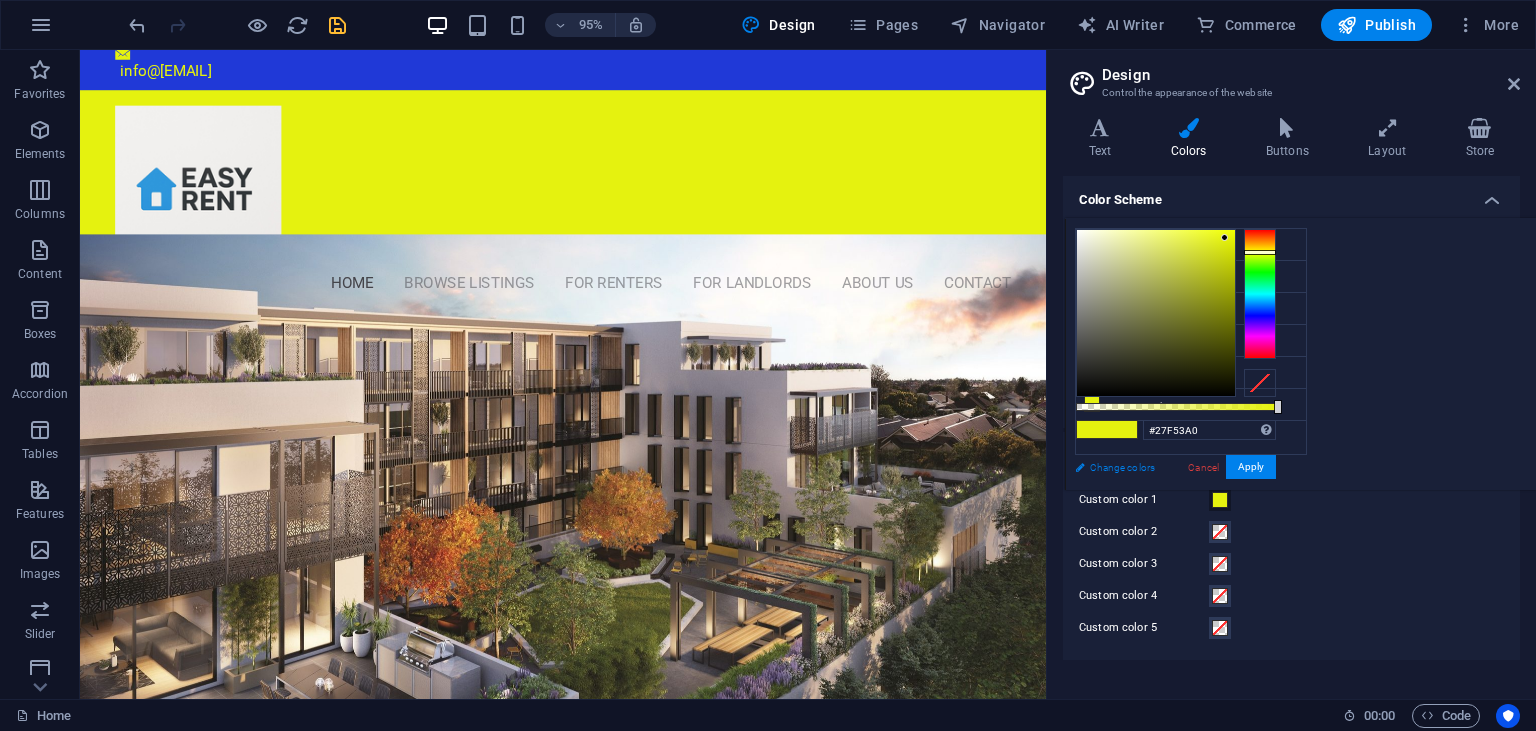 click on "Change colors" at bounding box center (1181, 467) 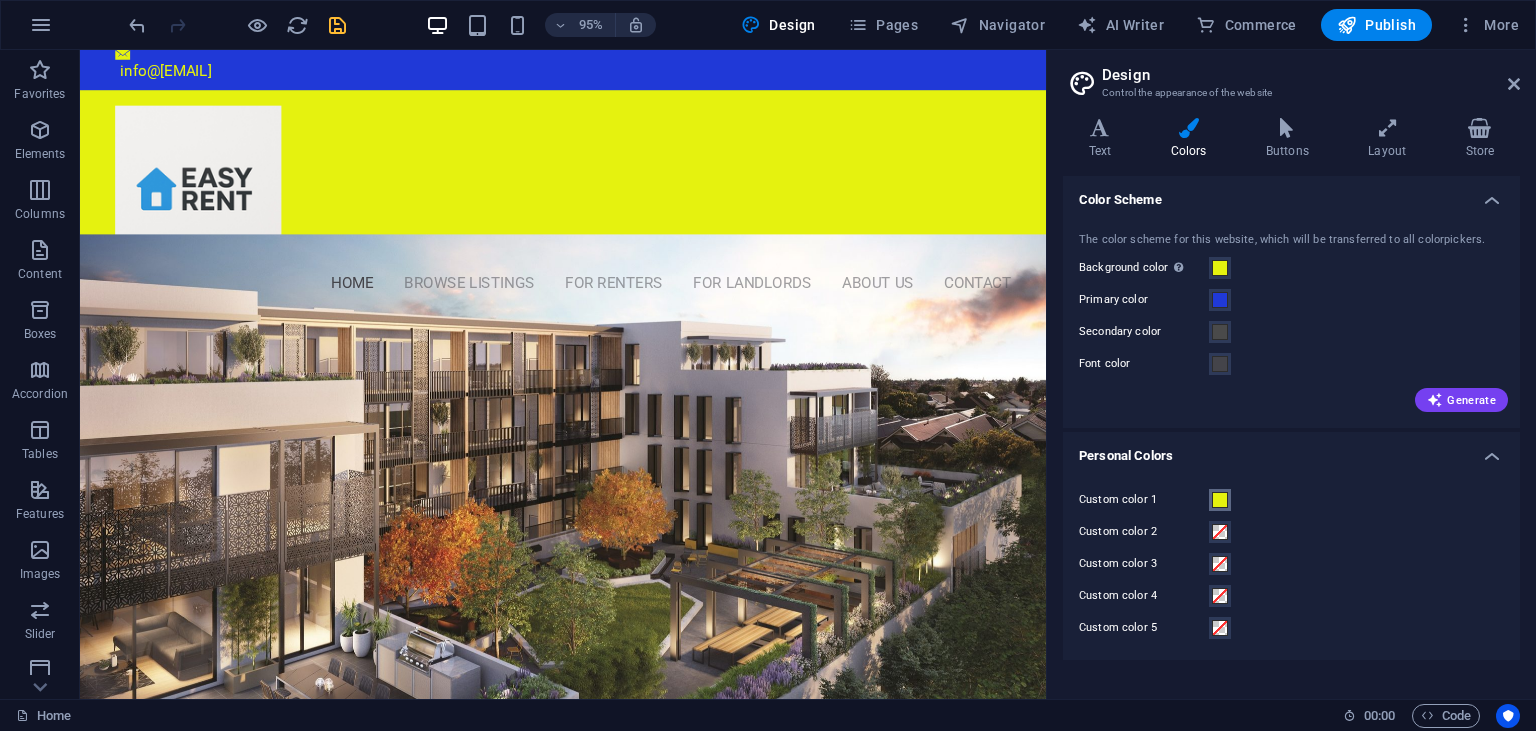 click at bounding box center (1220, 500) 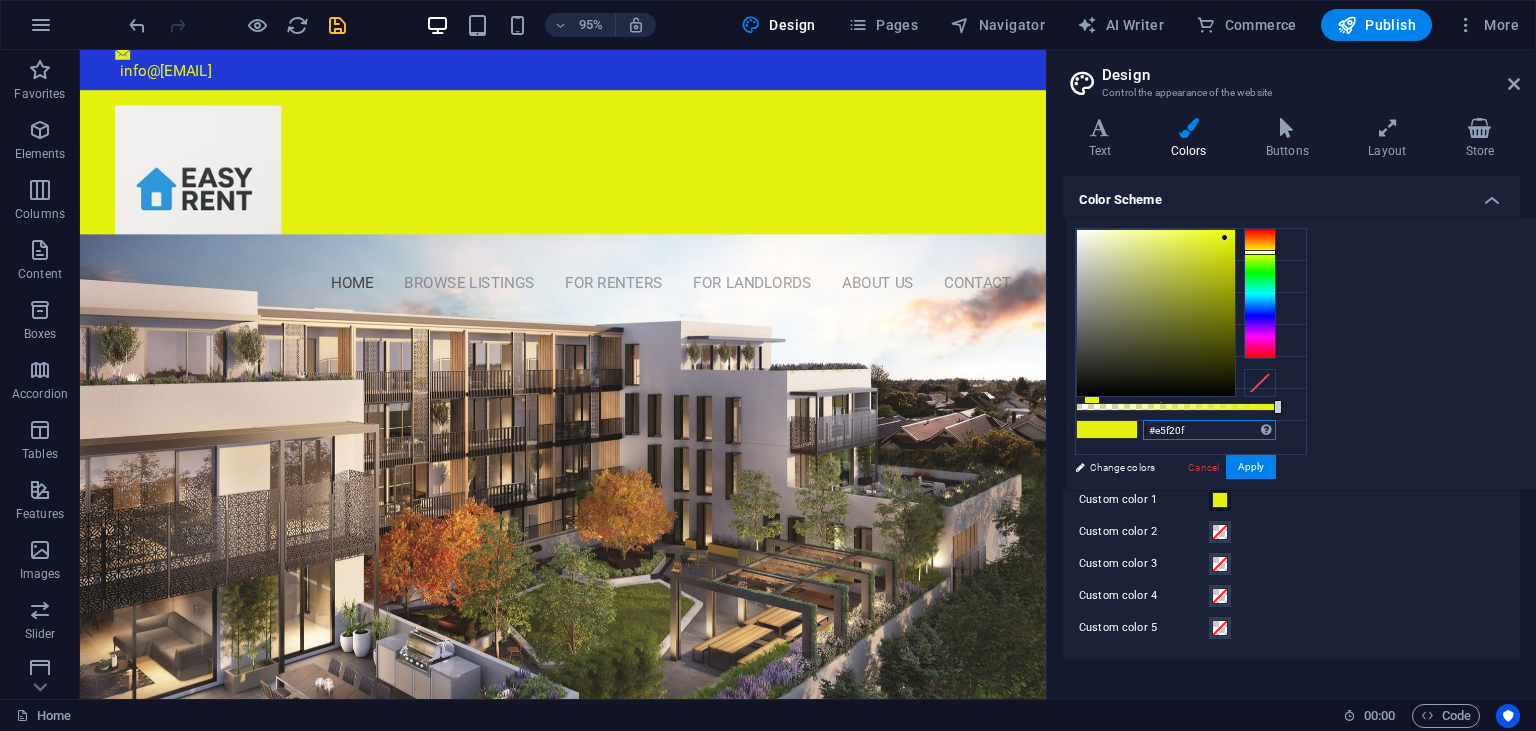 click on "#e5f20f" at bounding box center (1209, 430) 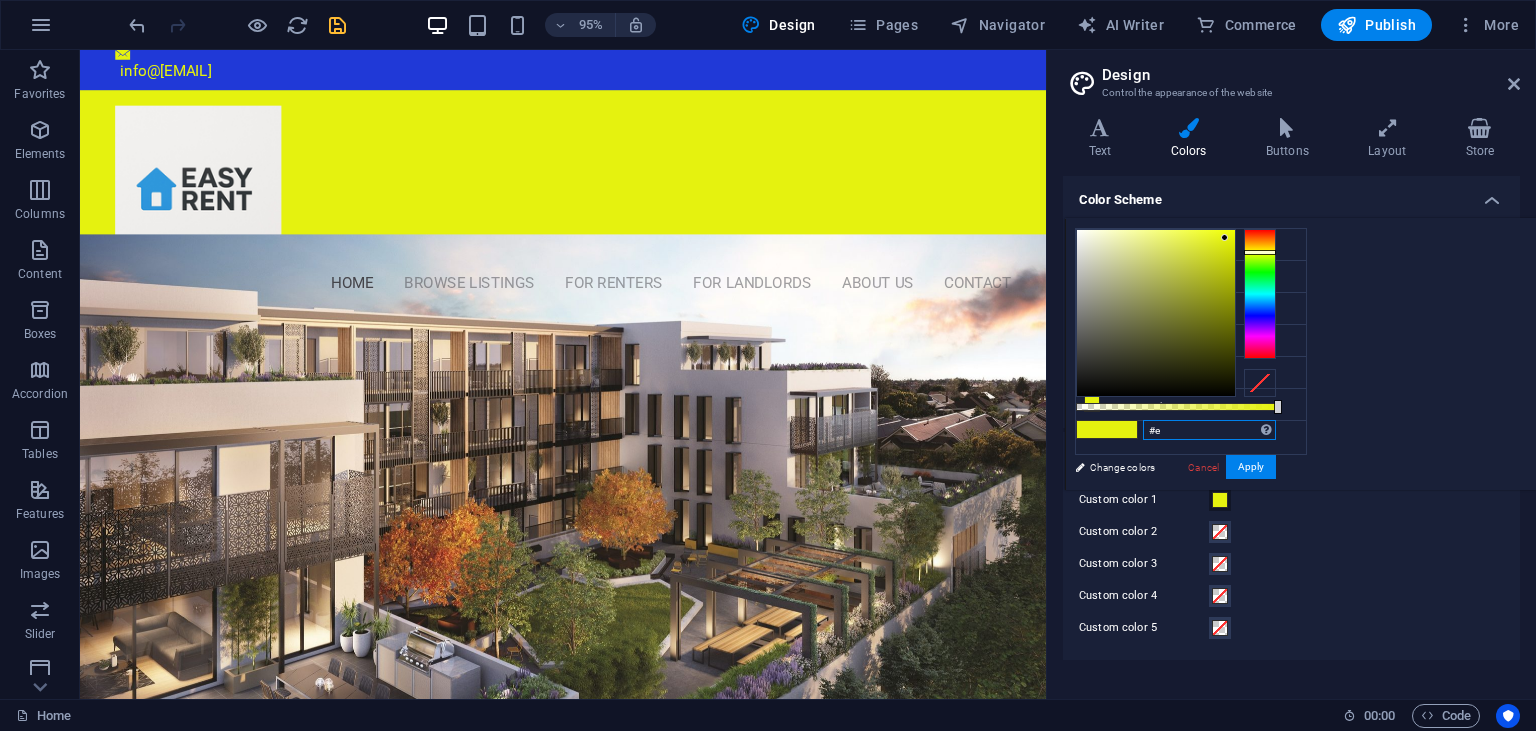 type on "#" 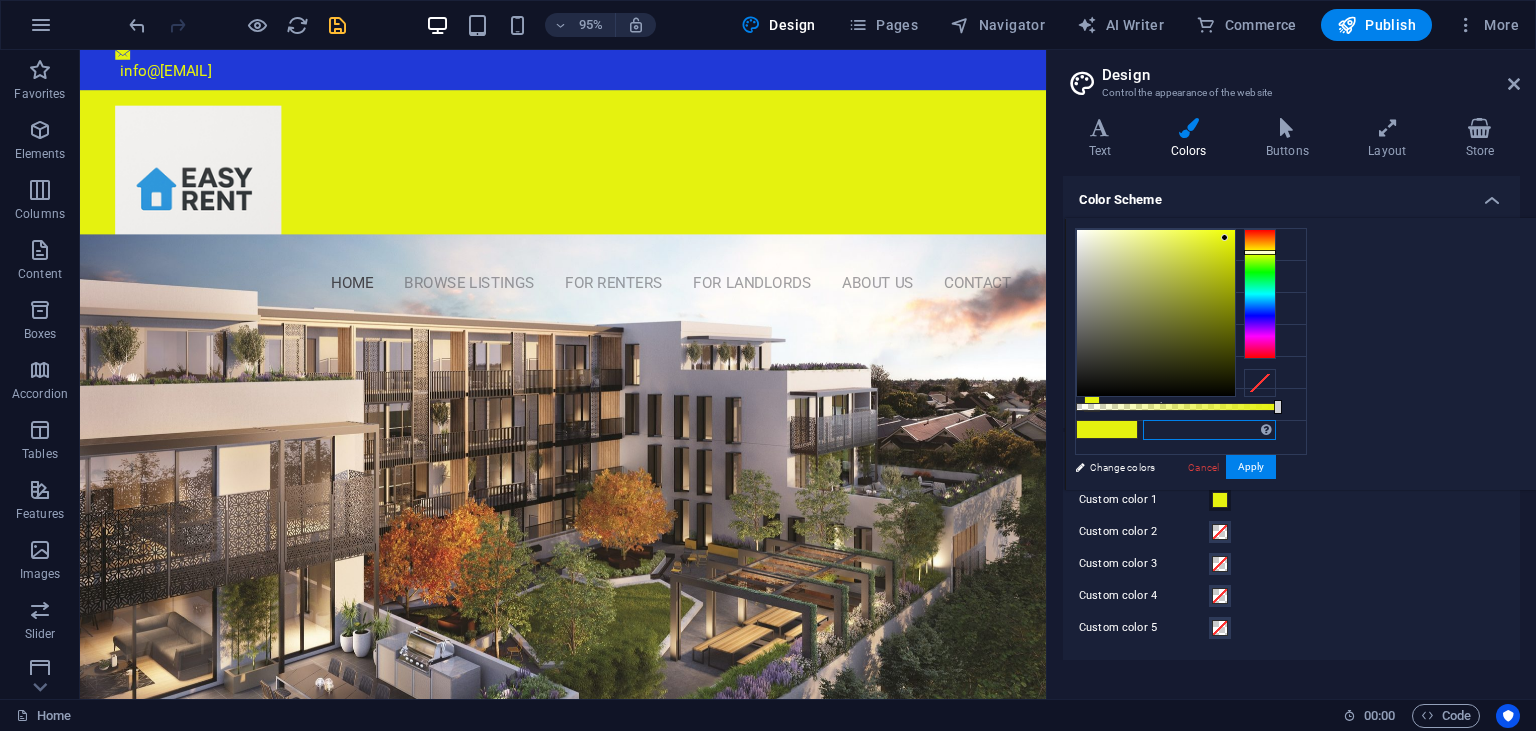 paste on "#27F53A0" 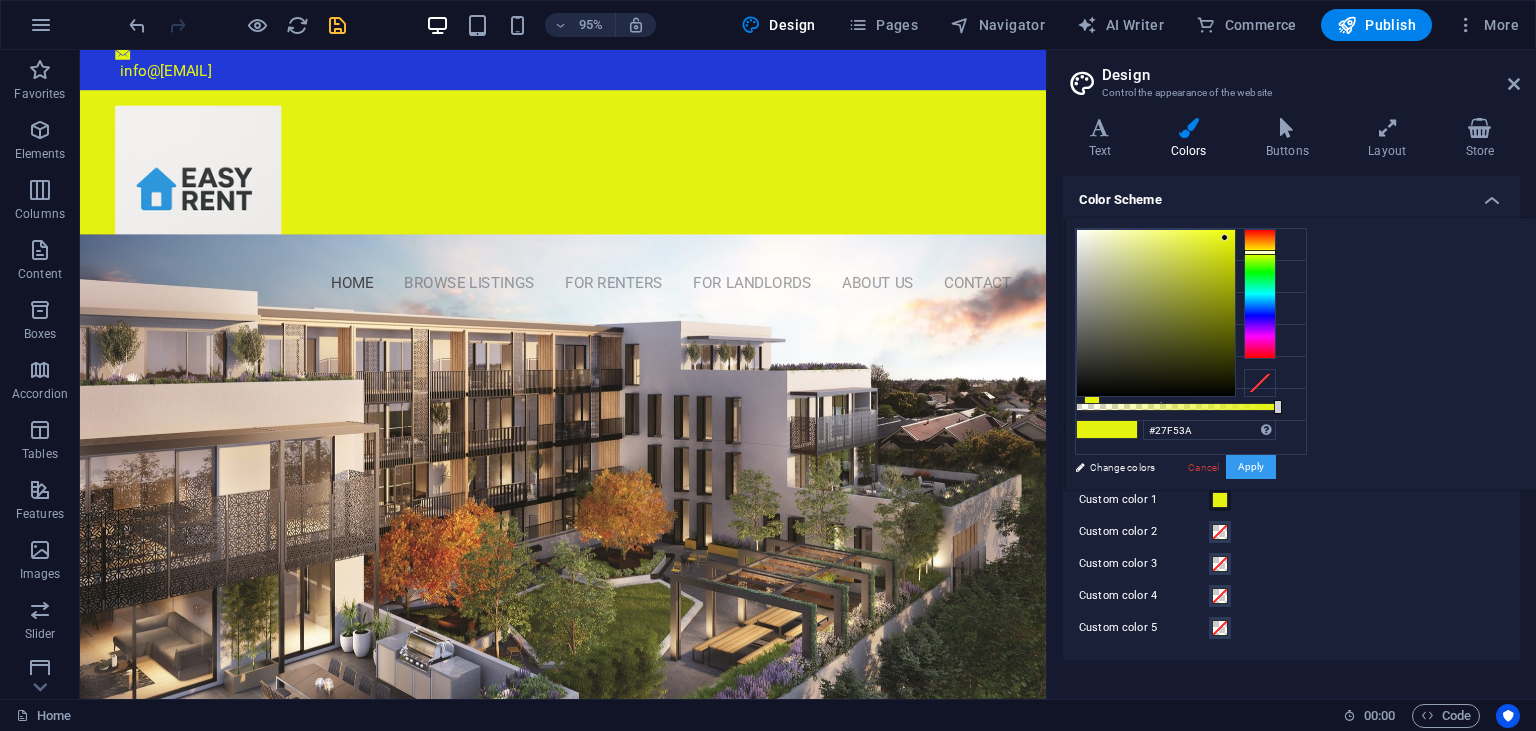type on "#27f53a" 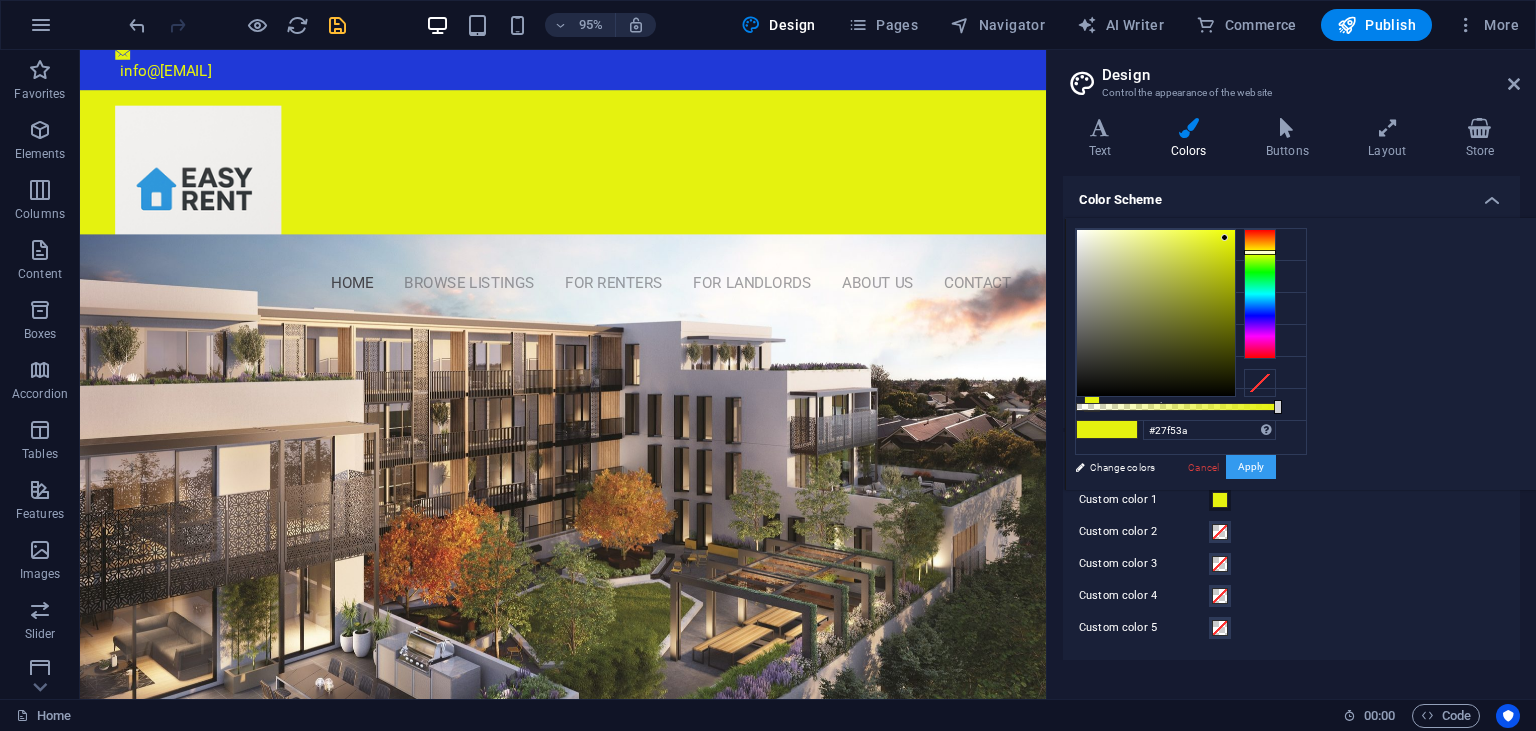 click on "Apply" at bounding box center (1251, 467) 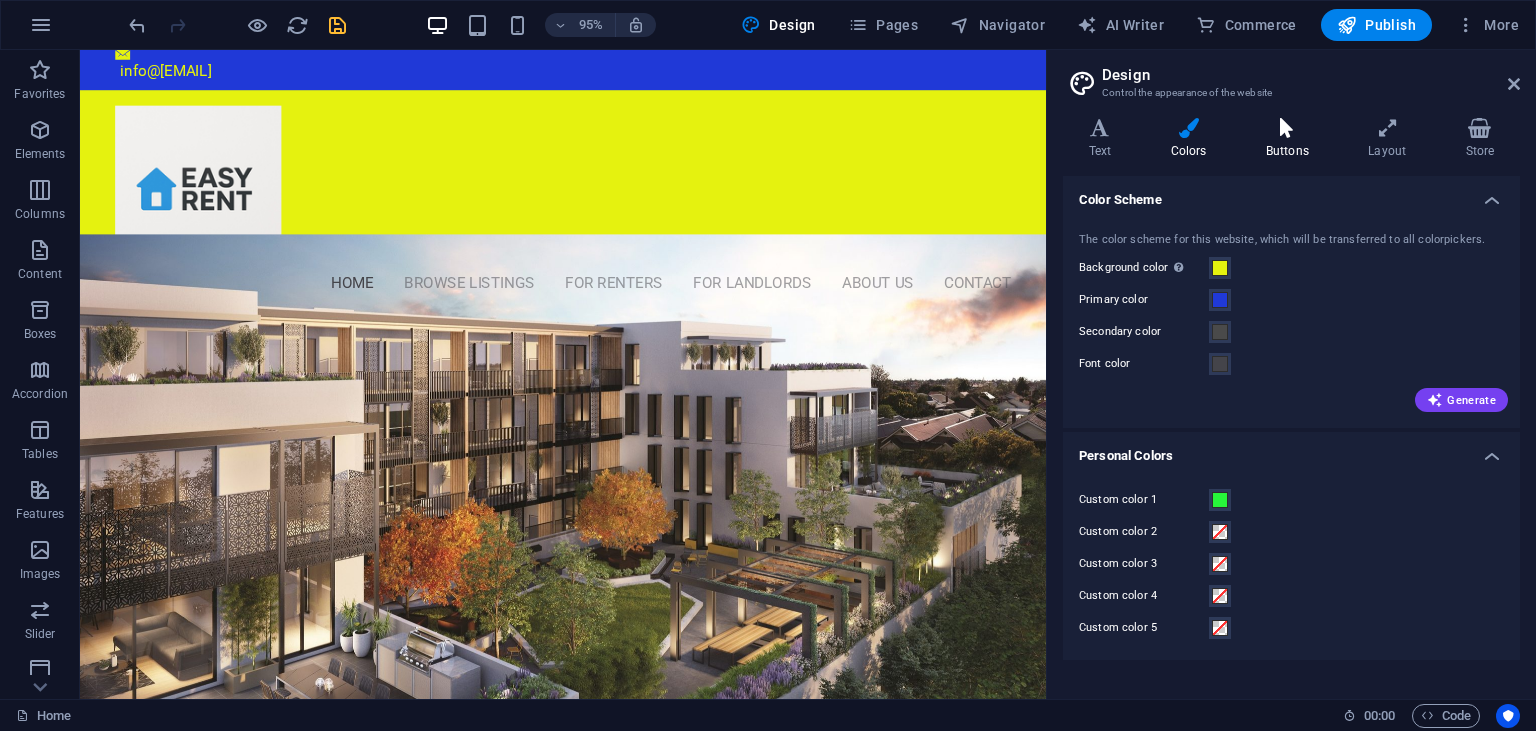 click on "Buttons" at bounding box center [1291, 139] 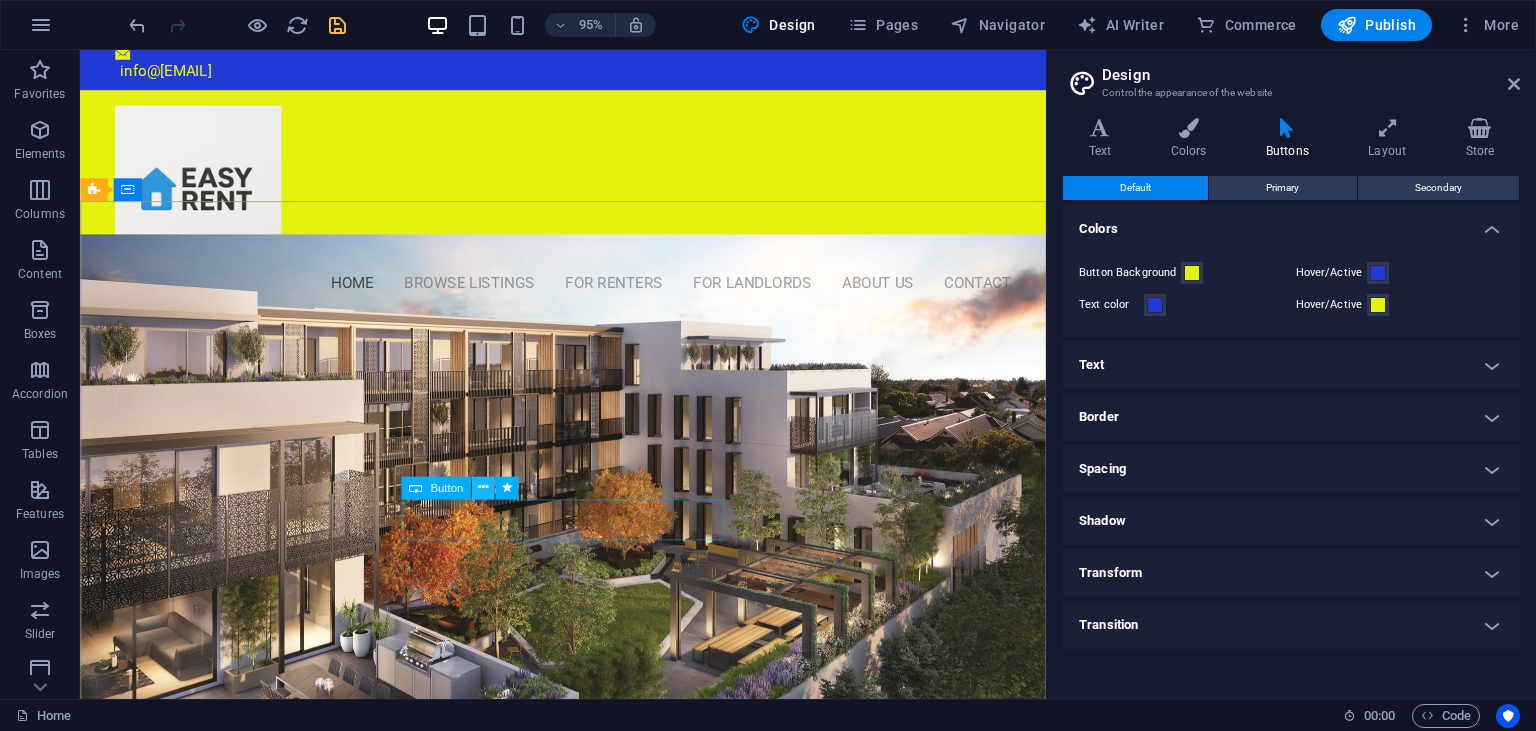 click at bounding box center [483, 488] 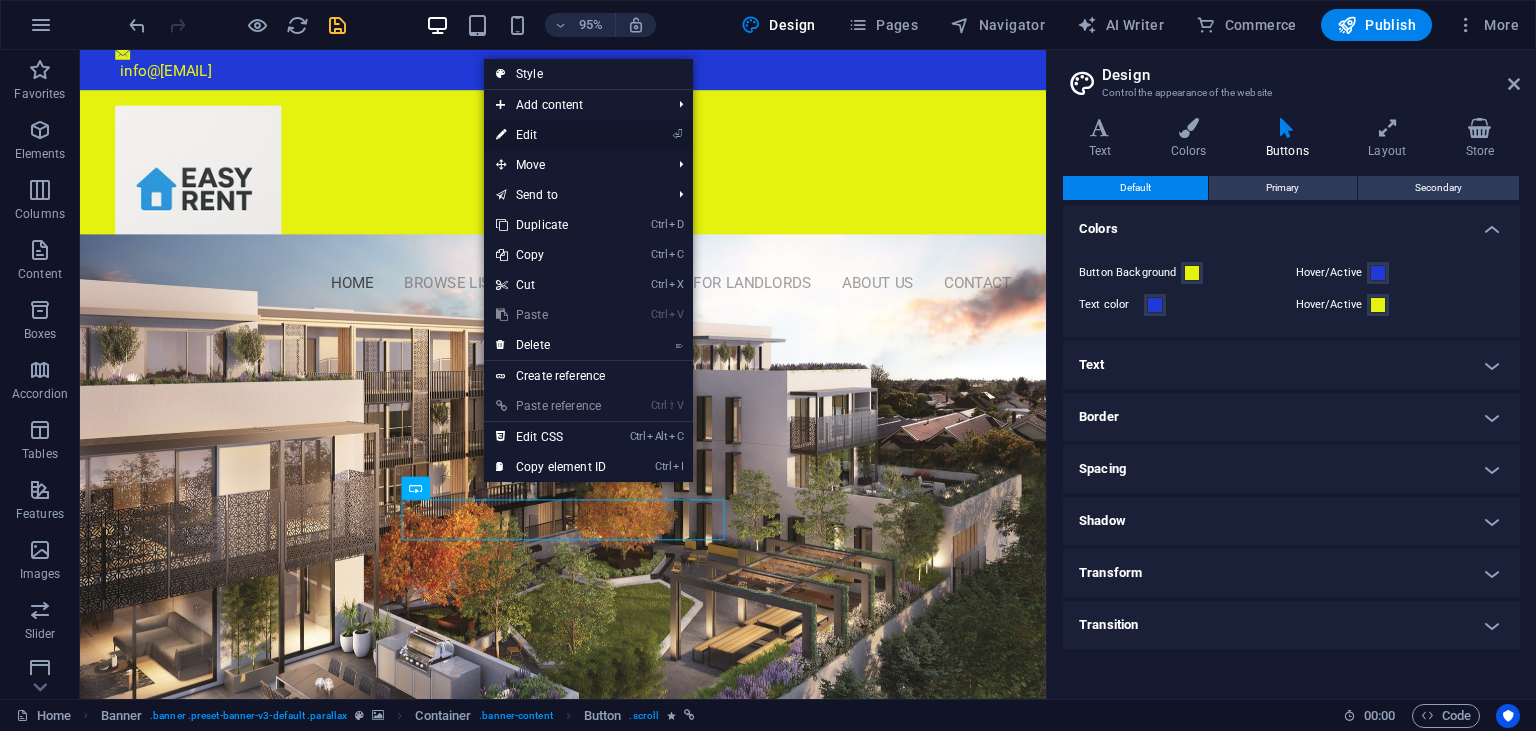 click on "⏎  Edit" at bounding box center (551, 135) 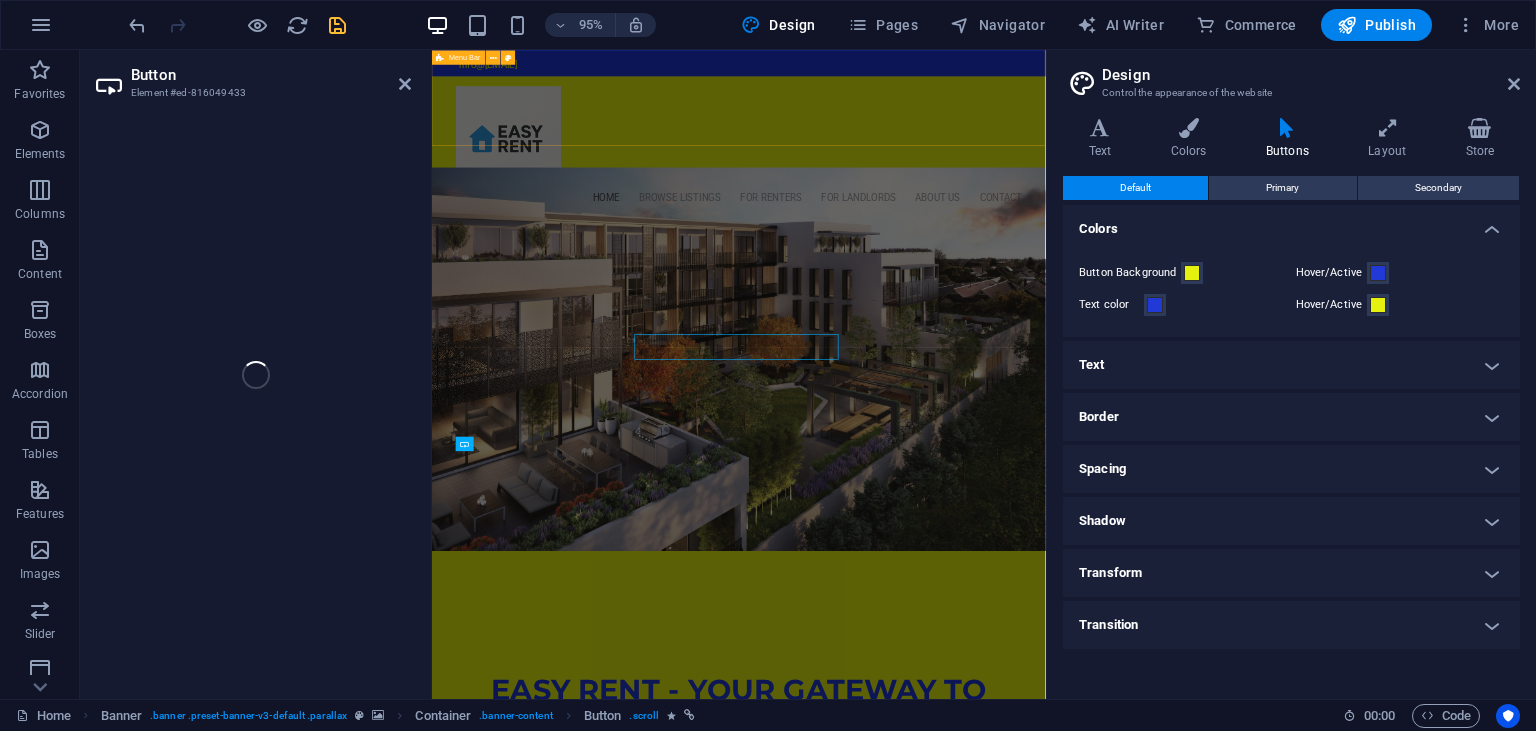 select on "px" 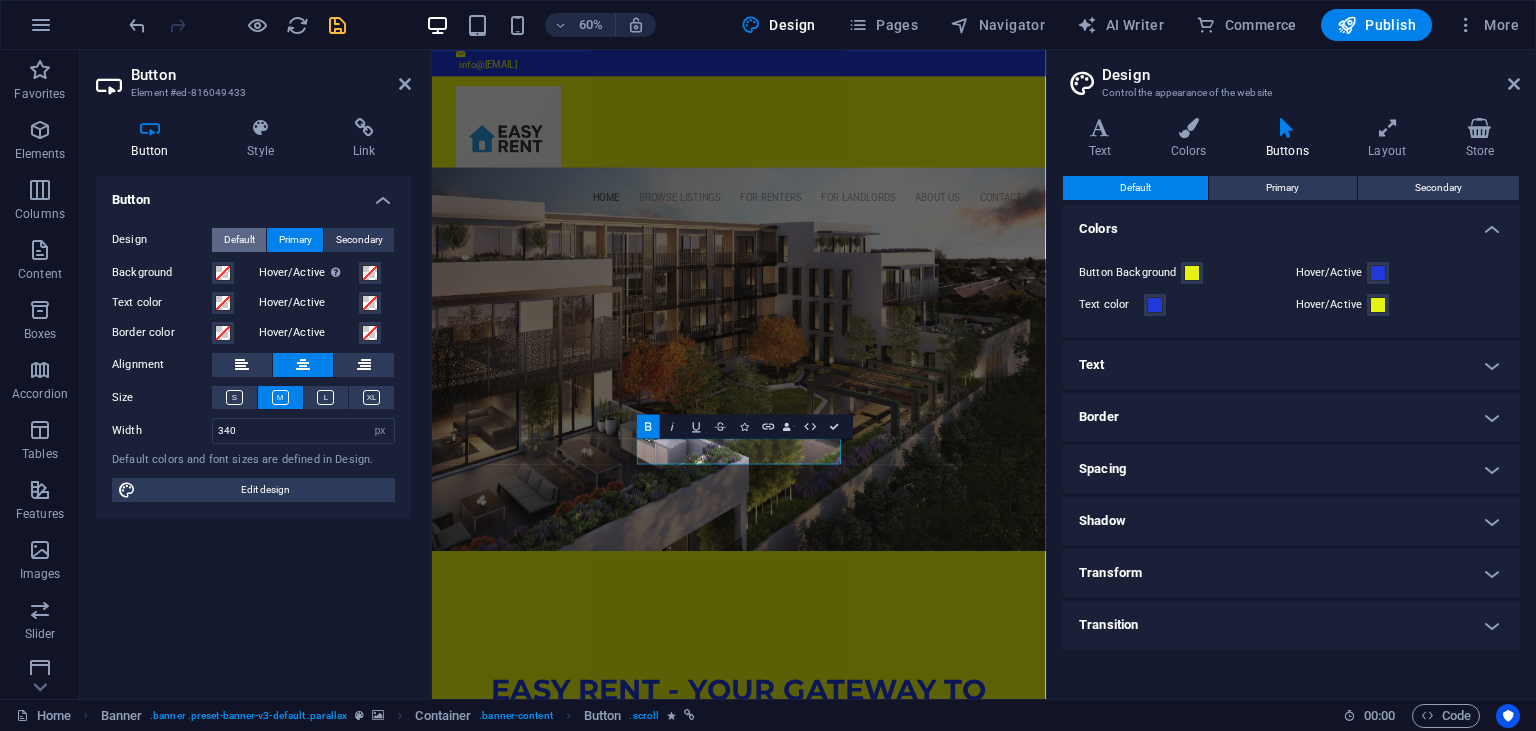 click on "Default" at bounding box center [239, 240] 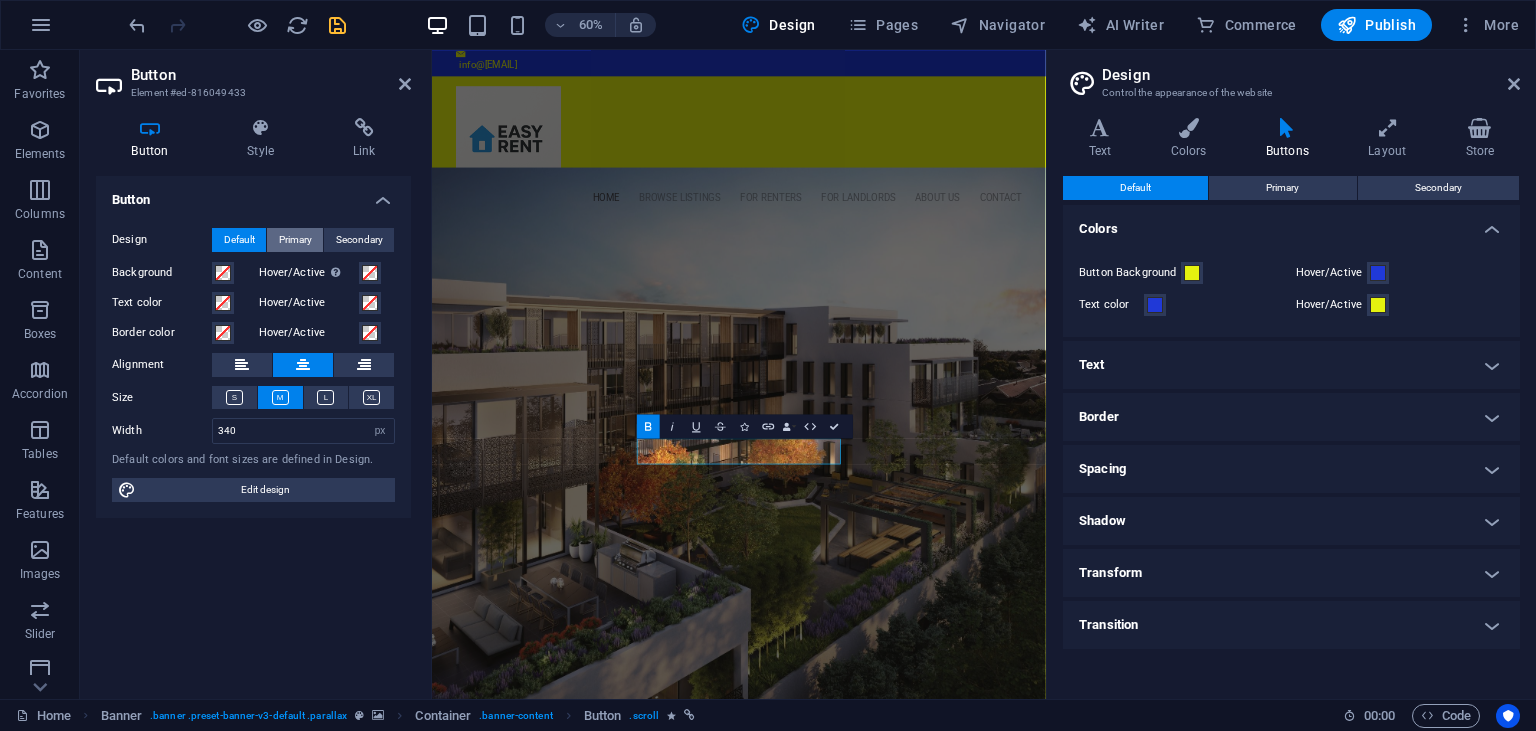 click on "Primary" at bounding box center [295, 240] 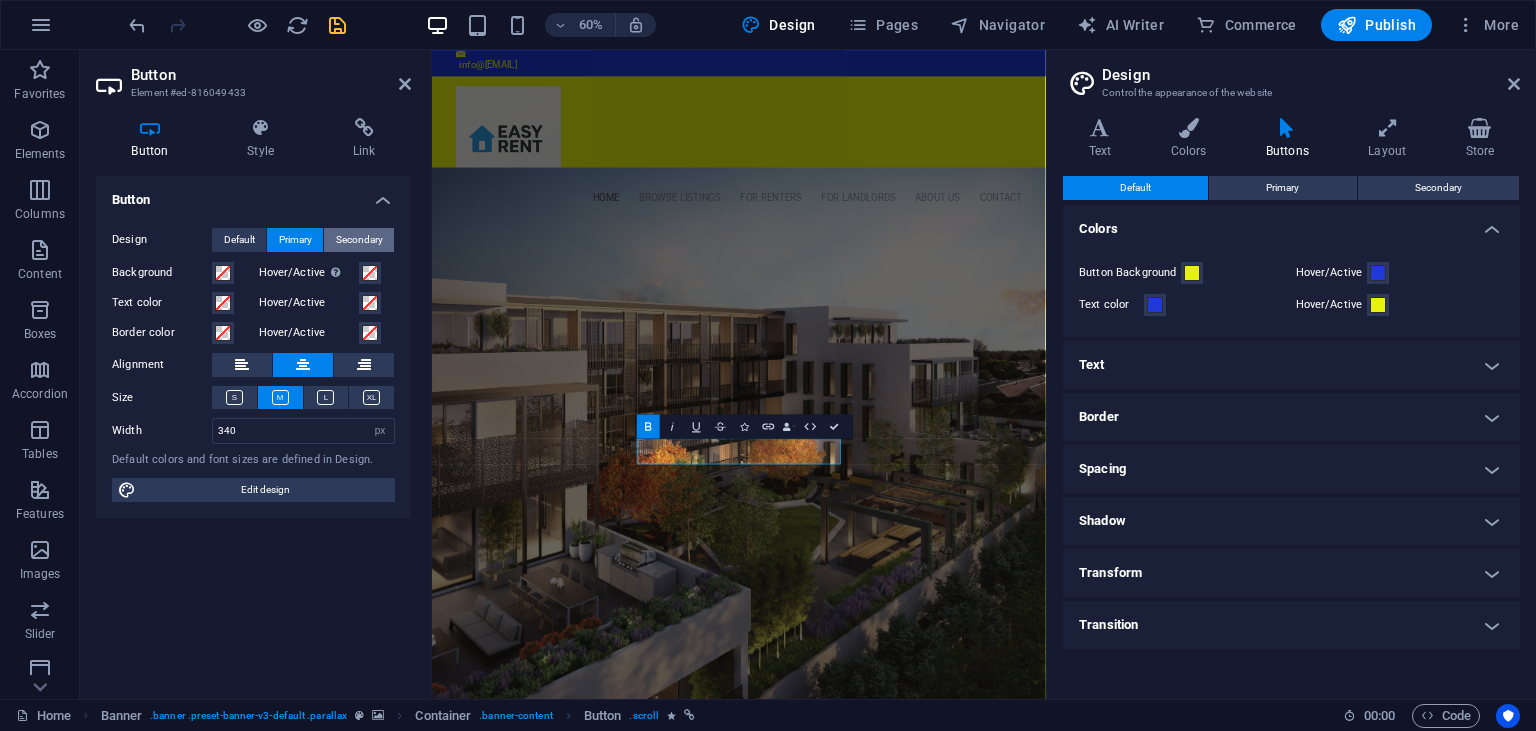 click on "Secondary" at bounding box center [359, 240] 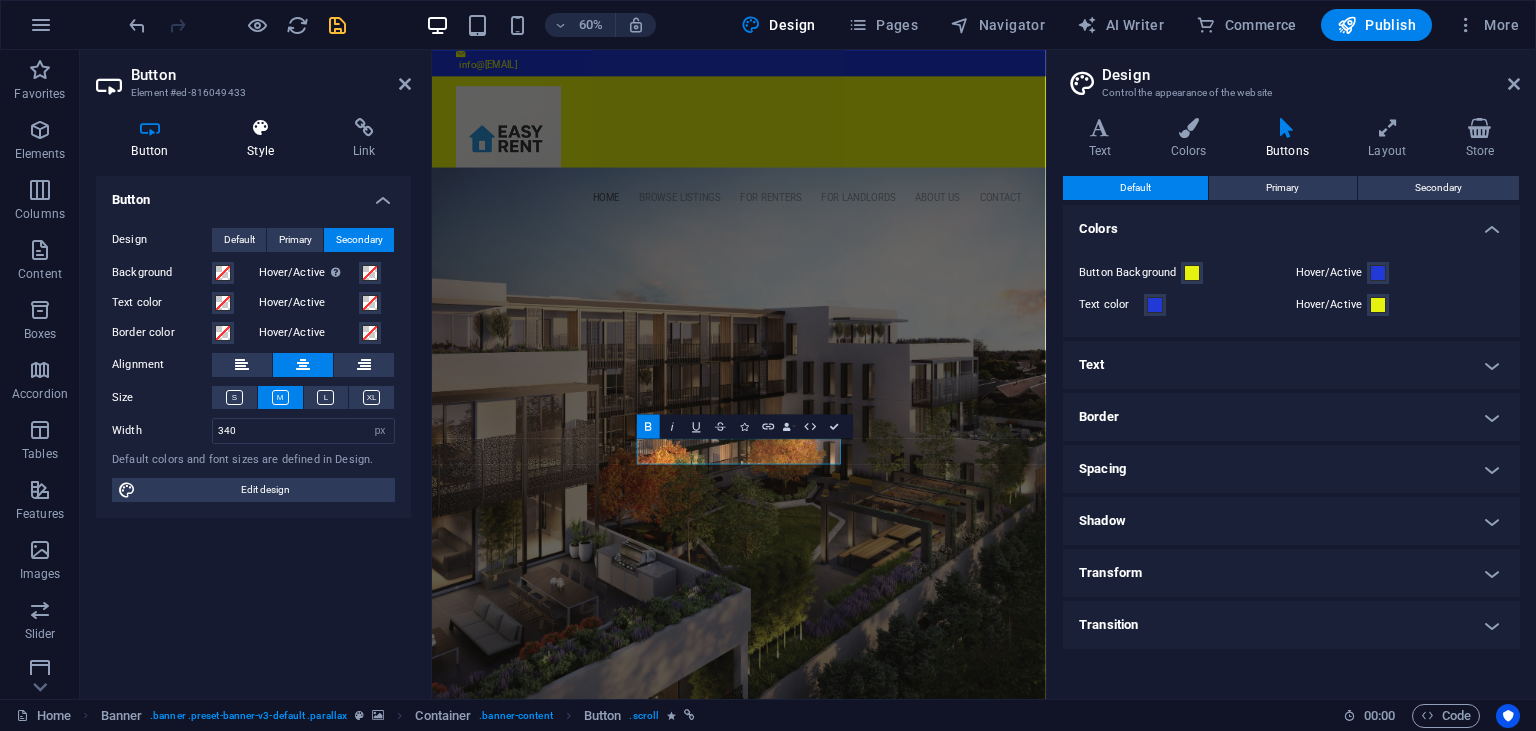 click on "Style" at bounding box center [265, 139] 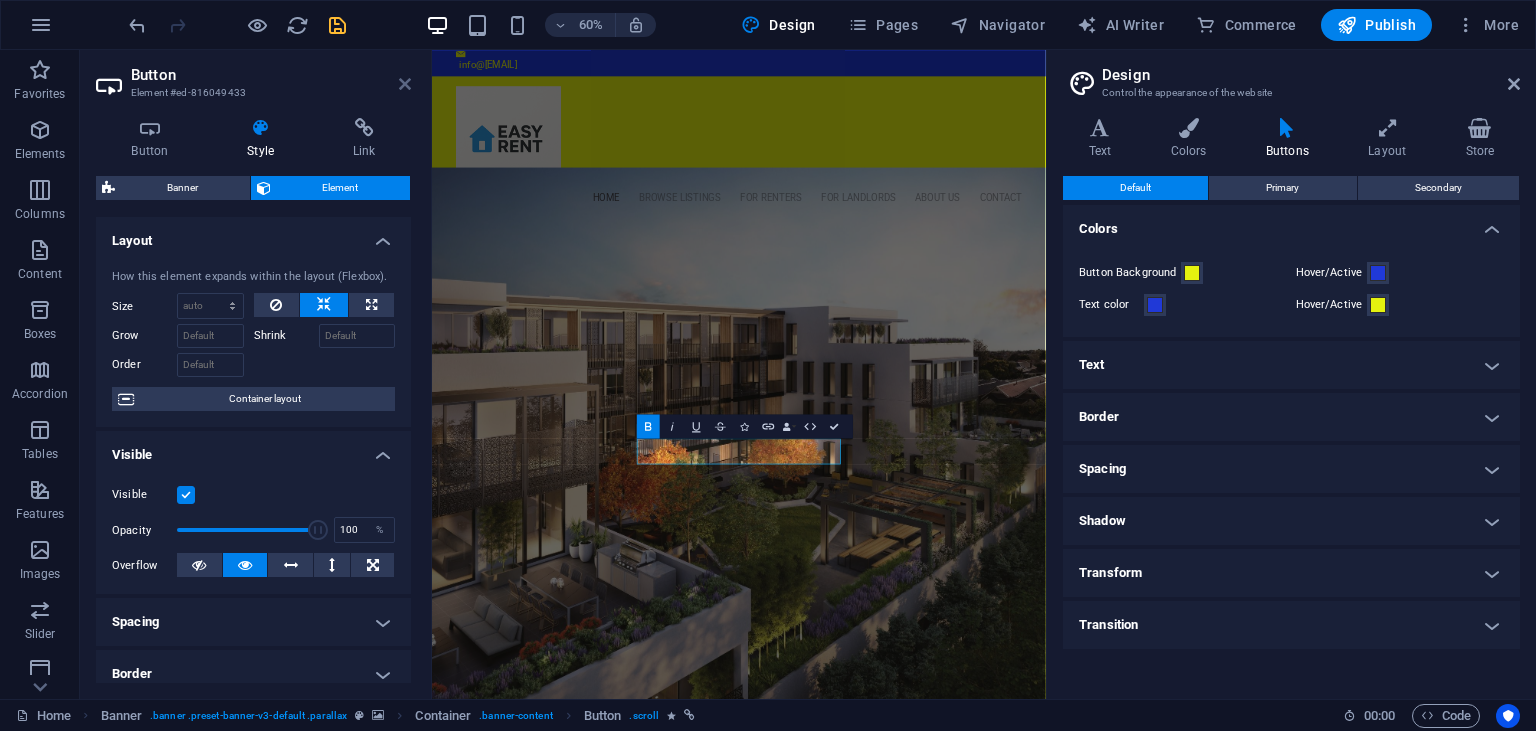 click at bounding box center (405, 84) 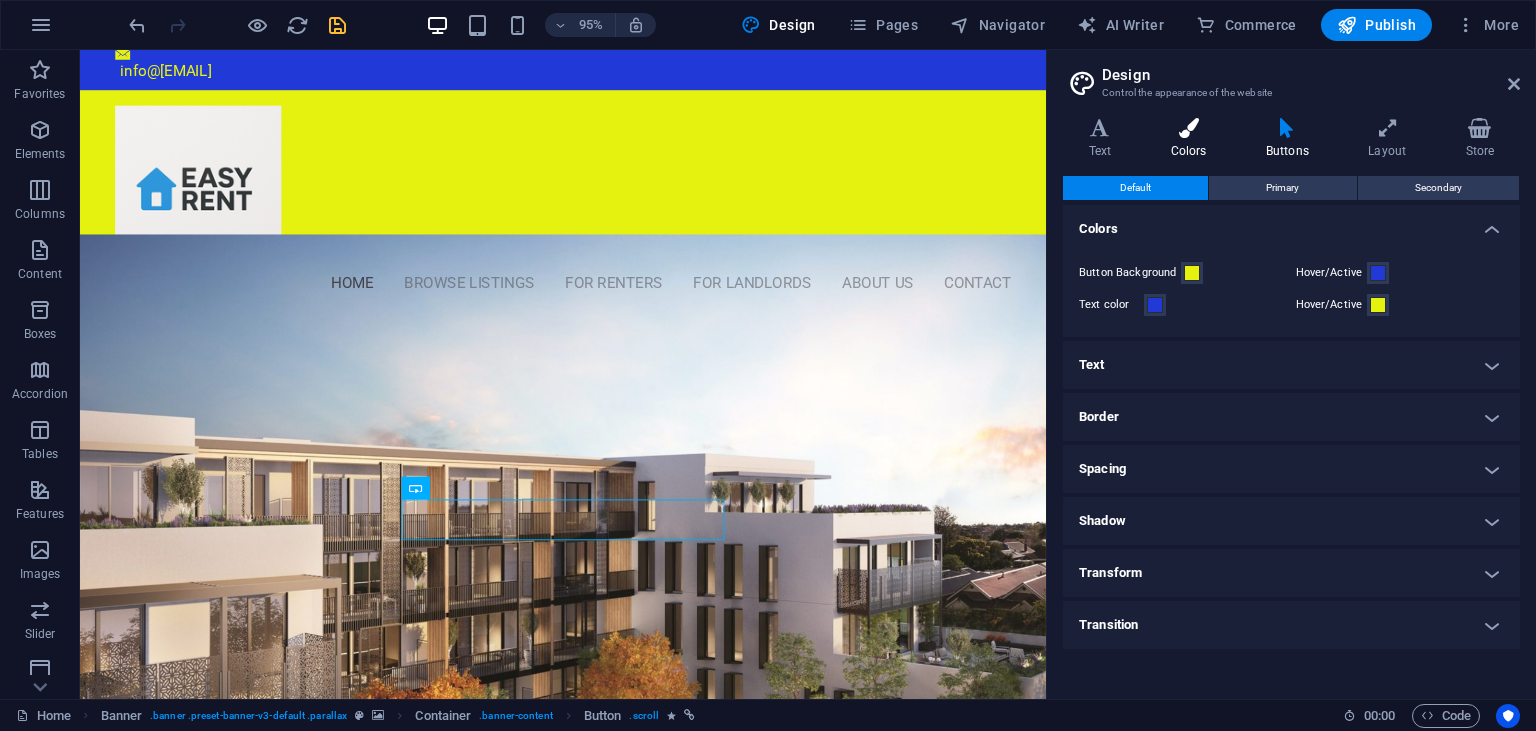 click at bounding box center [1188, 128] 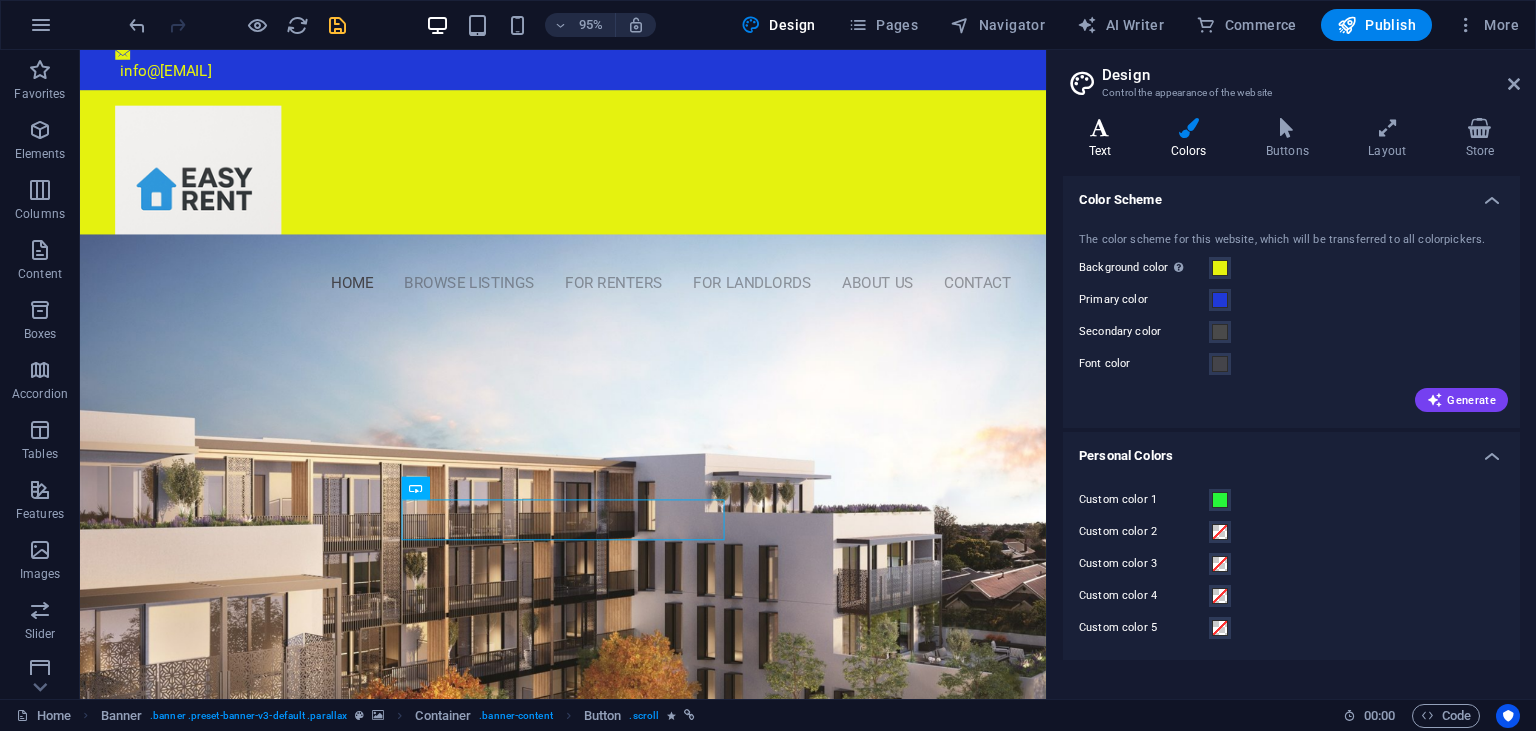 click at bounding box center (1100, 128) 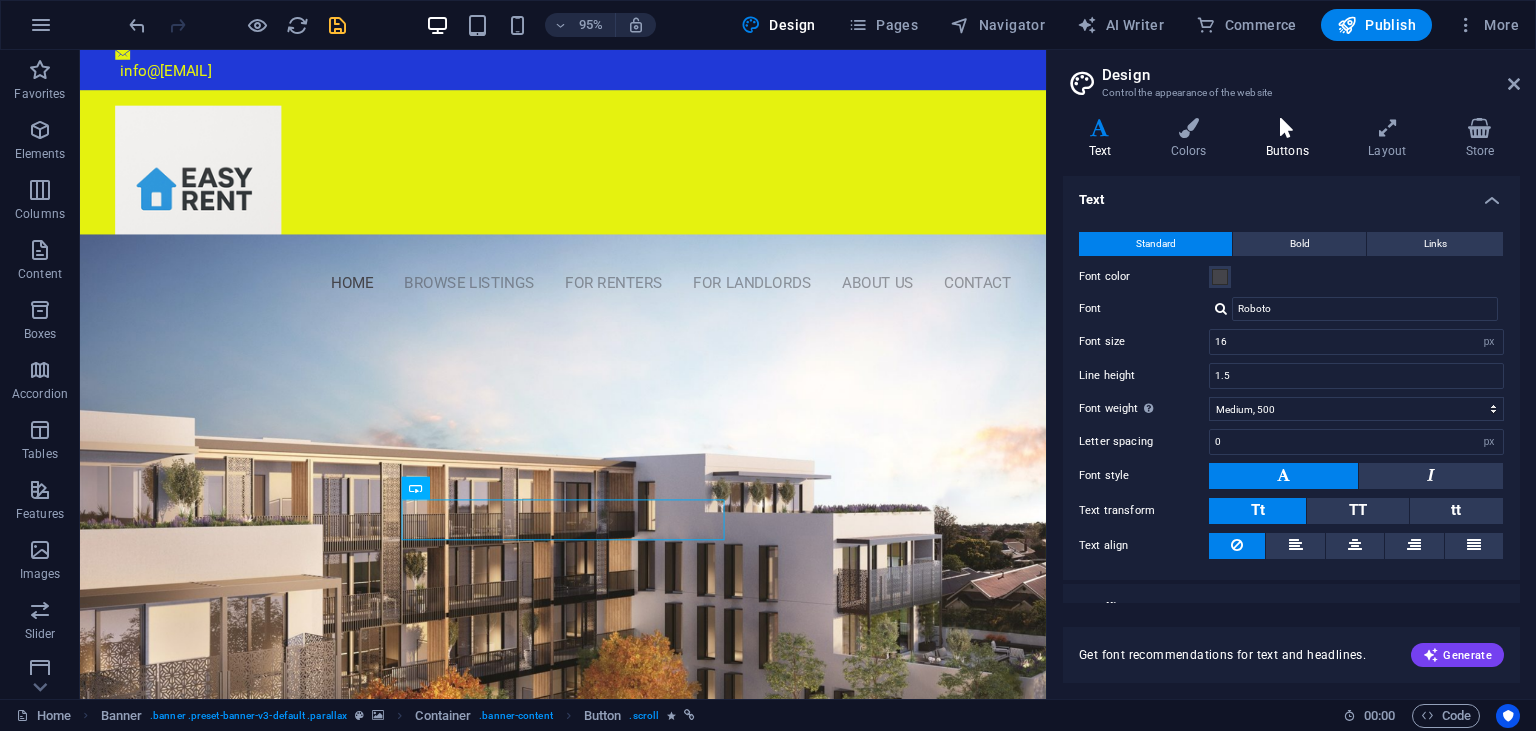 click at bounding box center [1287, 128] 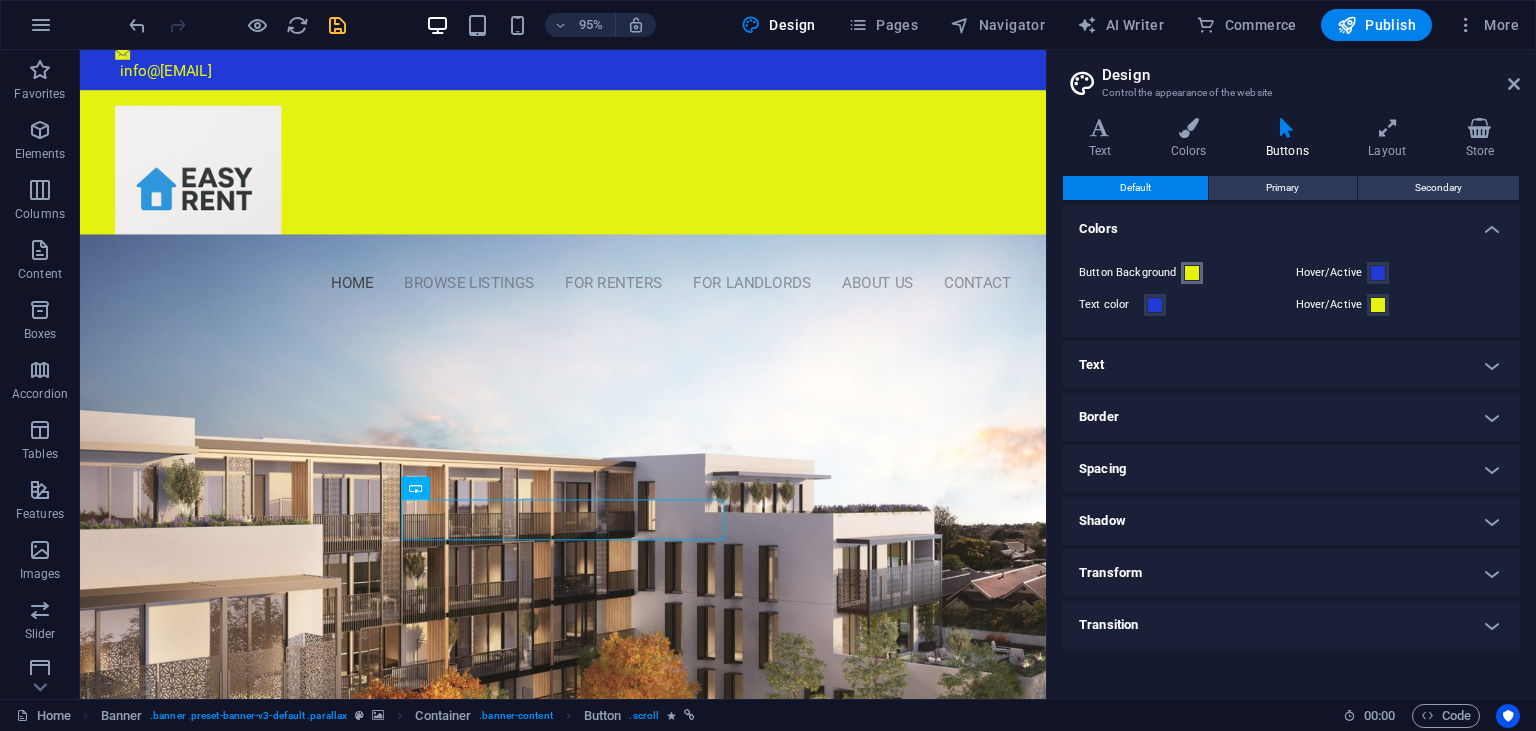 click at bounding box center [1192, 273] 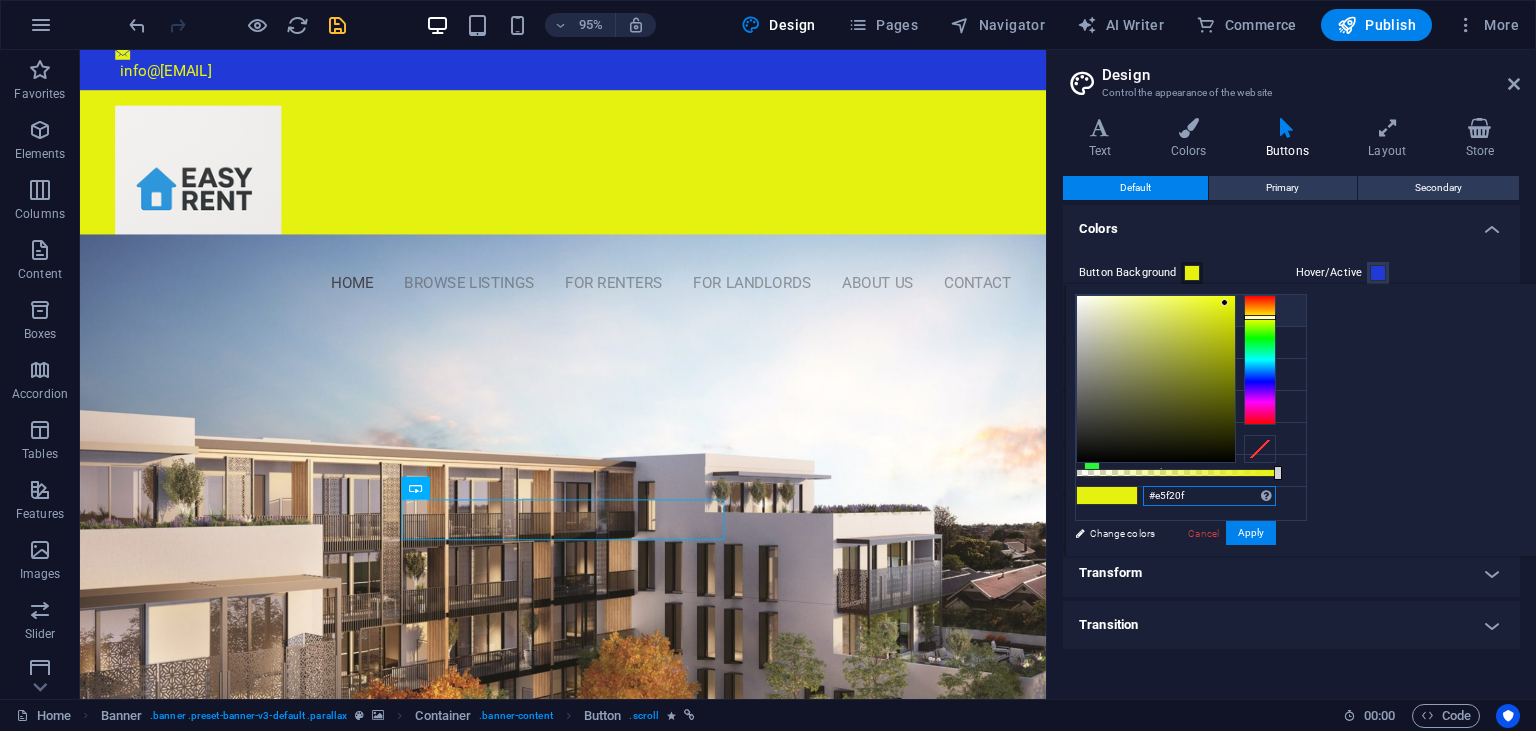 click on "#e5f20f" at bounding box center (1209, 496) 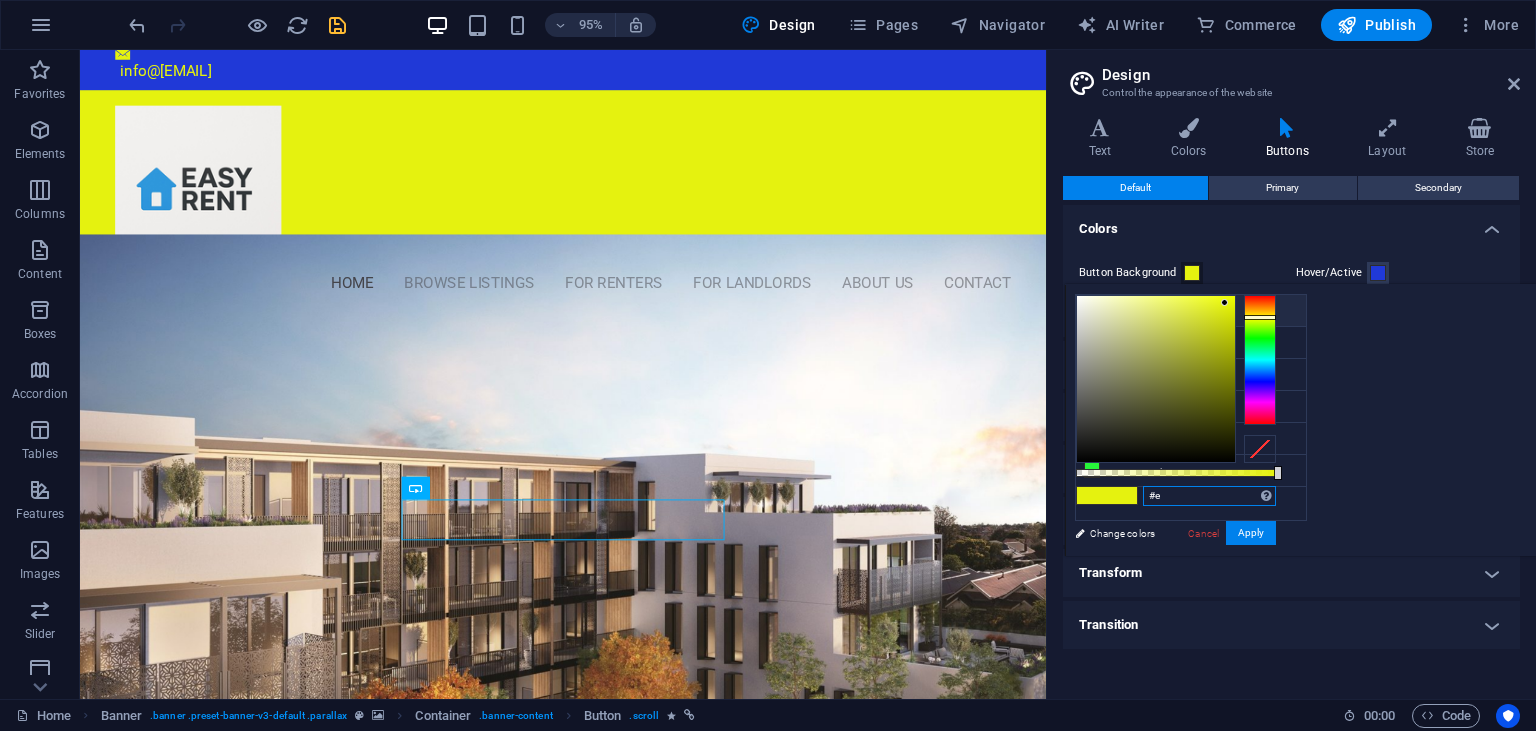 type on "#" 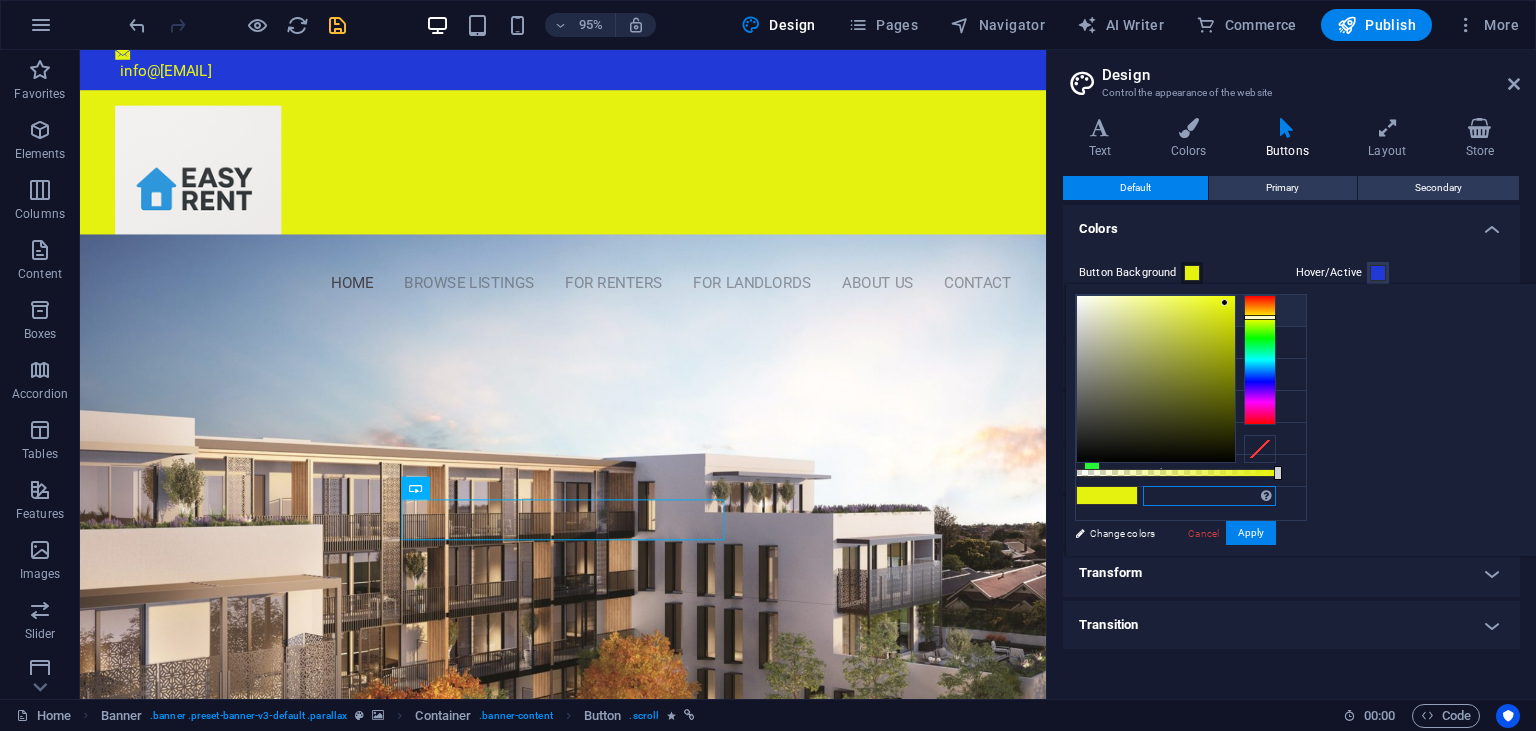 paste on "#E5F20F0" 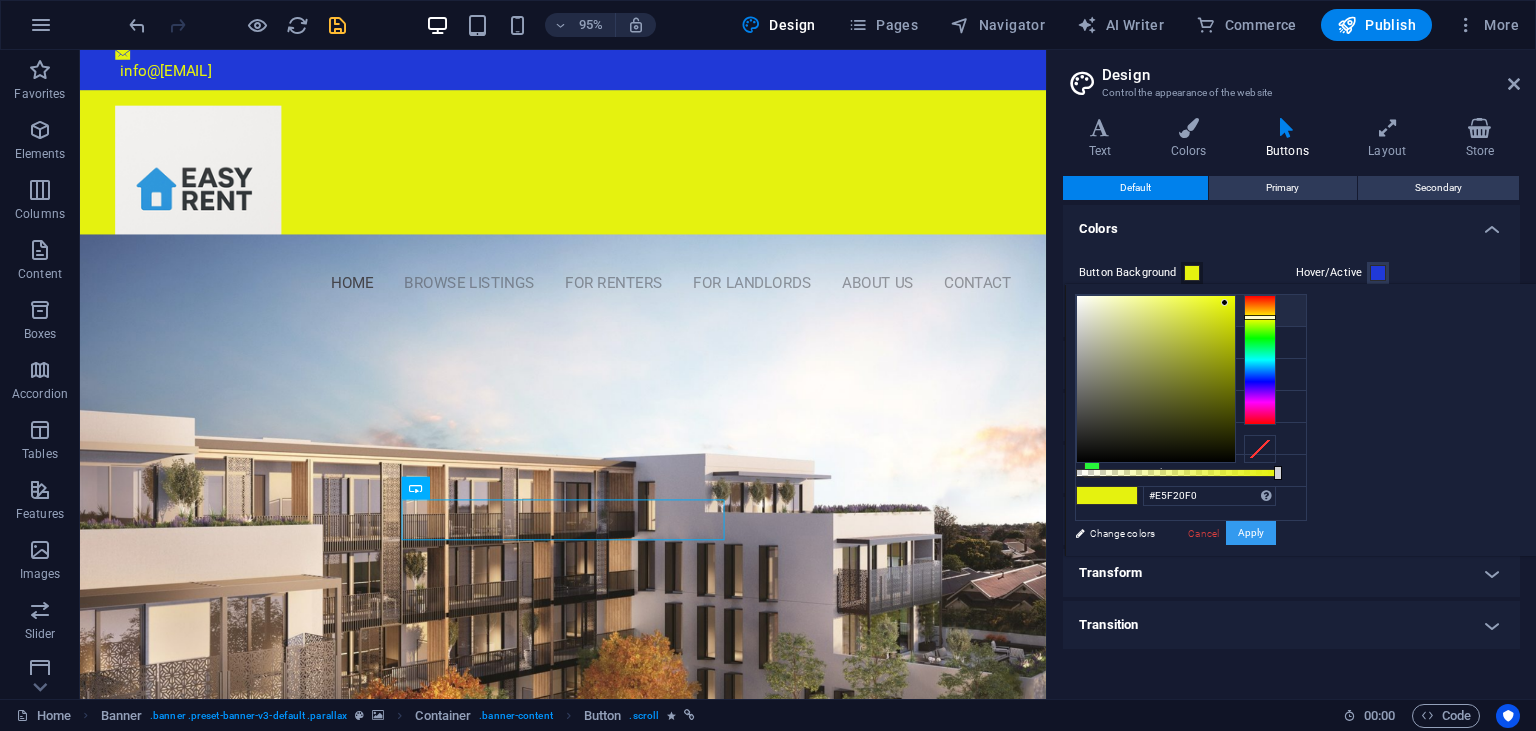 click on "Apply" at bounding box center (1251, 533) 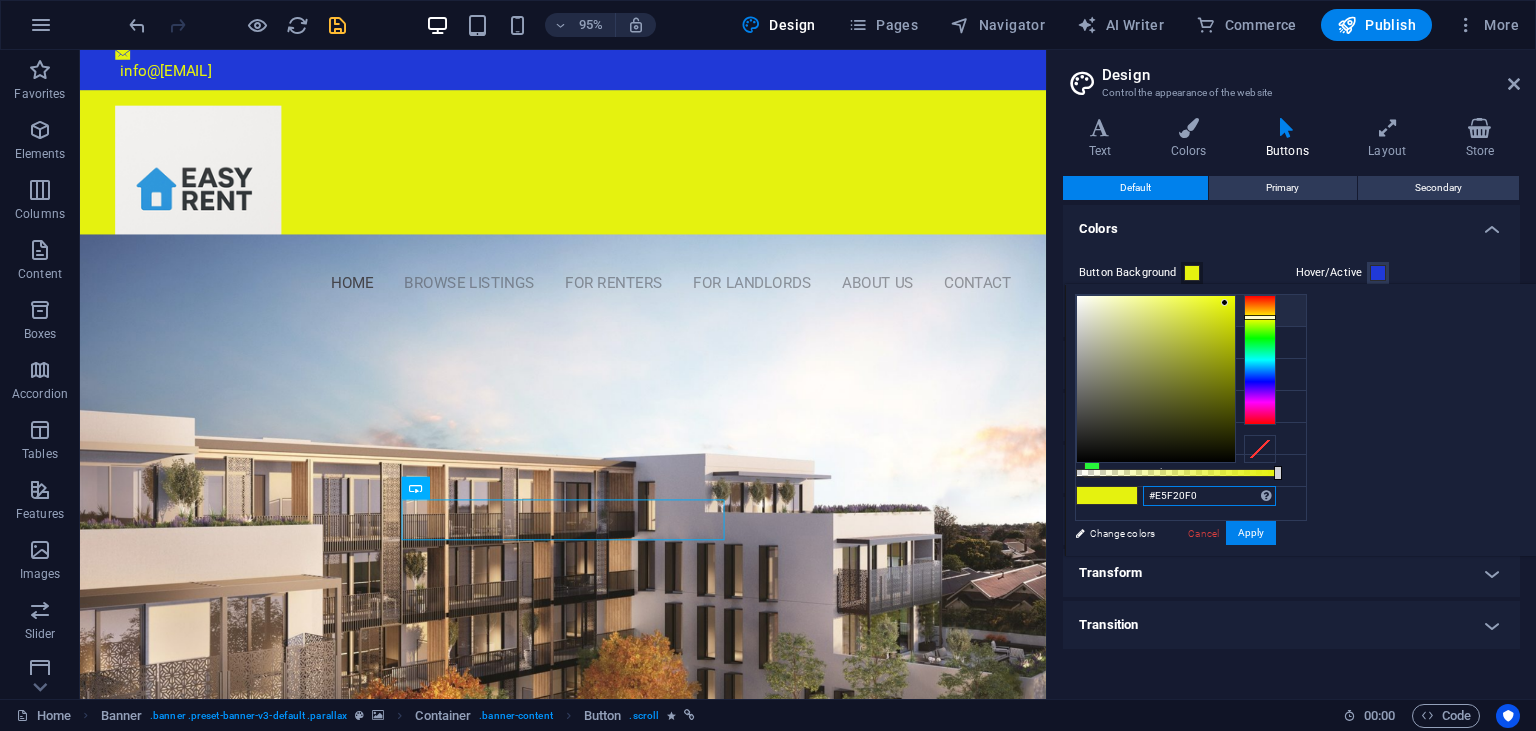 click on "#E5F20F0" at bounding box center [1209, 496] 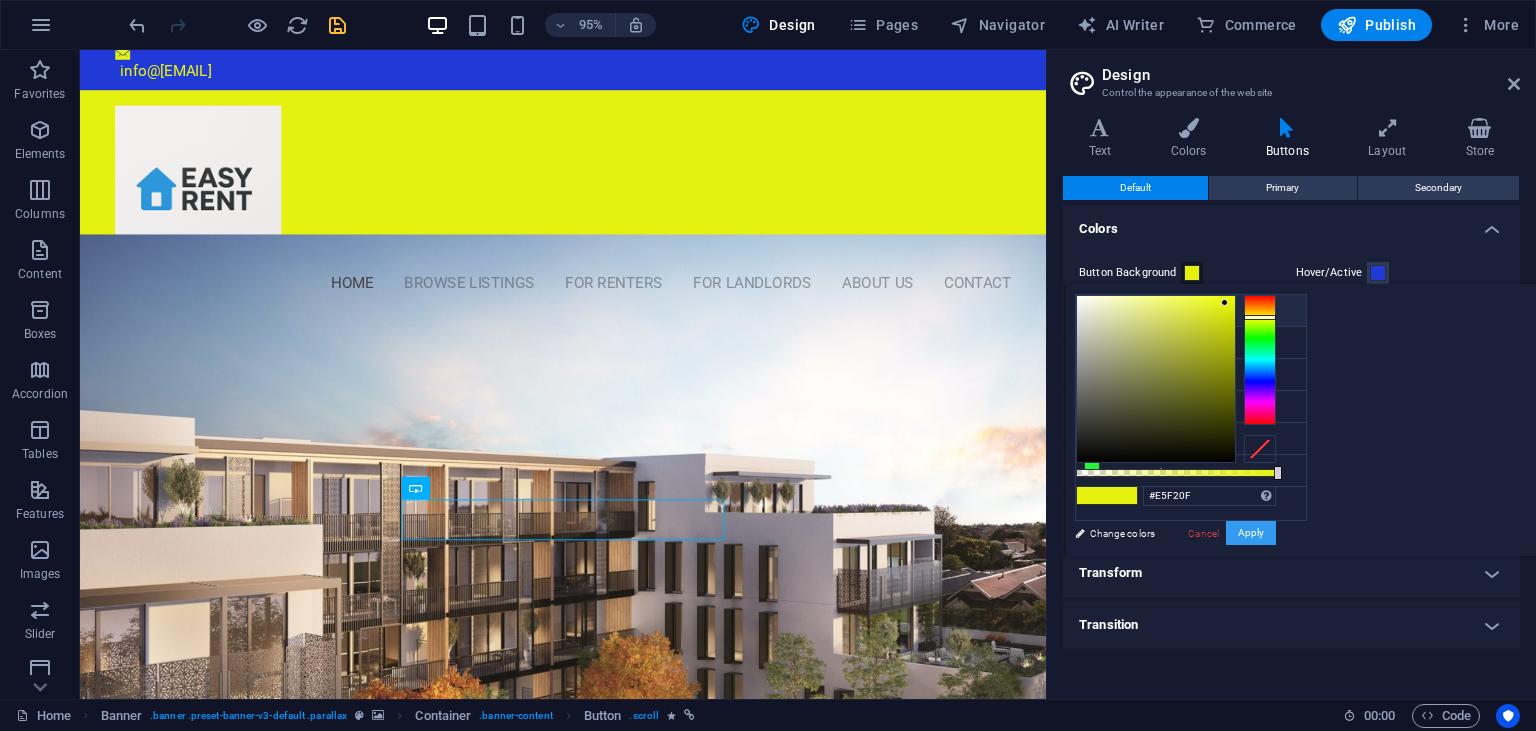 type on "#e5f20f" 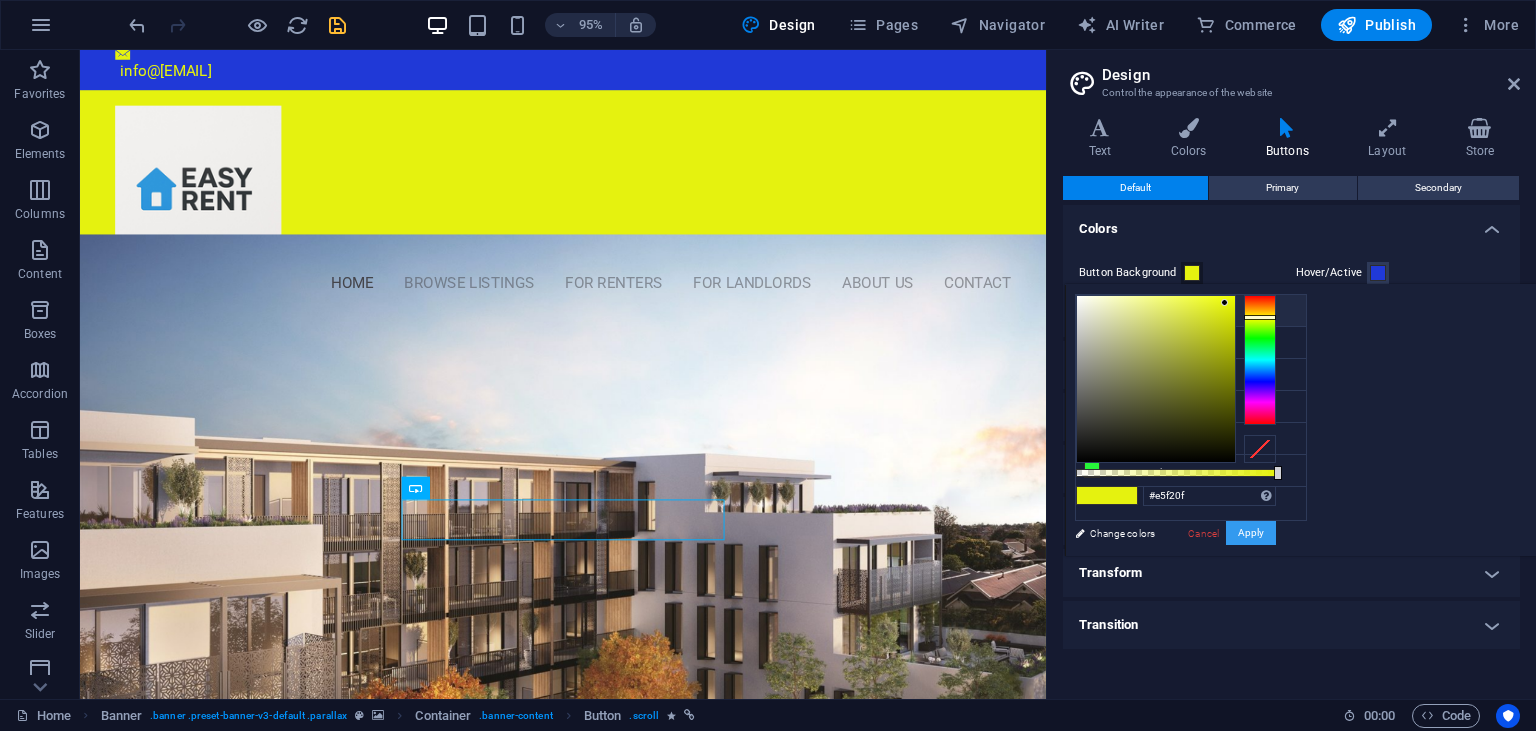 click on "Apply" at bounding box center [1251, 533] 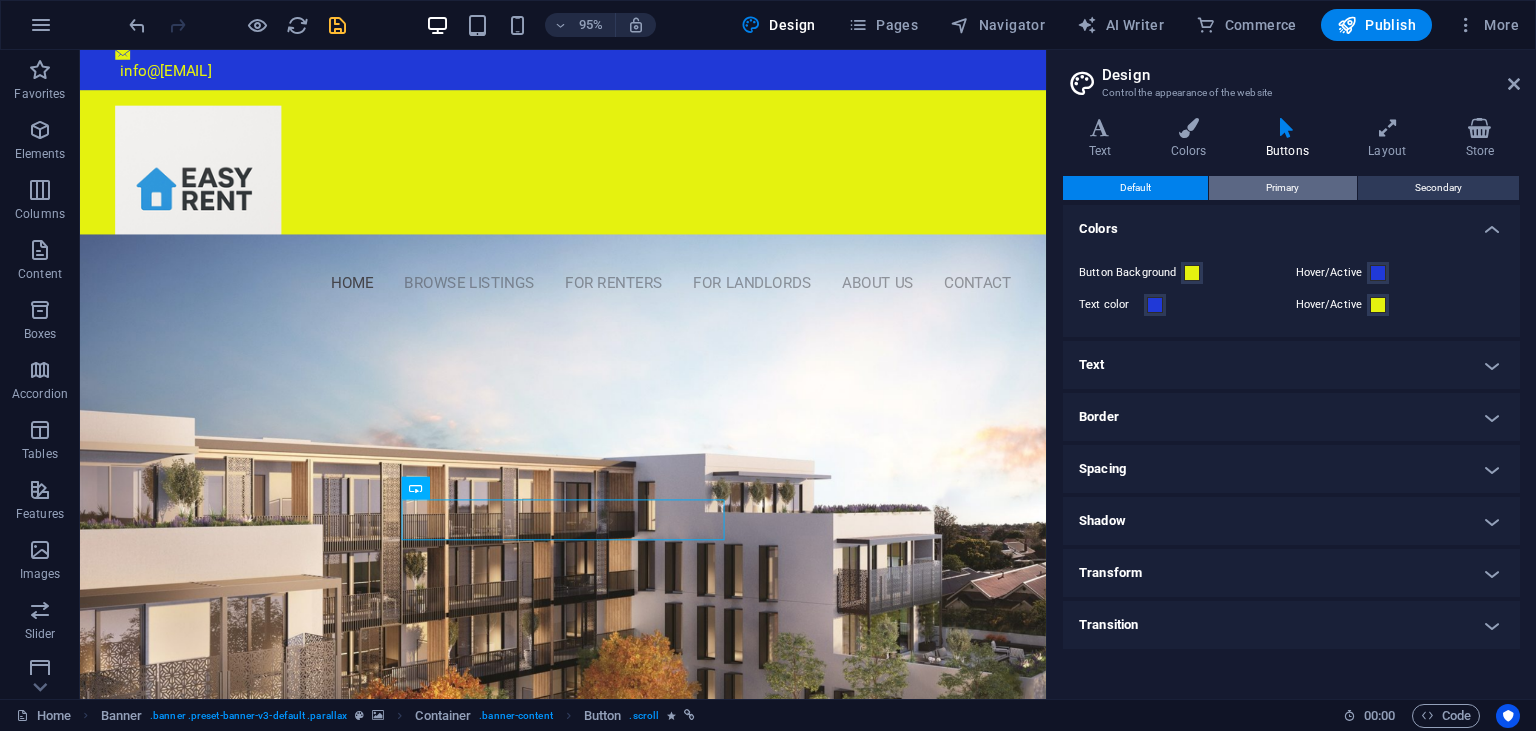 click on "Primary" at bounding box center (1282, 188) 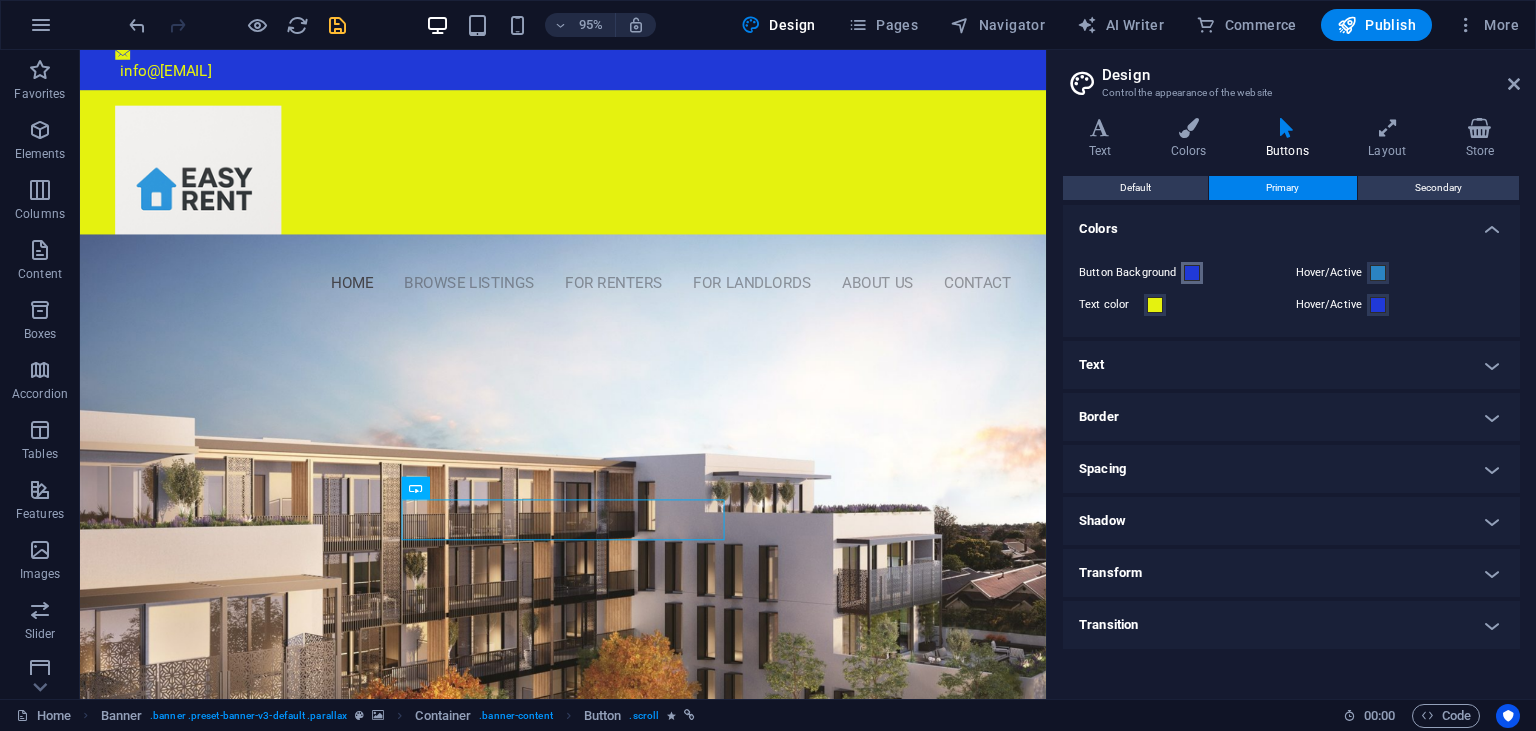 click at bounding box center (1192, 273) 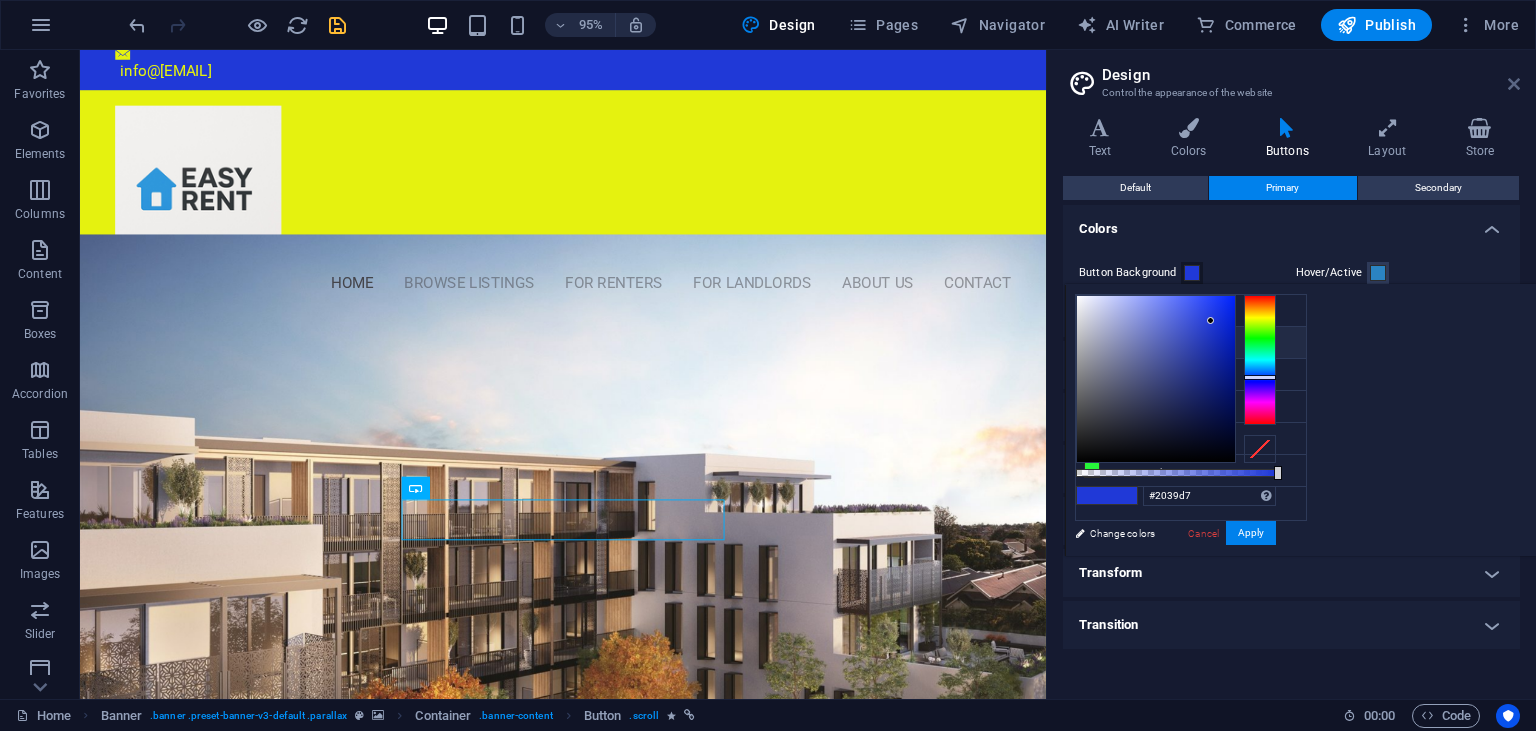 click at bounding box center (1514, 84) 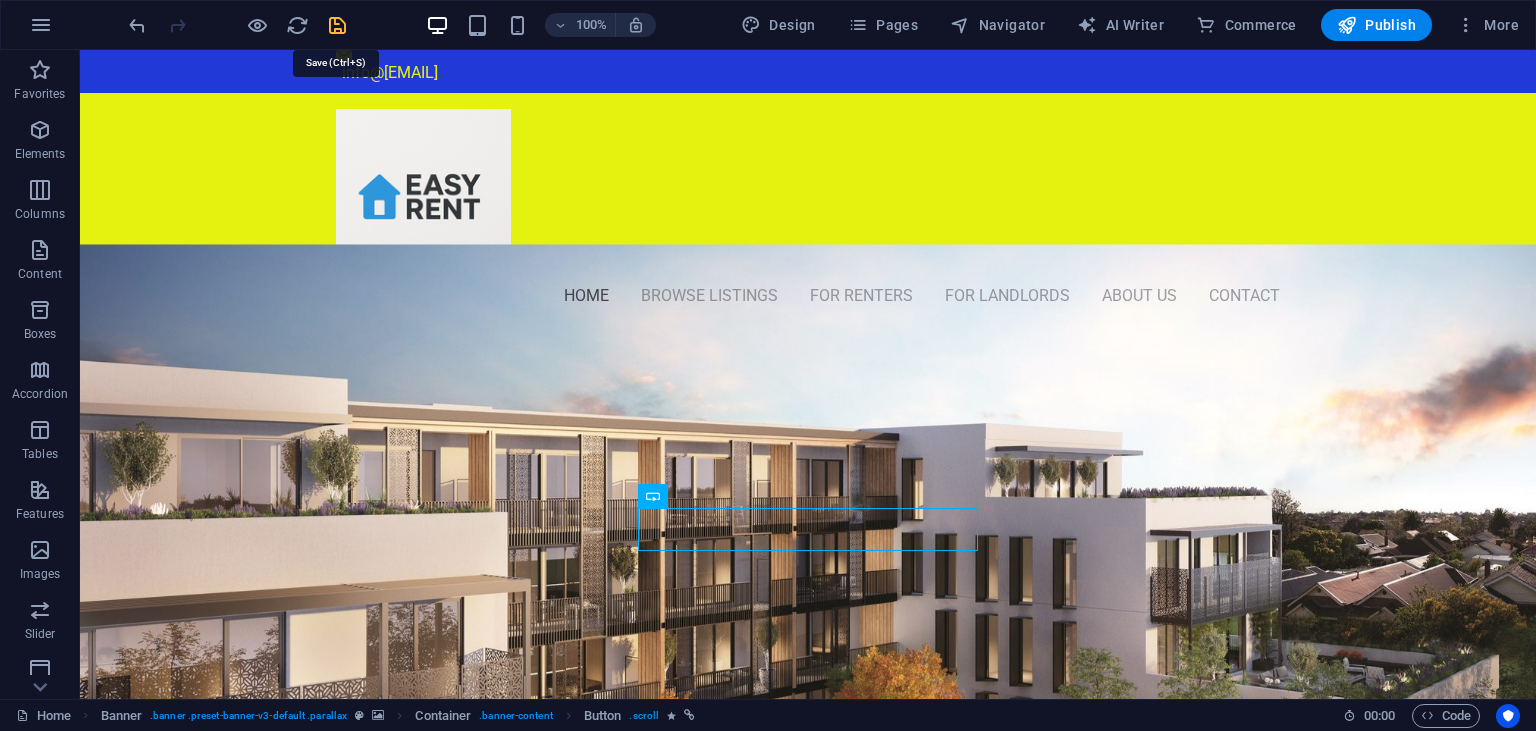 click at bounding box center [337, 25] 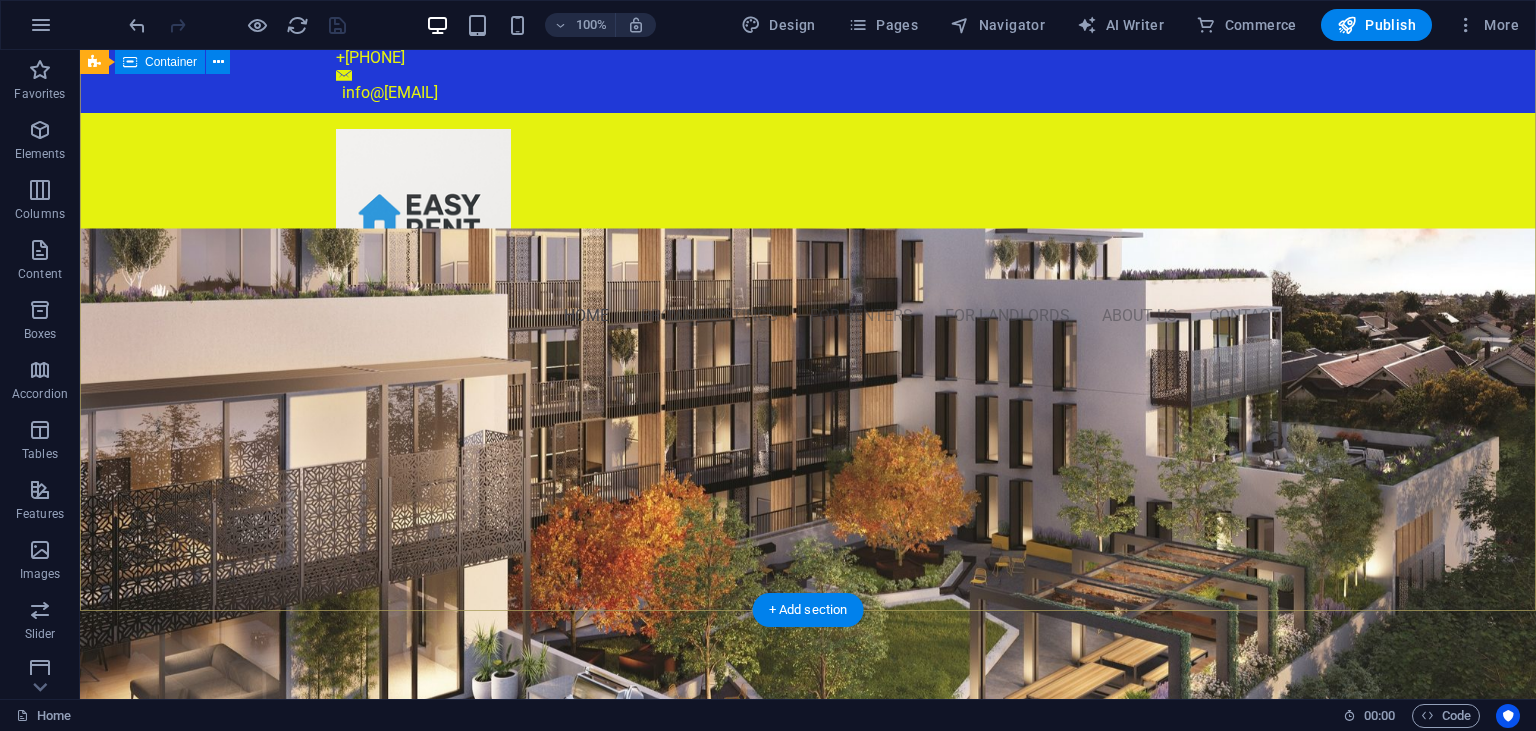 scroll, scrollTop: 0, scrollLeft: 0, axis: both 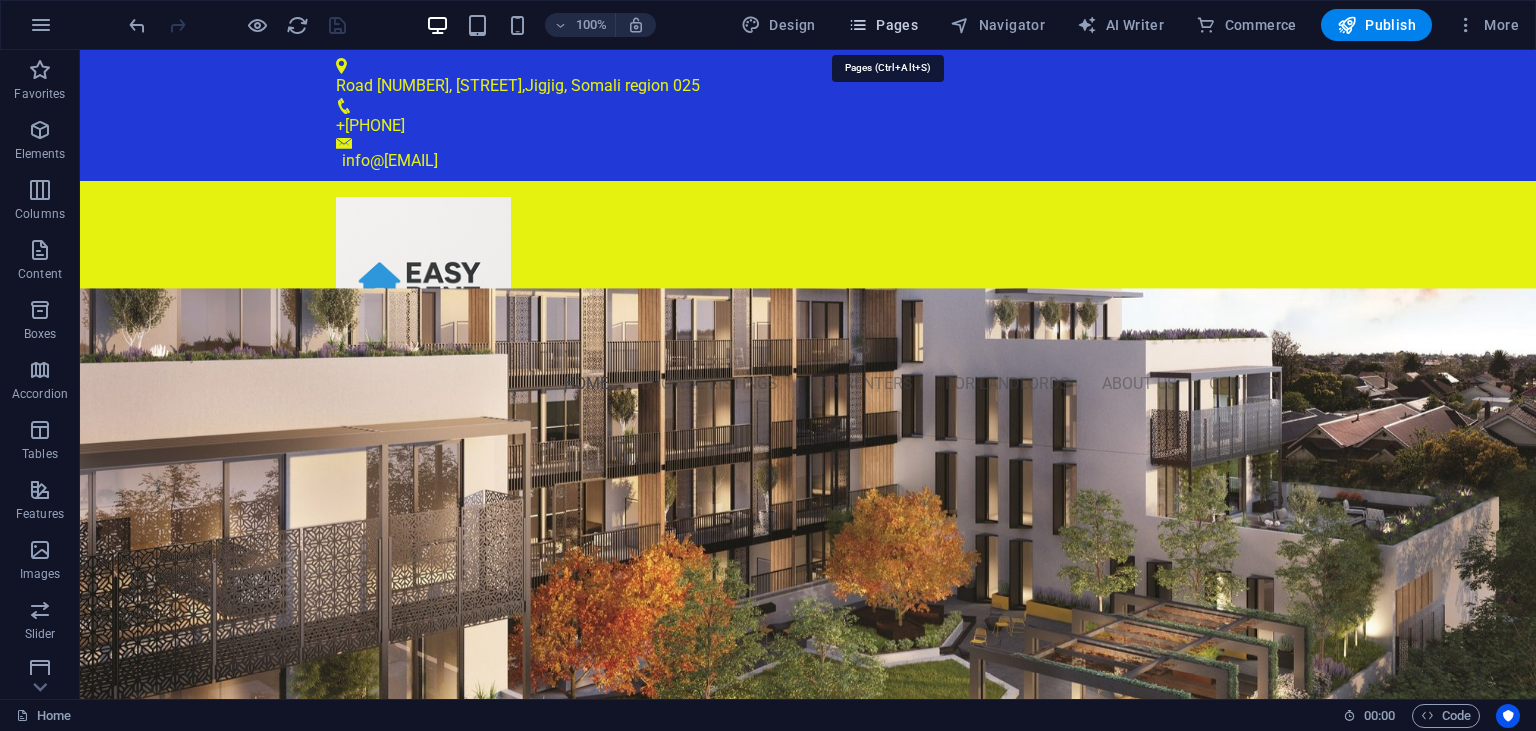 click on "Pages" at bounding box center [883, 25] 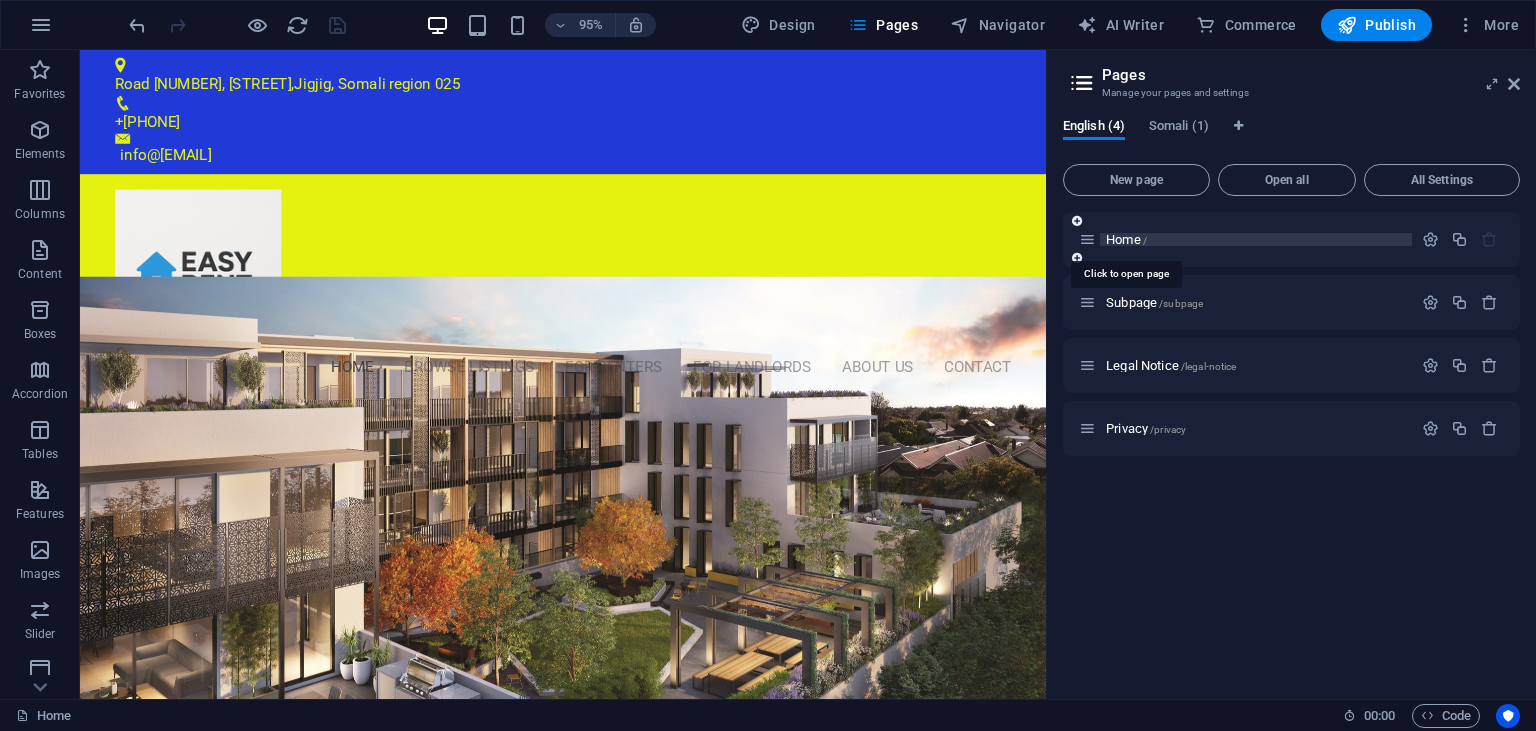 click on "Home /" at bounding box center (1126, 239) 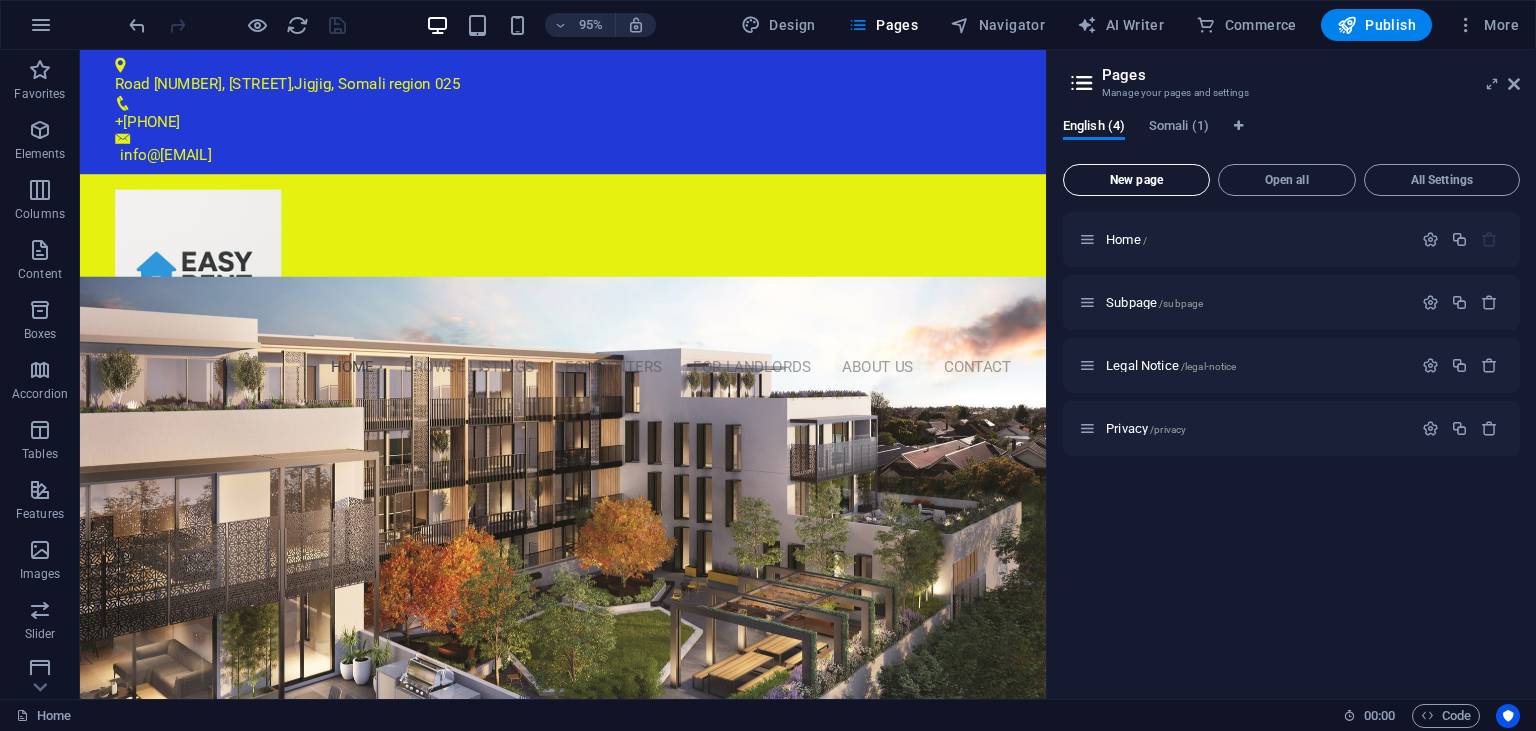 click on "New page" at bounding box center (1136, 180) 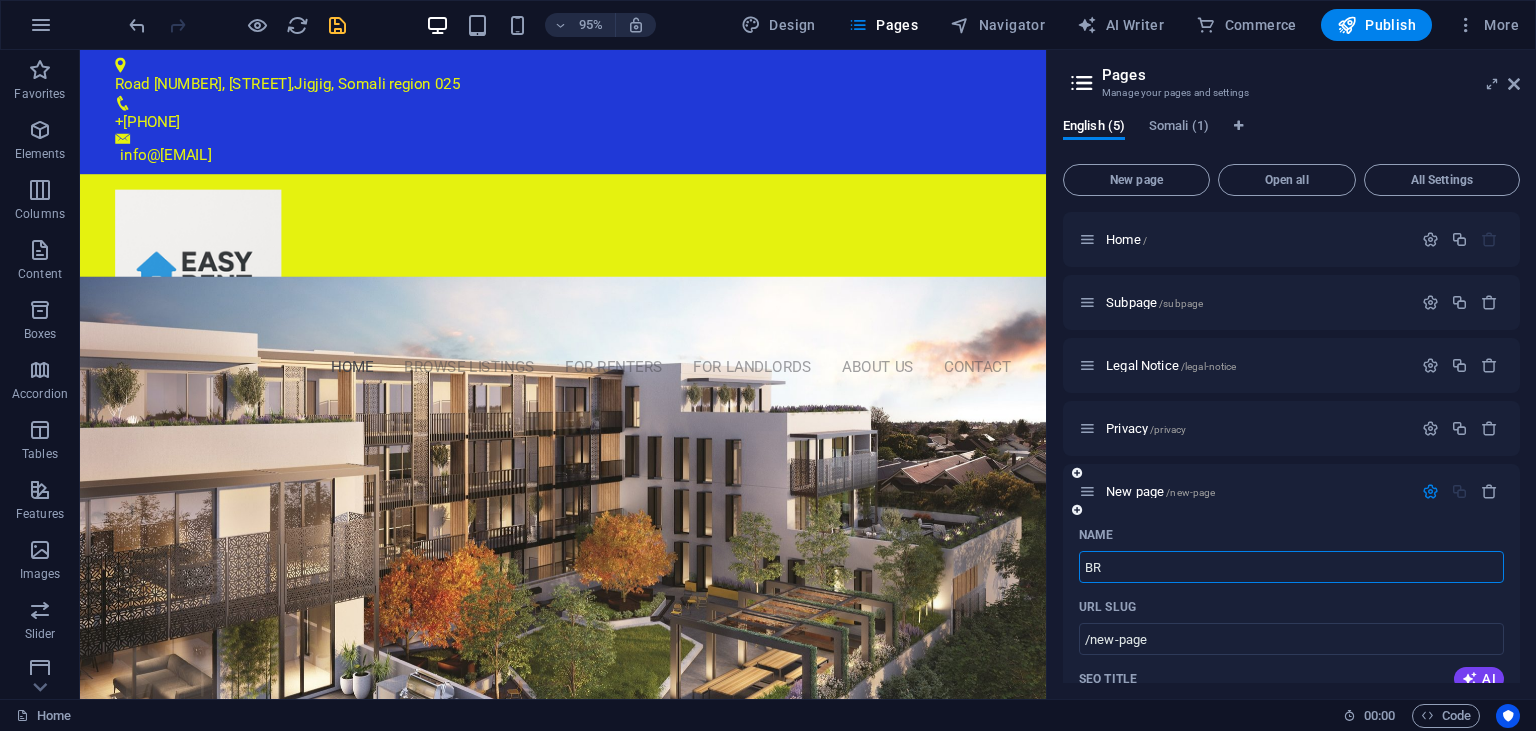type on "BRO" 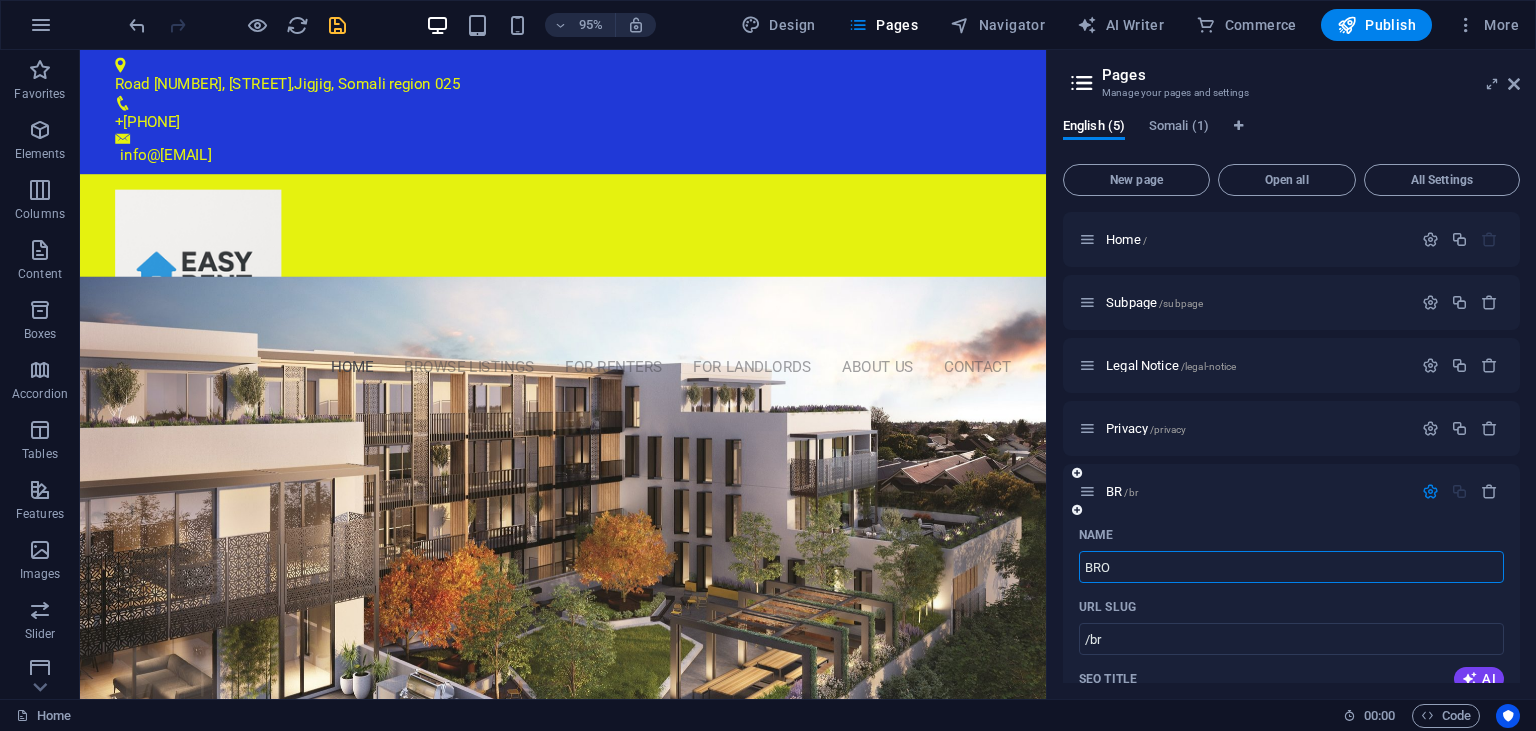 type on "BROW" 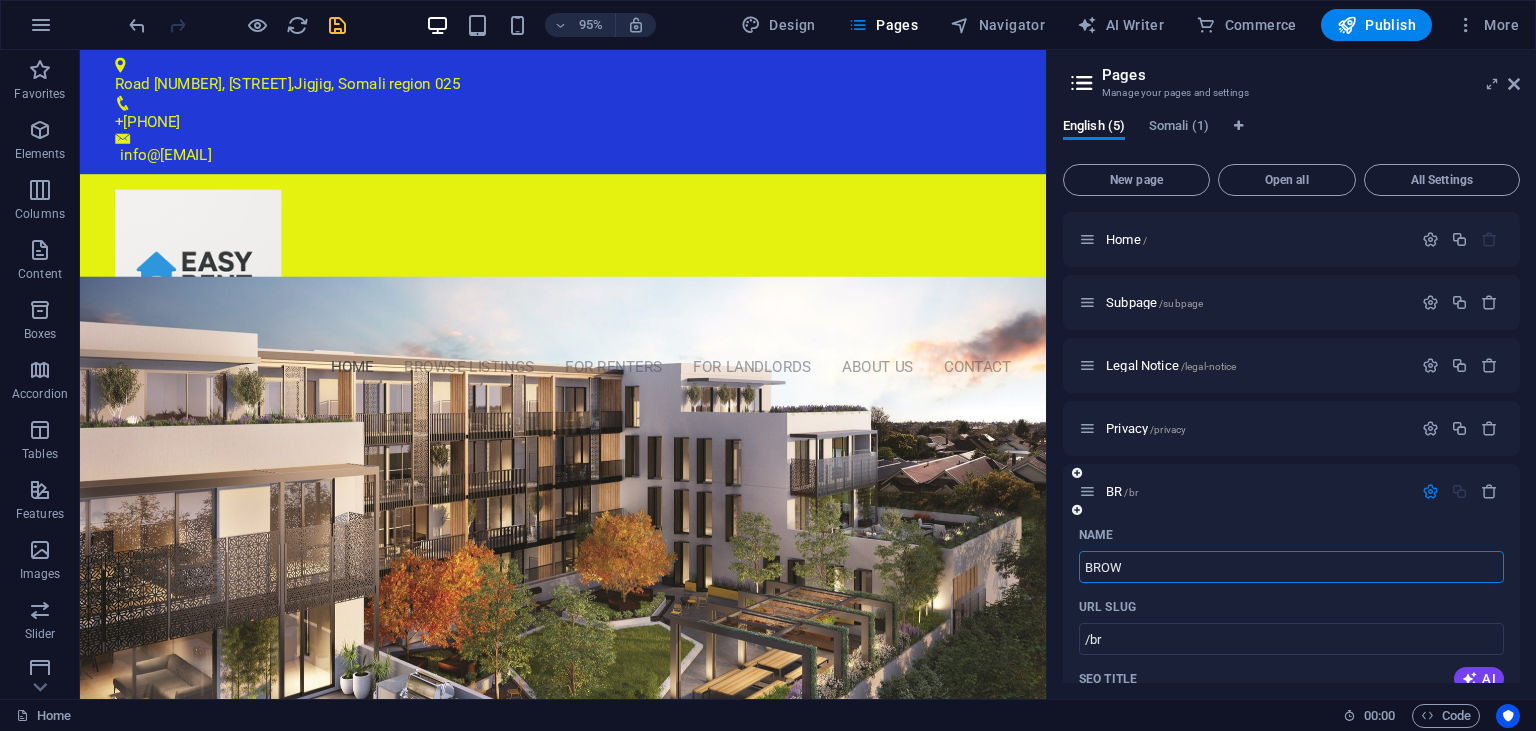 type on "/bro" 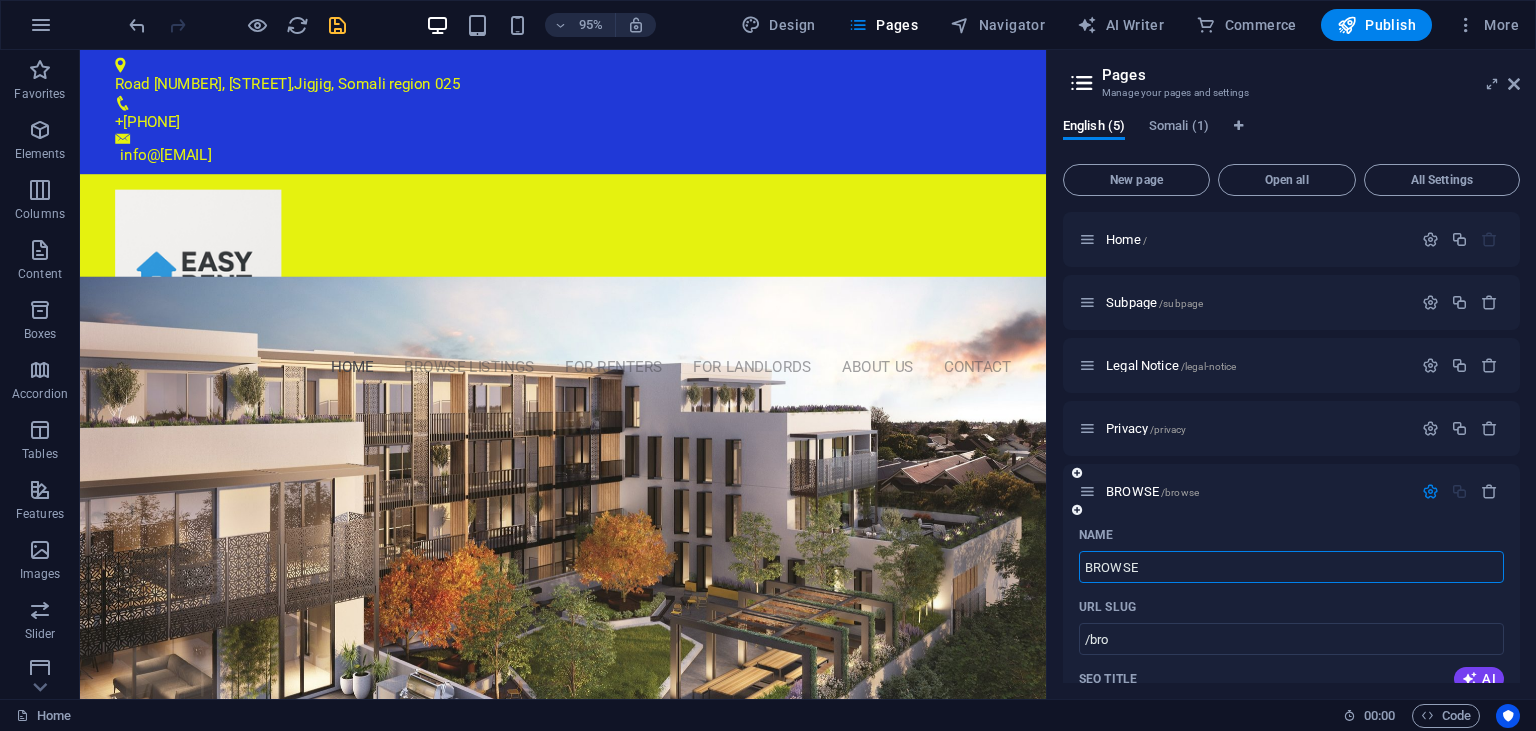 type on "BROWSE" 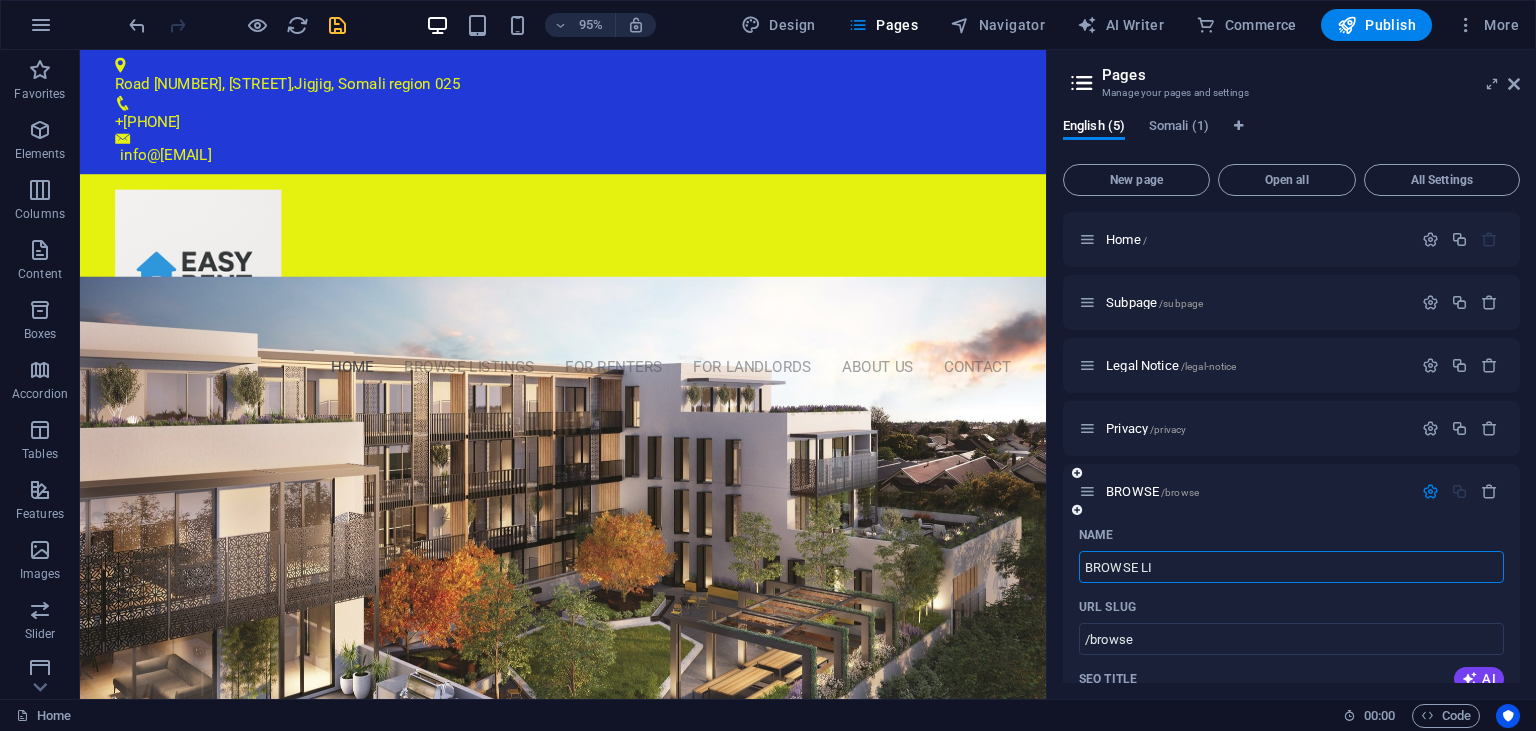 type on "BROWSE LI" 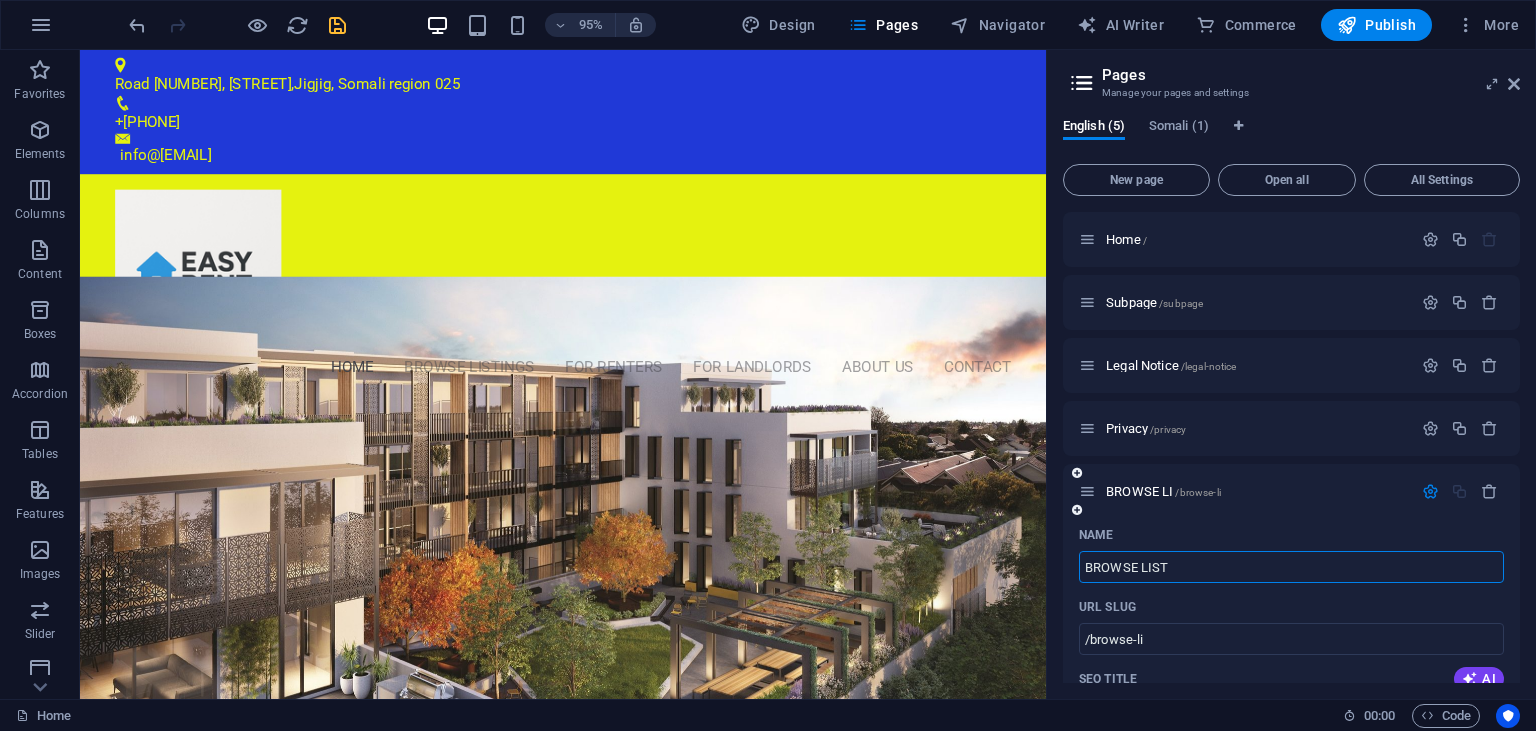 type on "BROWSE LISTI" 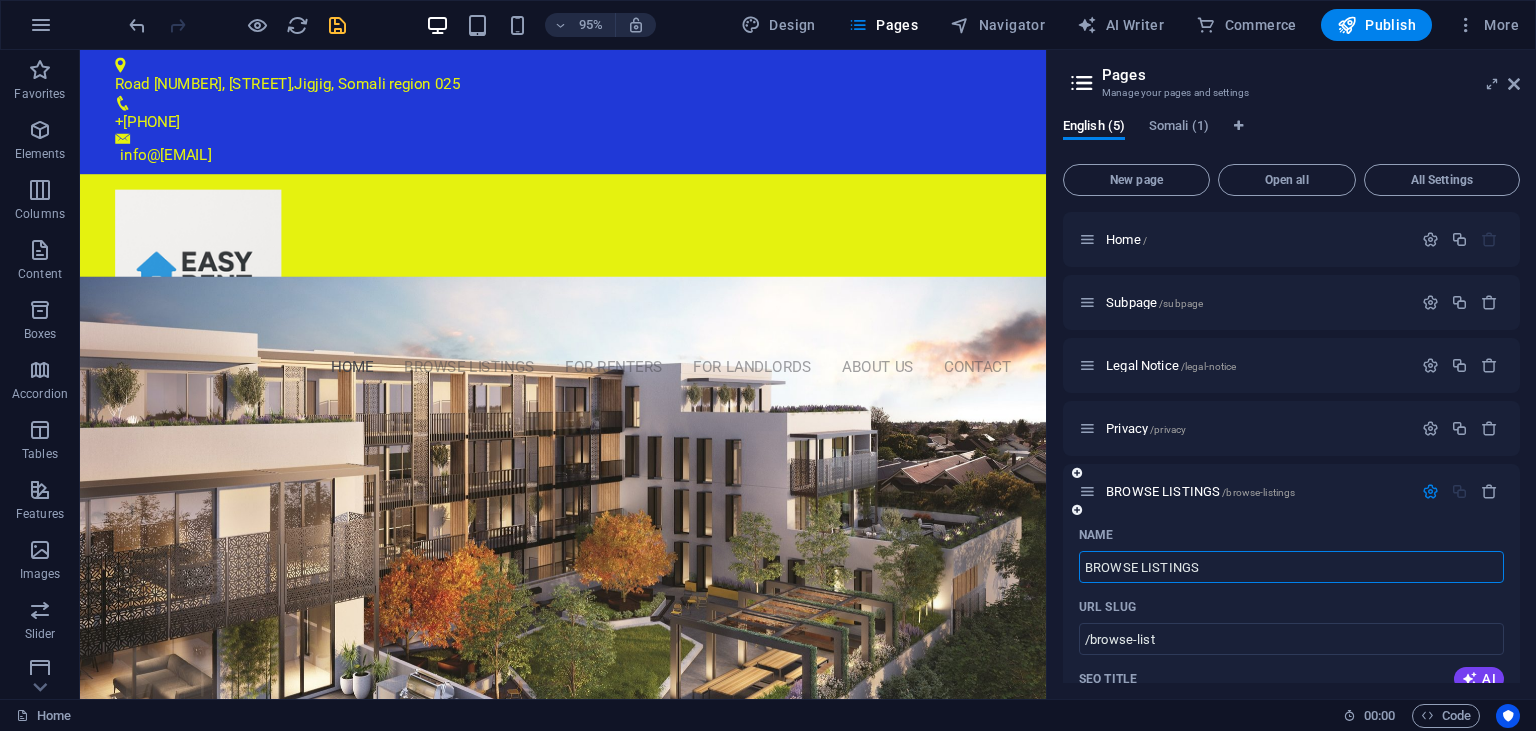 type on "BROWSE LISTINGS" 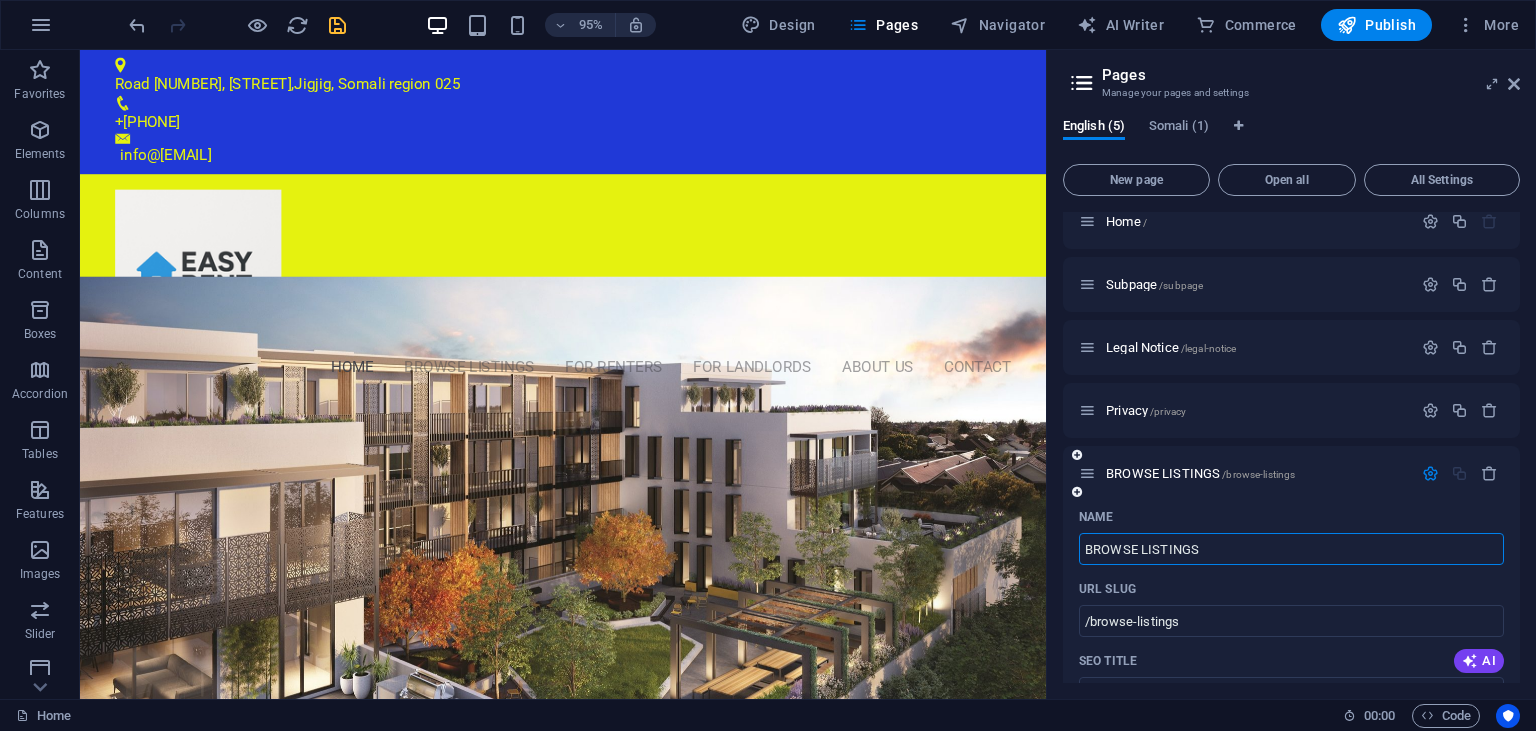 scroll, scrollTop: 17, scrollLeft: 0, axis: vertical 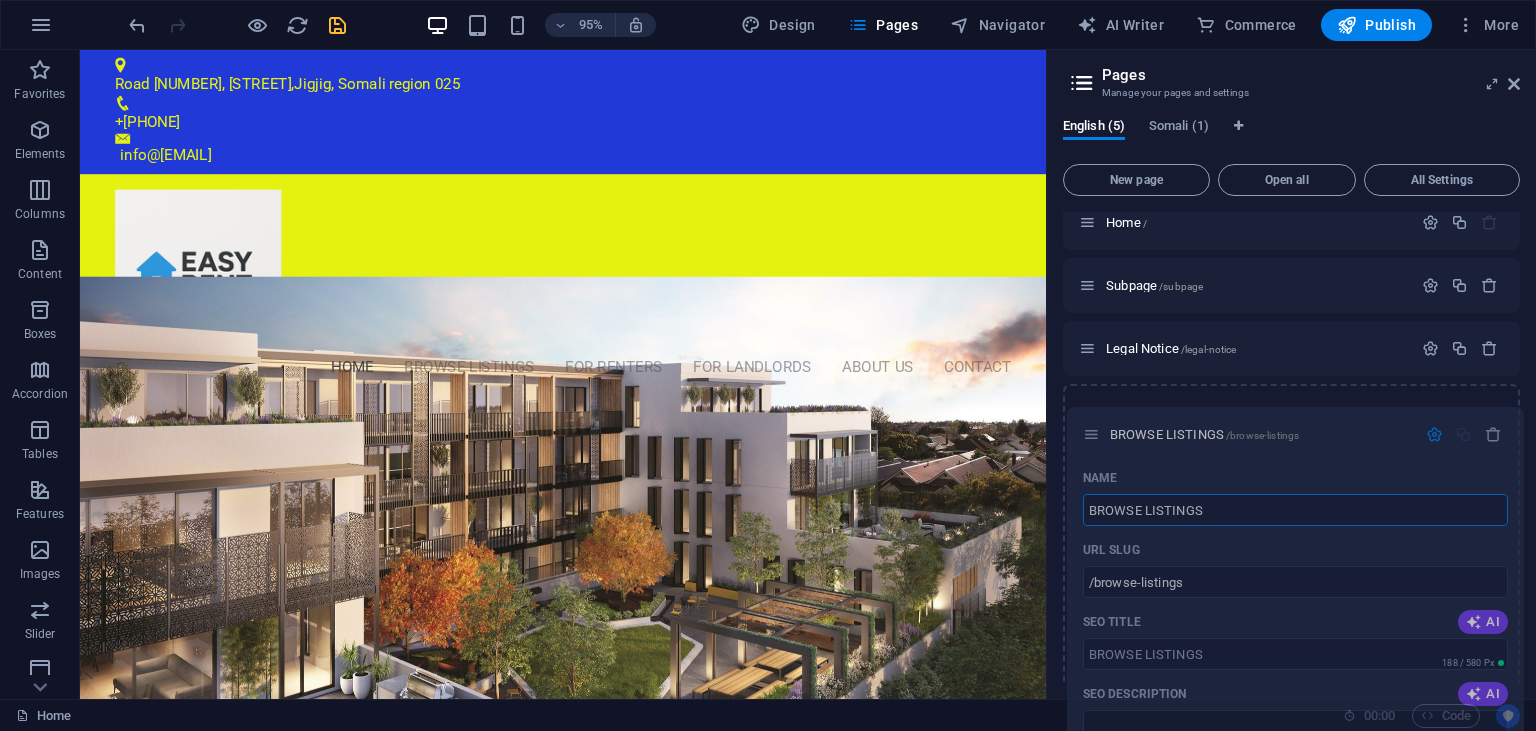 drag, startPoint x: 1090, startPoint y: 474, endPoint x: 1094, endPoint y: 430, distance: 44.181442 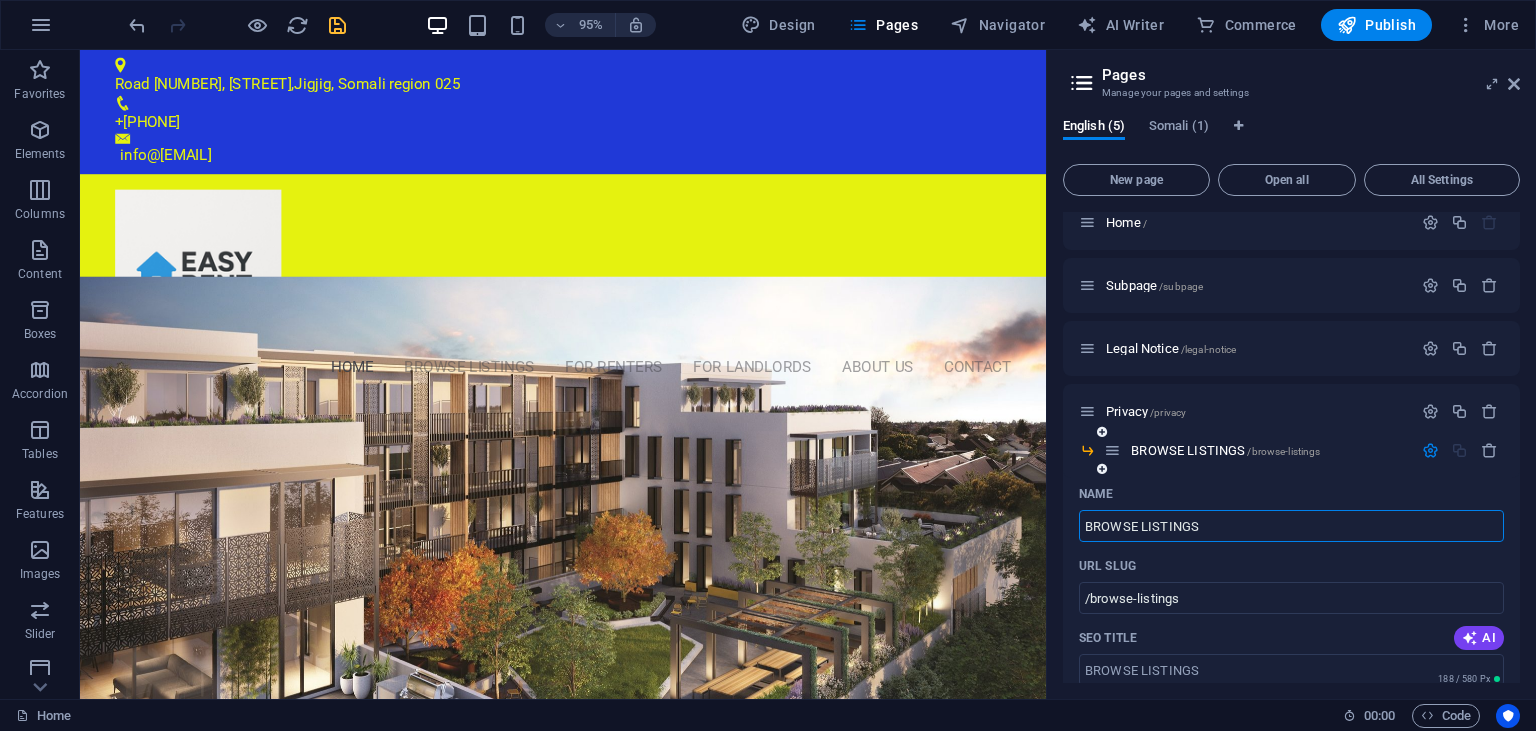 click on "BROWSE LISTINGS" at bounding box center (1291, 526) 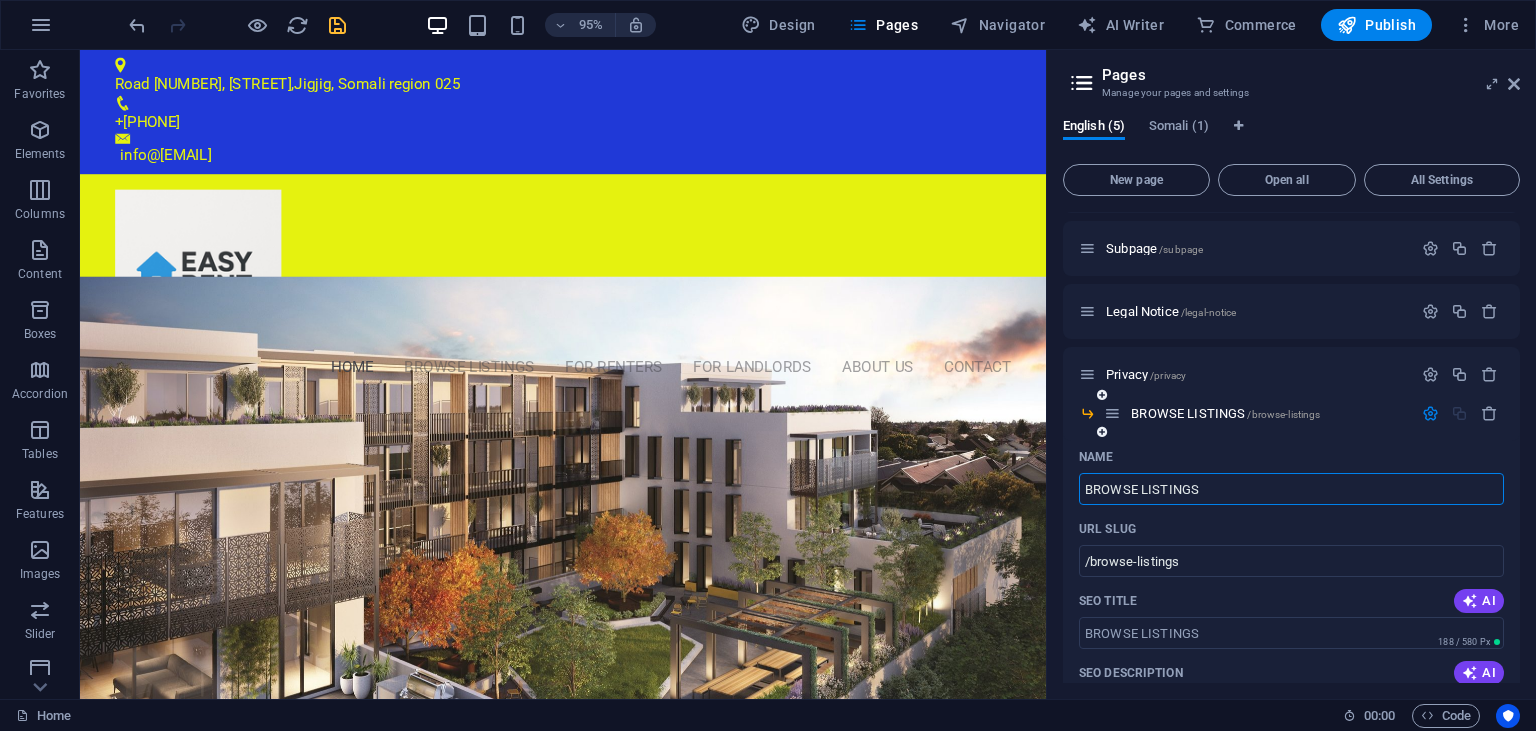 scroll, scrollTop: 0, scrollLeft: 0, axis: both 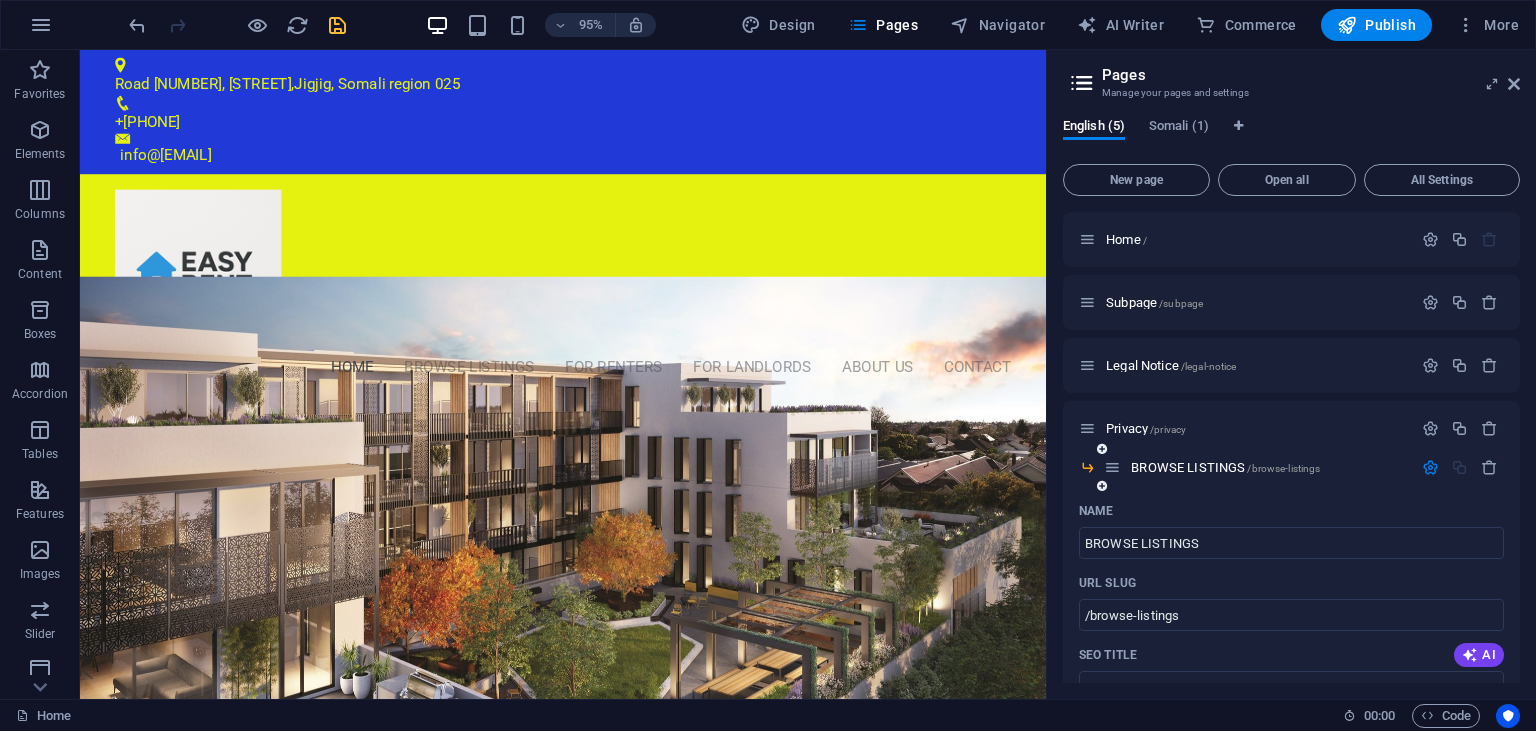 click at bounding box center (1087, 467) 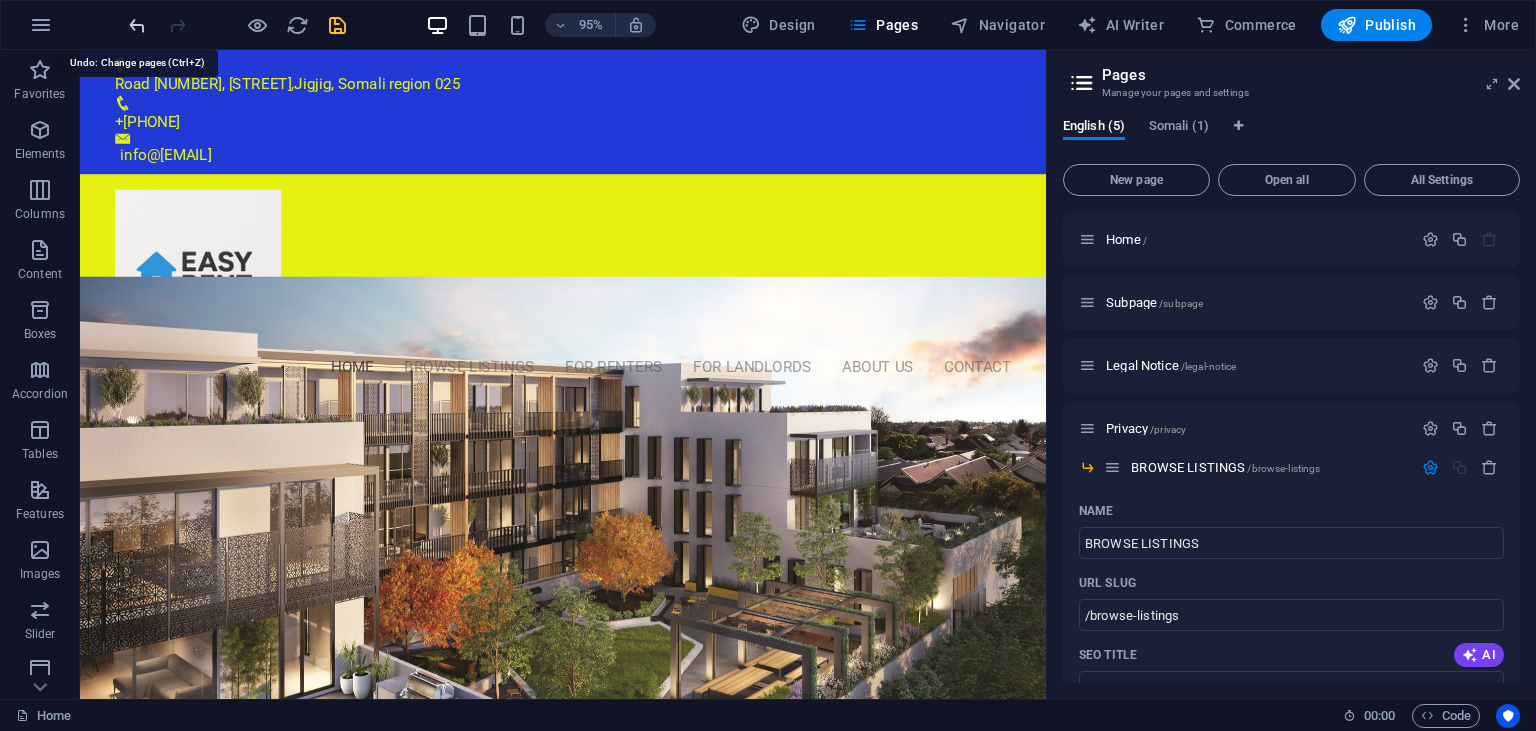 click at bounding box center [137, 25] 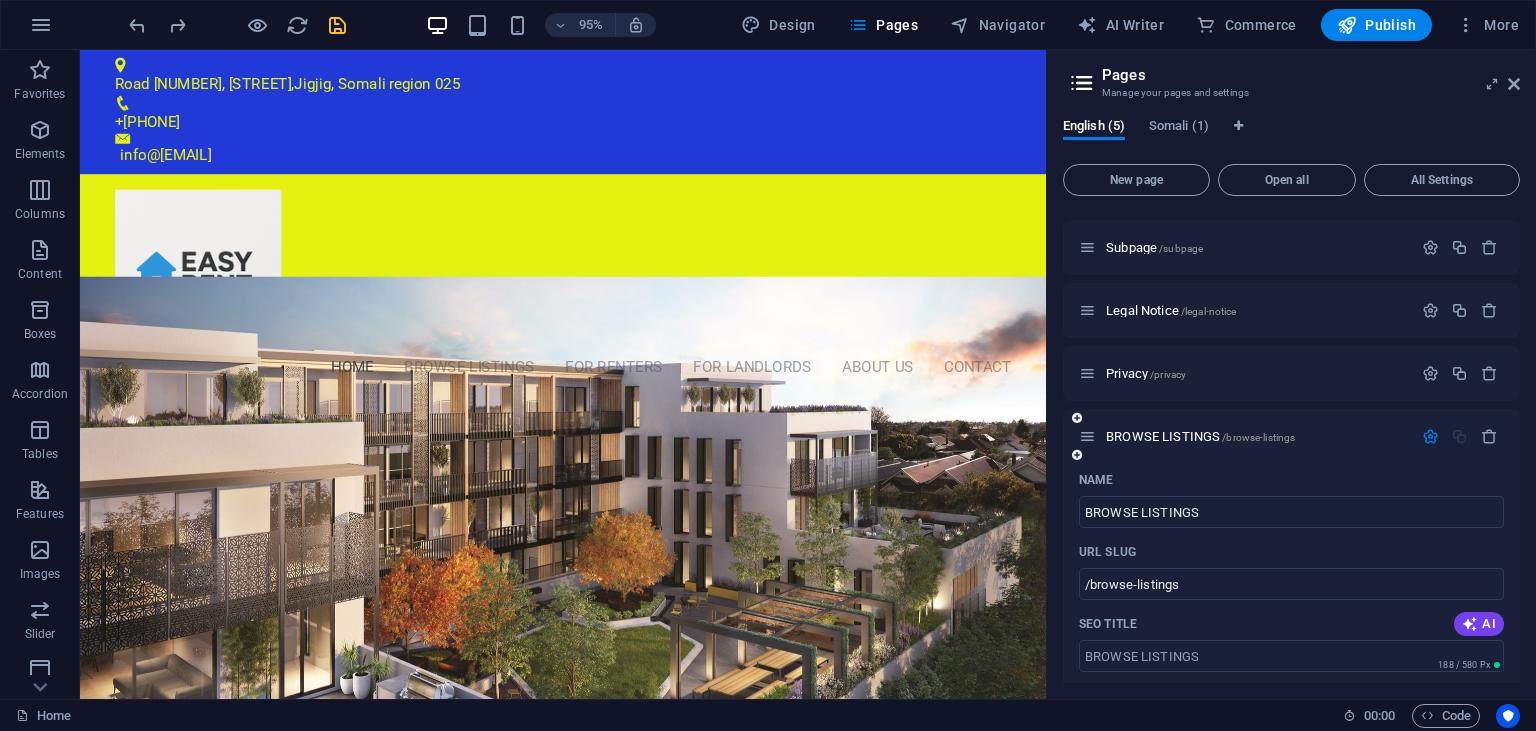 scroll, scrollTop: 52, scrollLeft: 0, axis: vertical 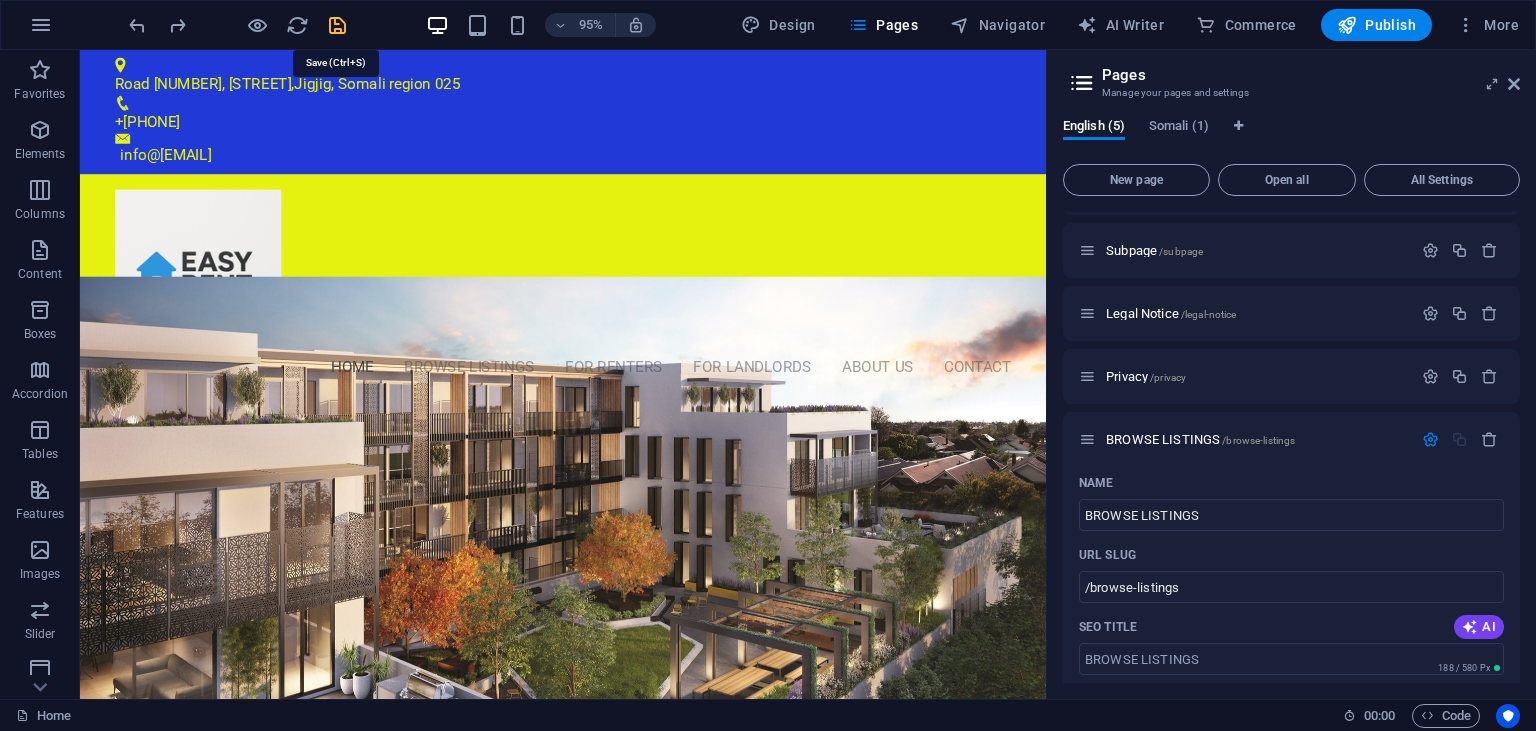 click at bounding box center [337, 25] 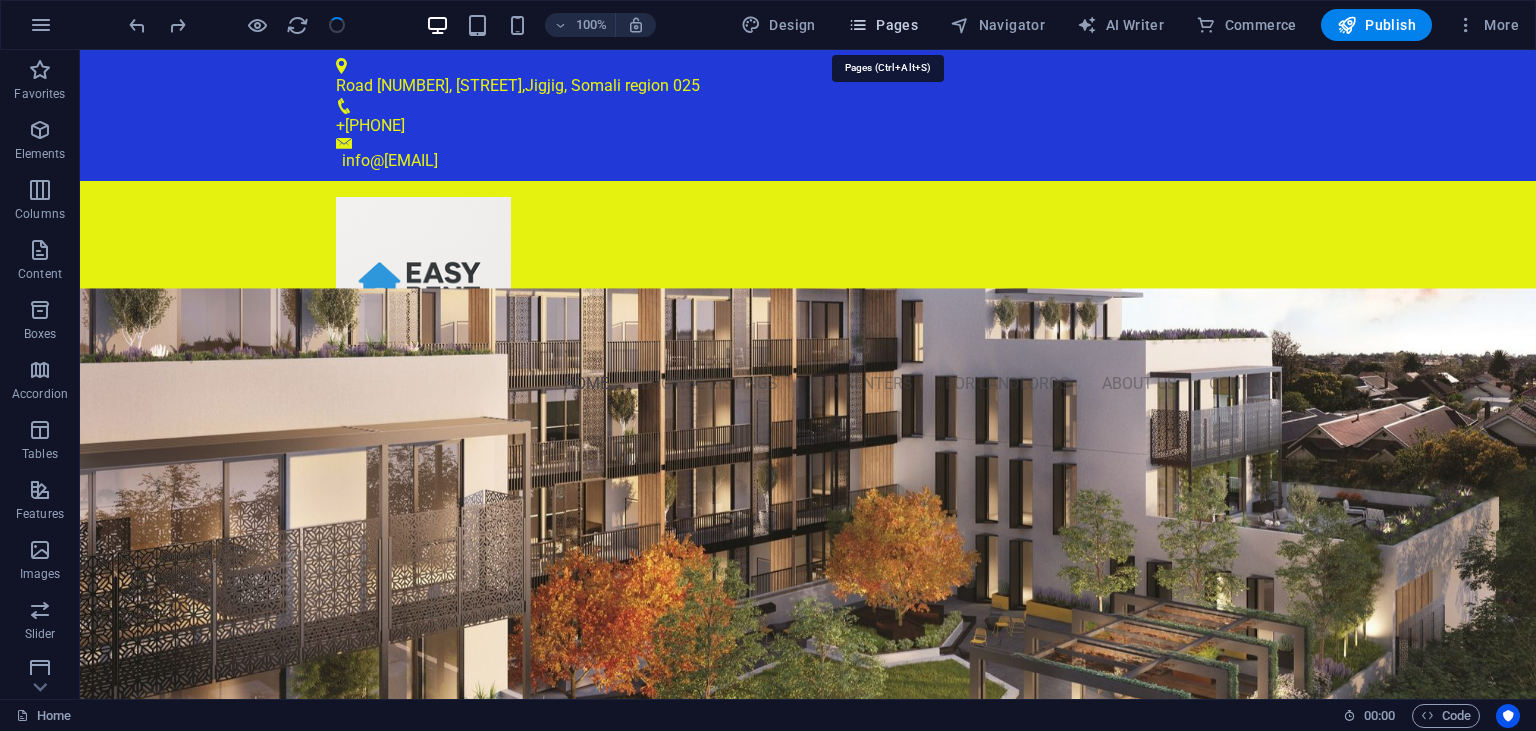 click on "Pages" at bounding box center [883, 25] 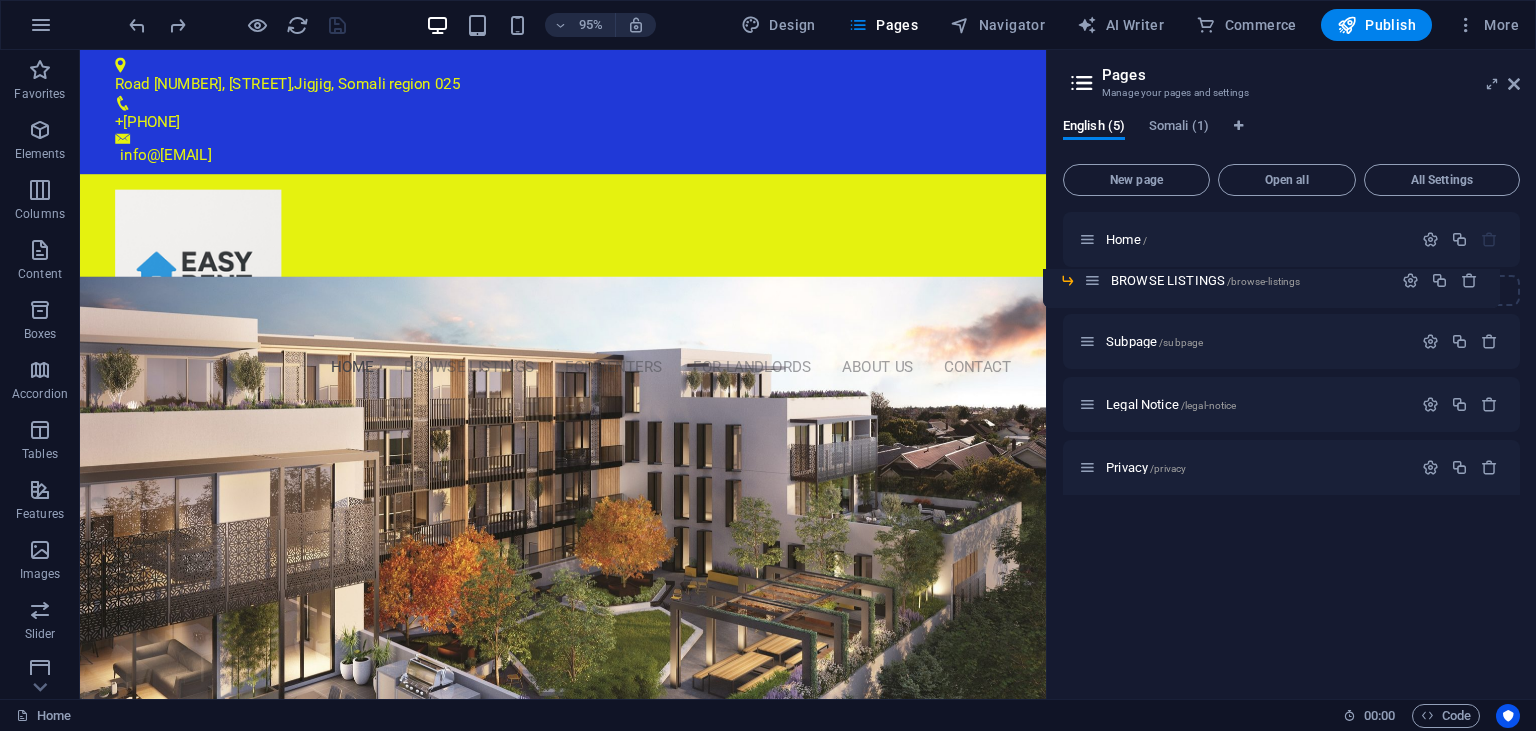 drag, startPoint x: 1115, startPoint y: 470, endPoint x: 1095, endPoint y: 276, distance: 195.0282 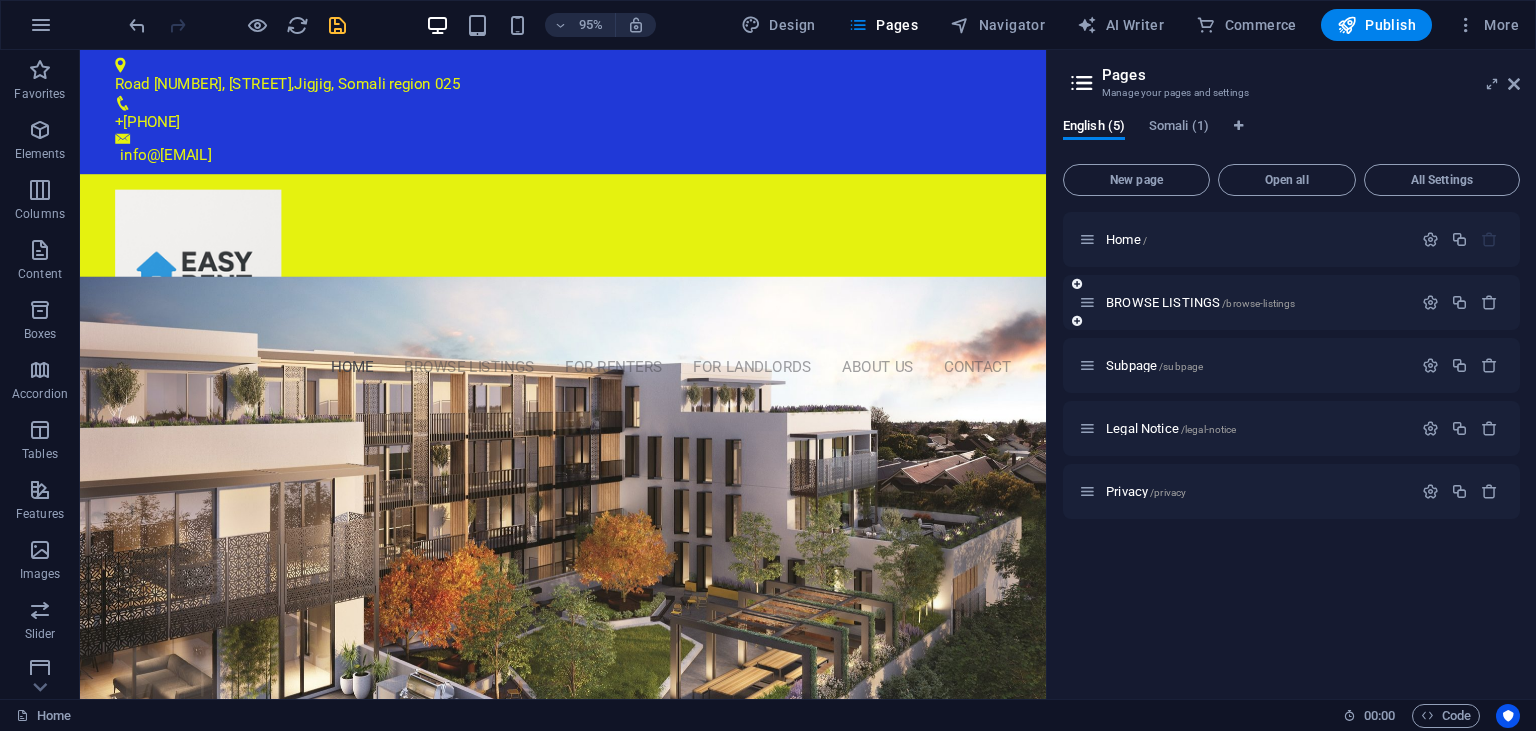 click at bounding box center [1077, 321] 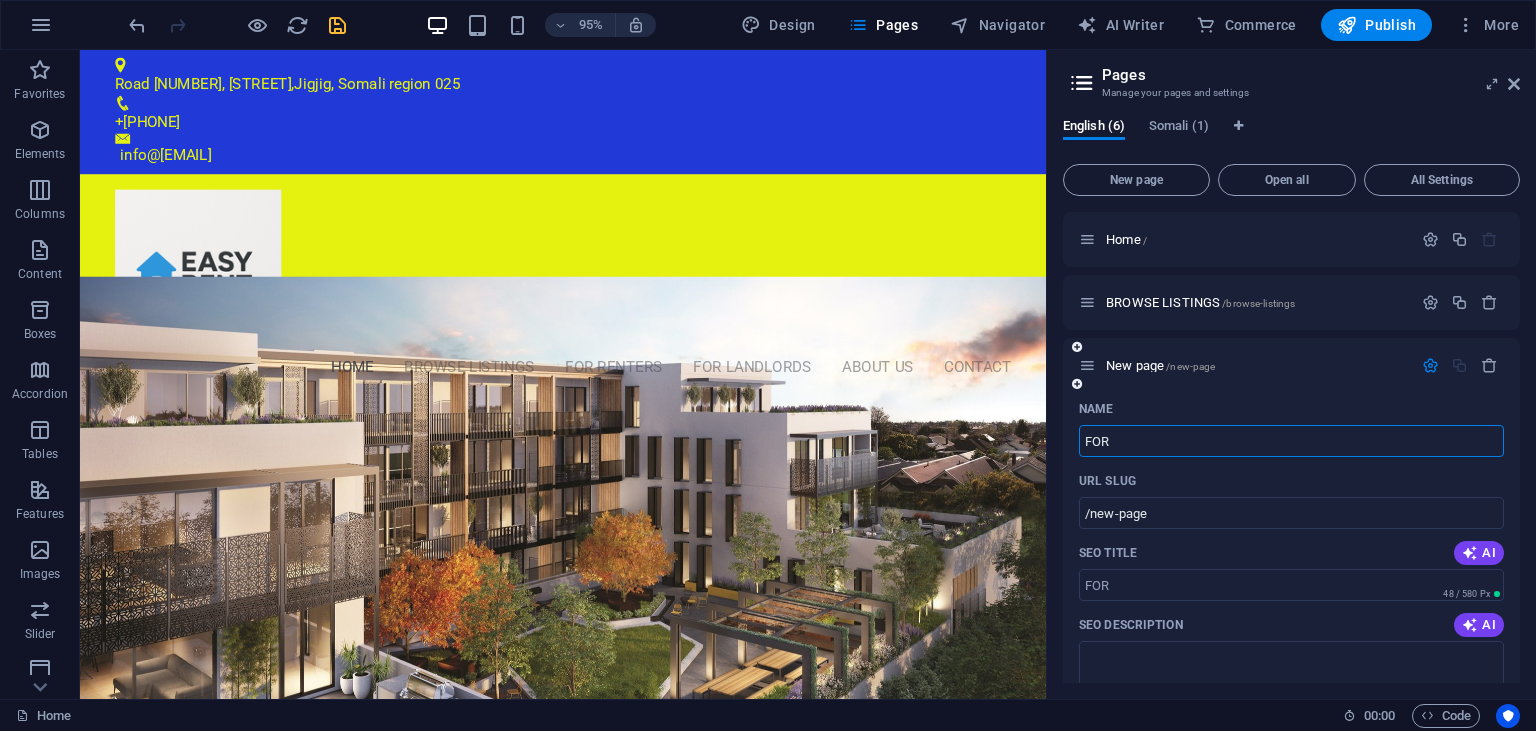 type on "FOR" 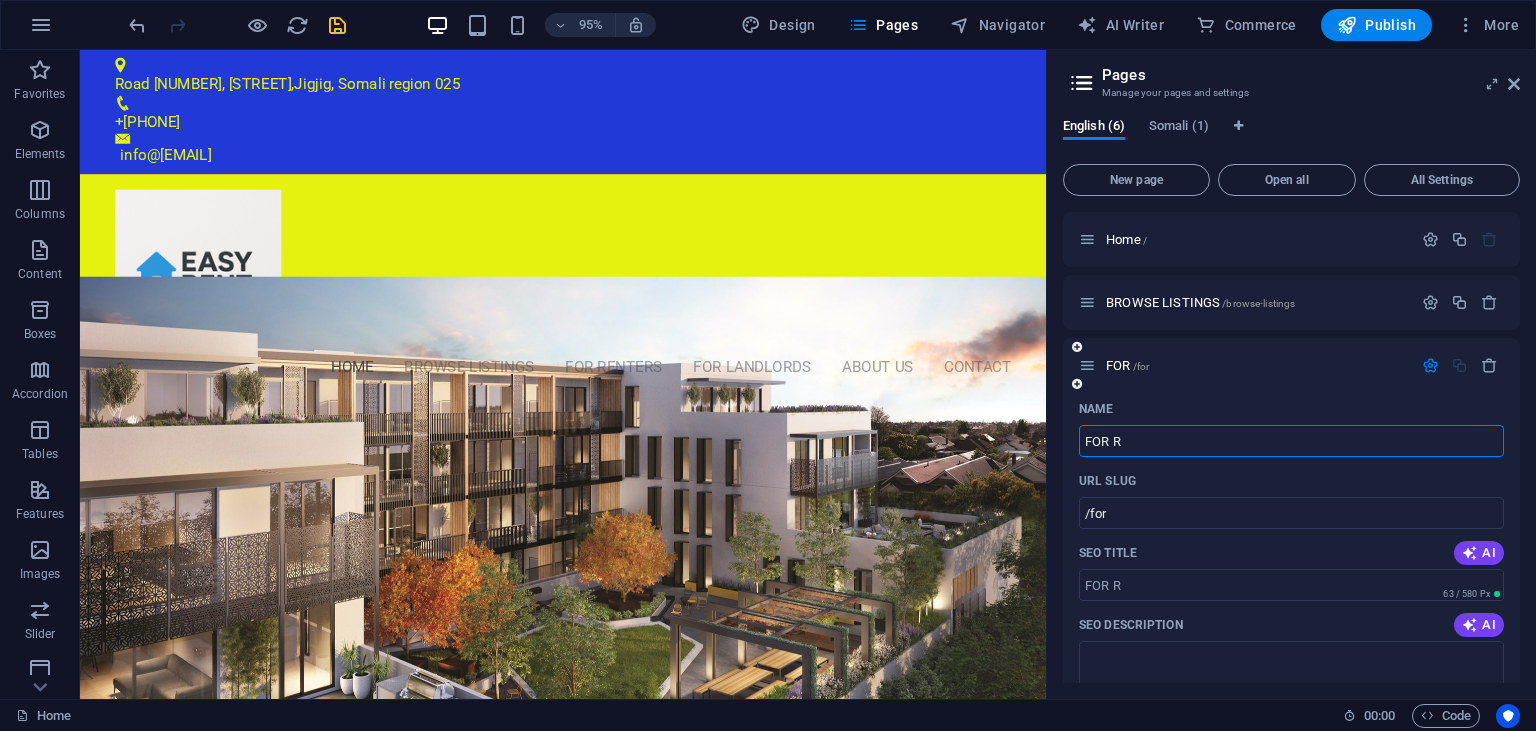 type on "FOR RE" 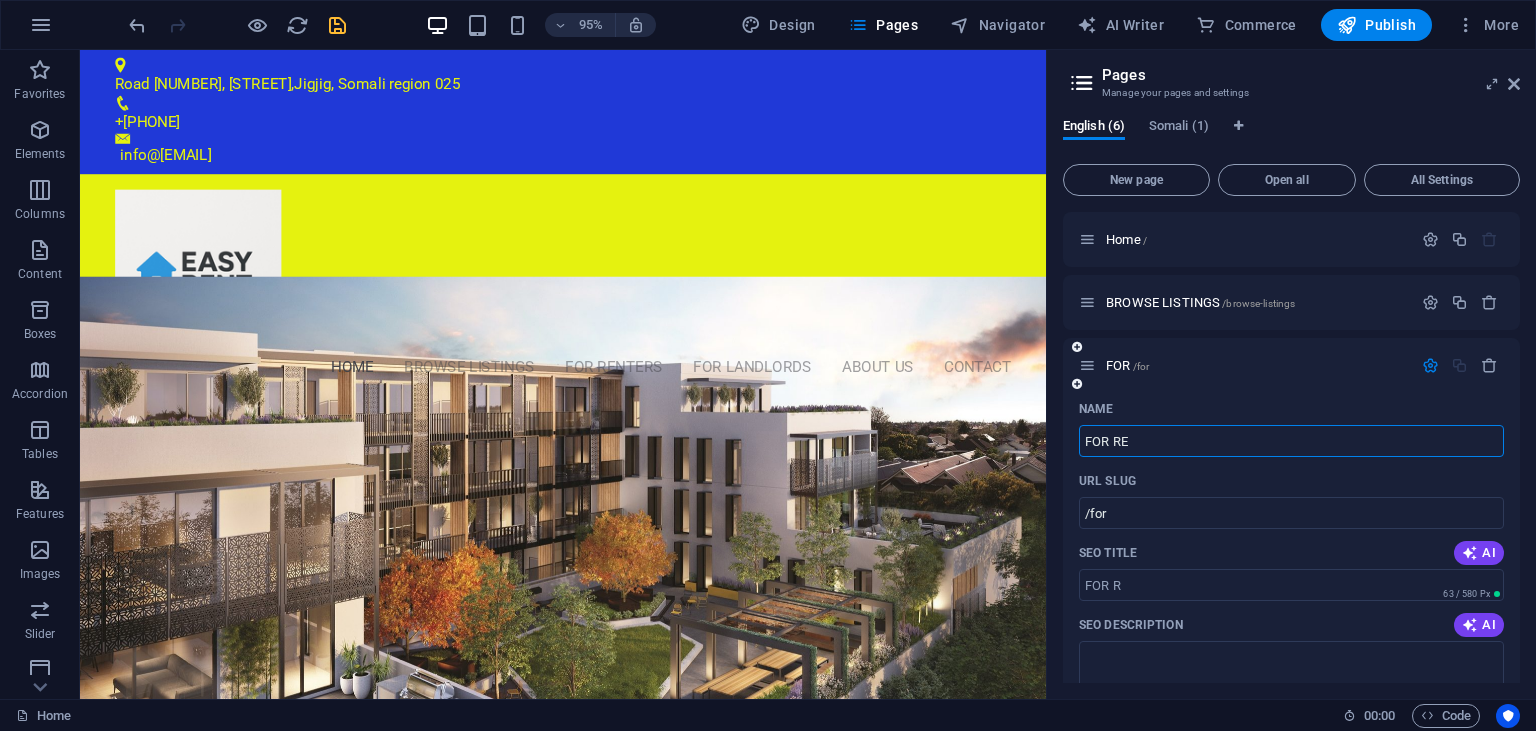 type on "/for-r" 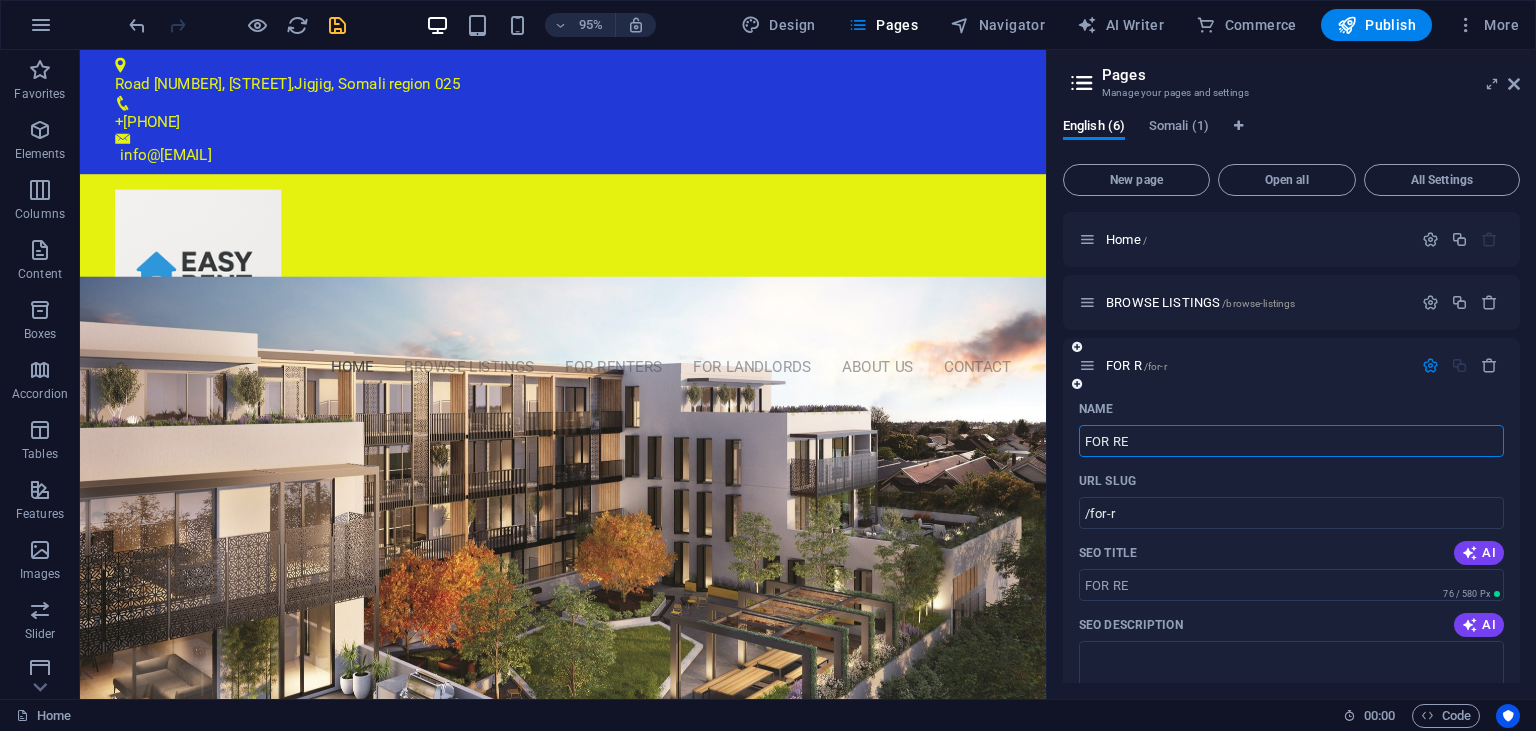 type on "FOR RE" 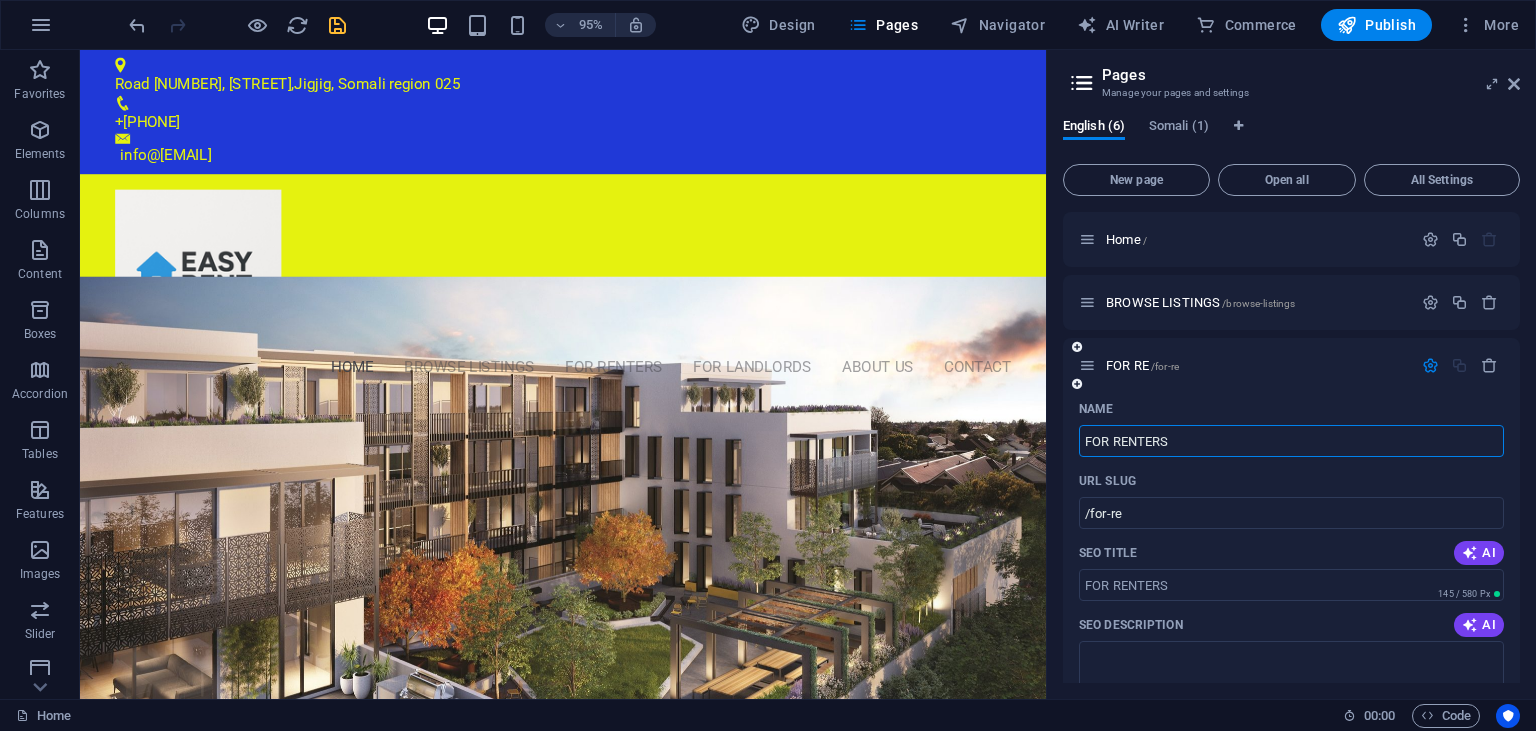 type on "FOR RENTERS" 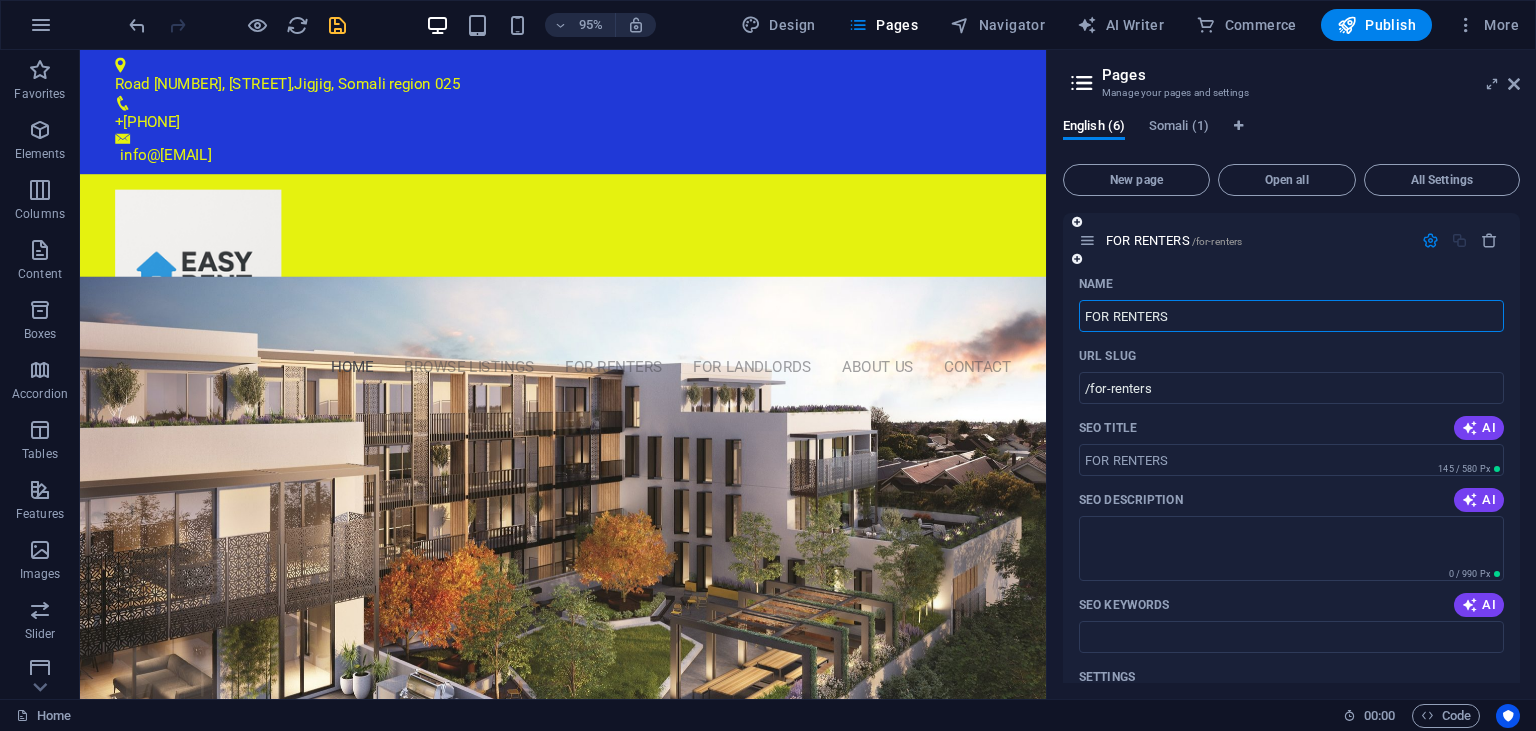 scroll, scrollTop: 0, scrollLeft: 0, axis: both 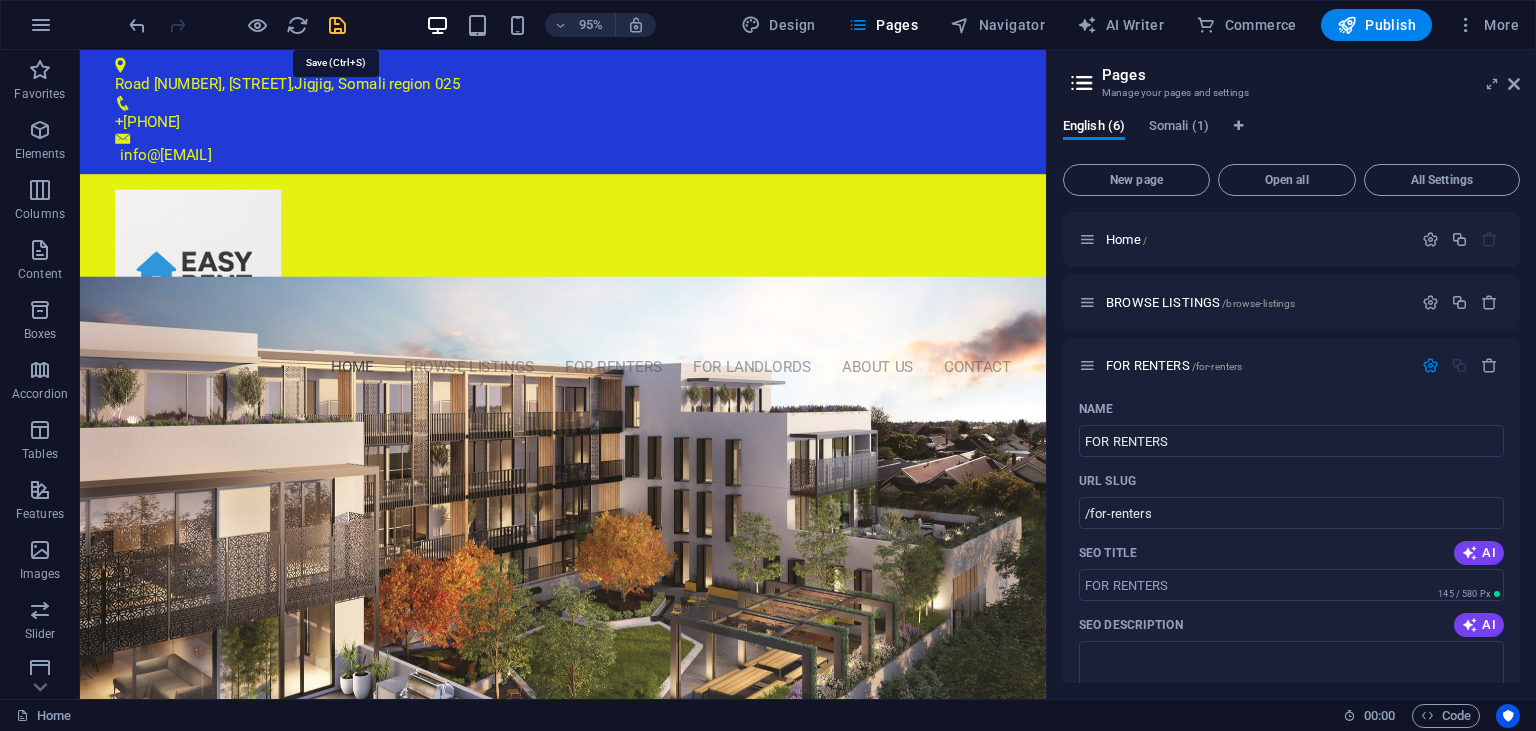 click at bounding box center (337, 25) 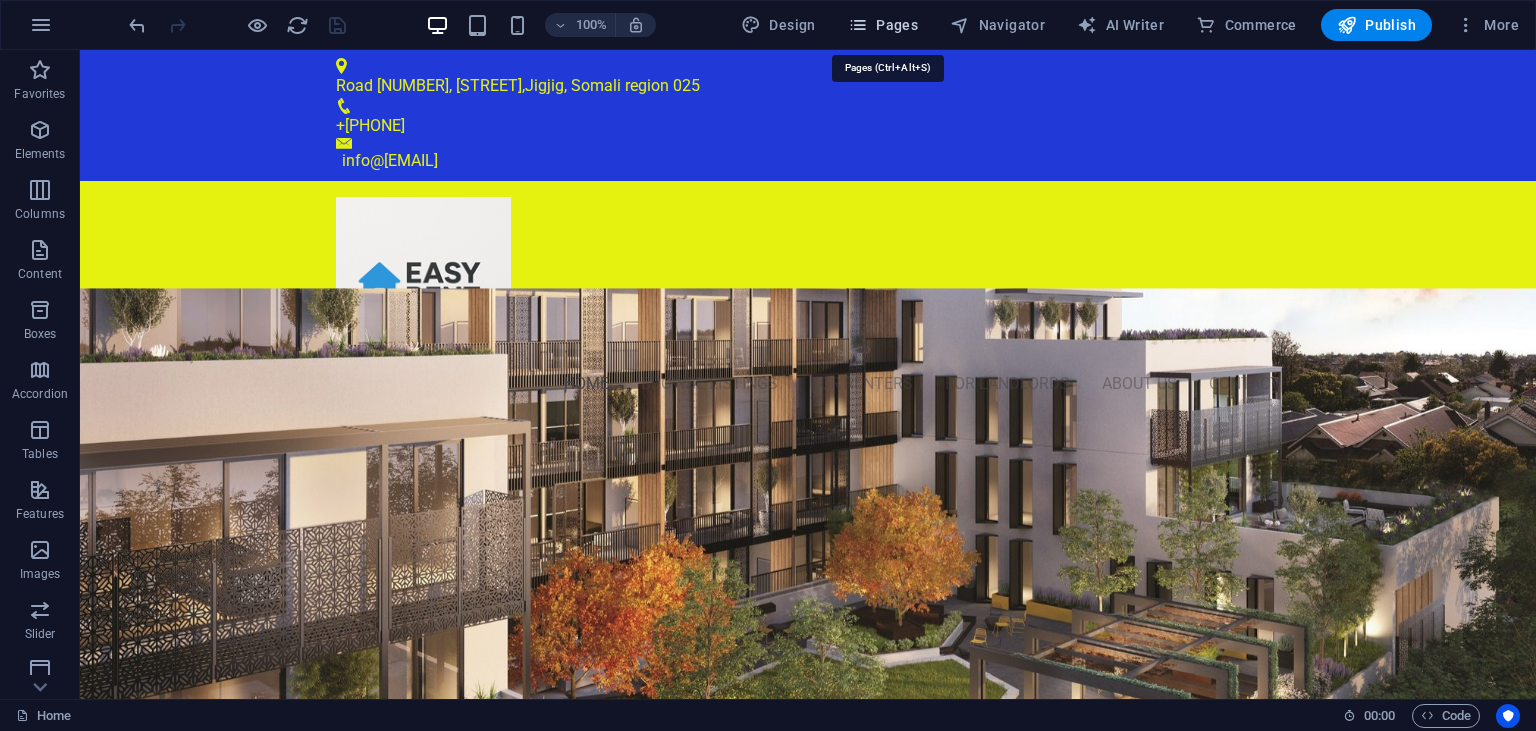 click on "Pages" at bounding box center (883, 25) 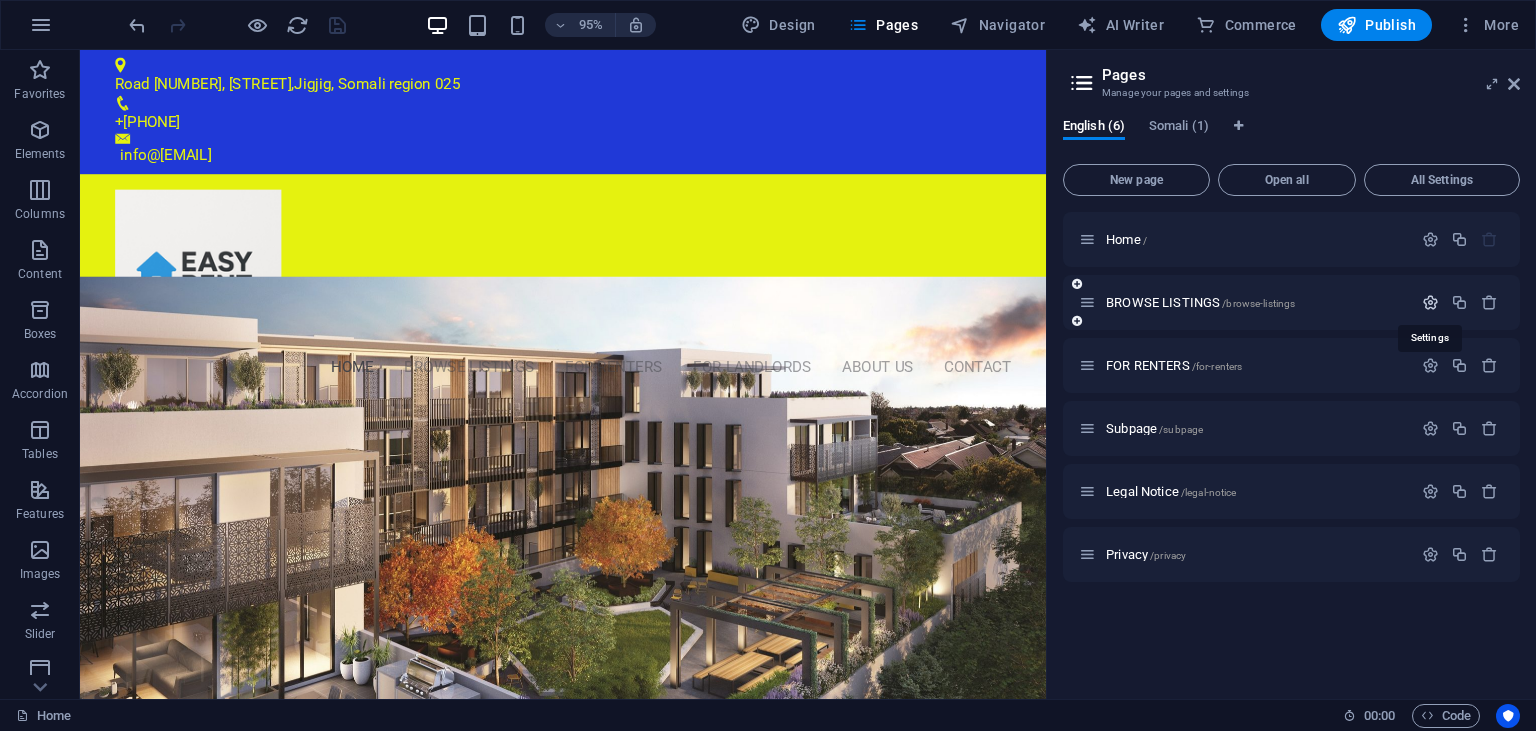 click at bounding box center (1430, 302) 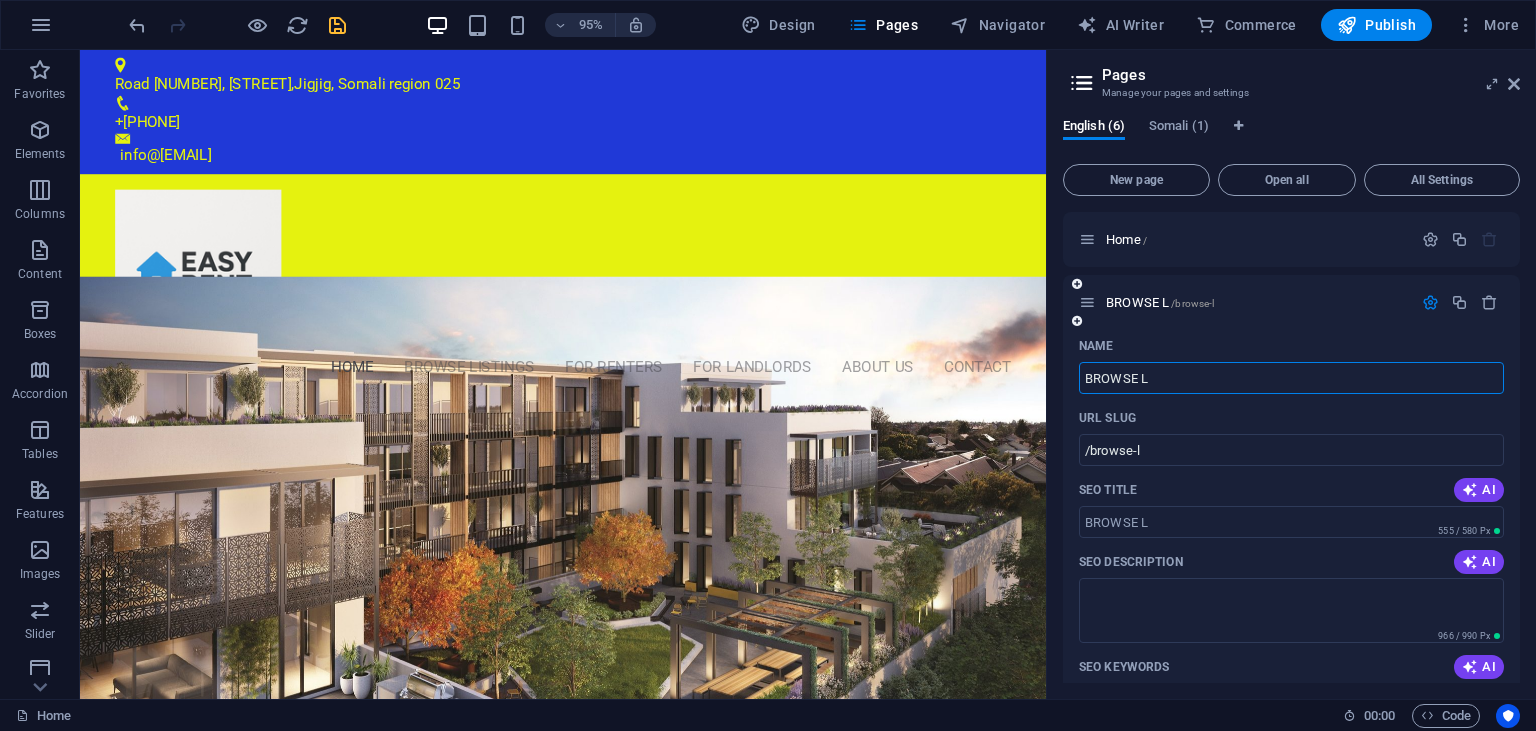 type on "BROWSE L" 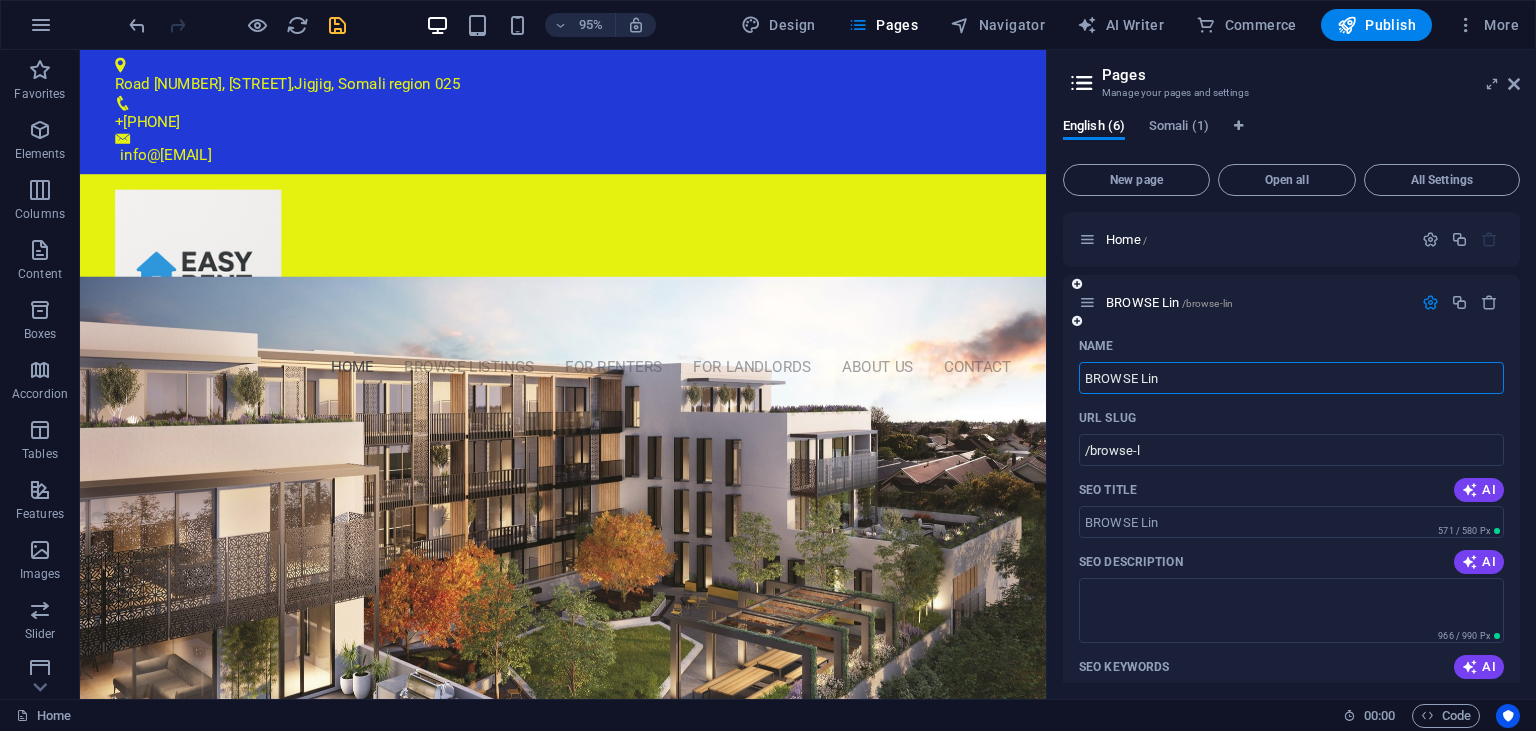type on "BROWSE Lin" 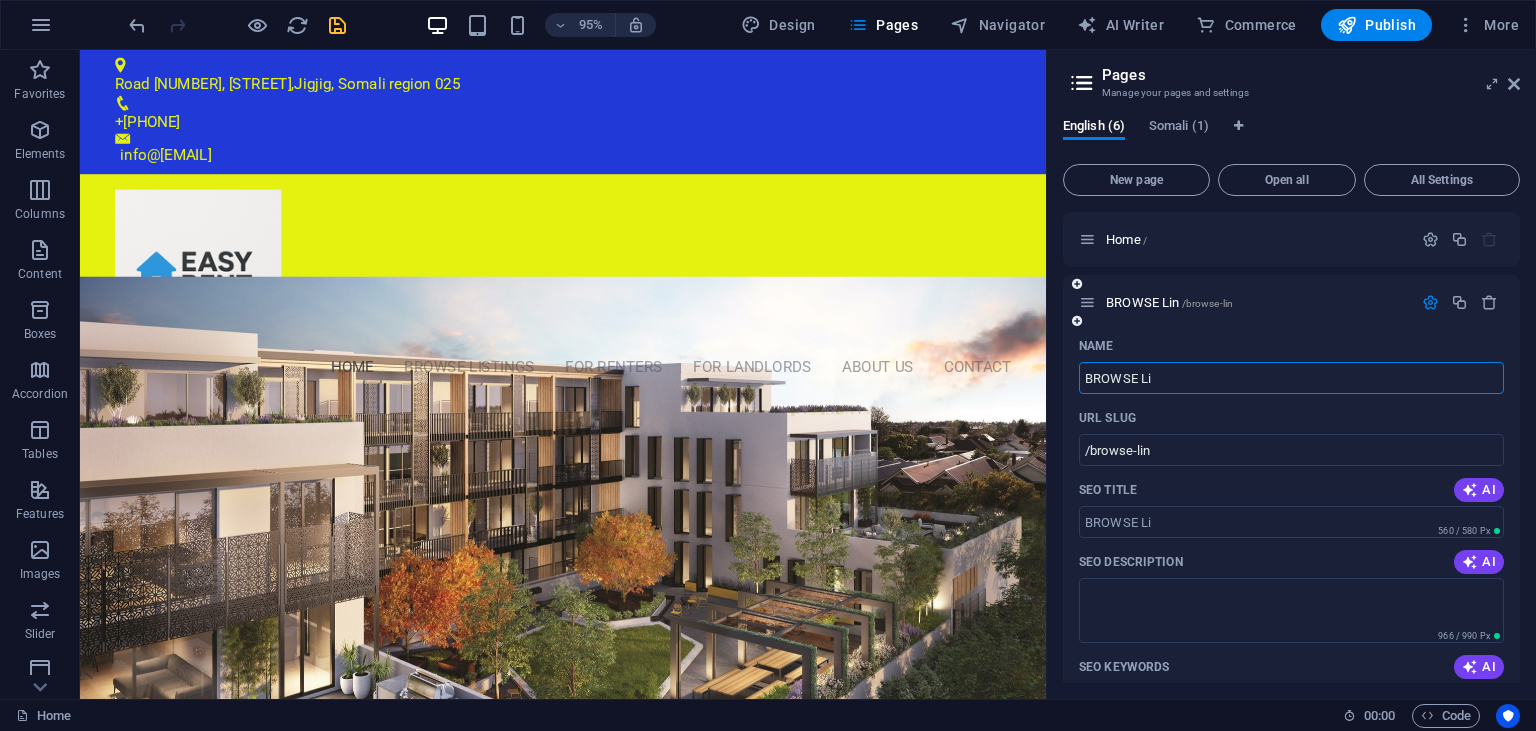 type on "BROWSE Lis" 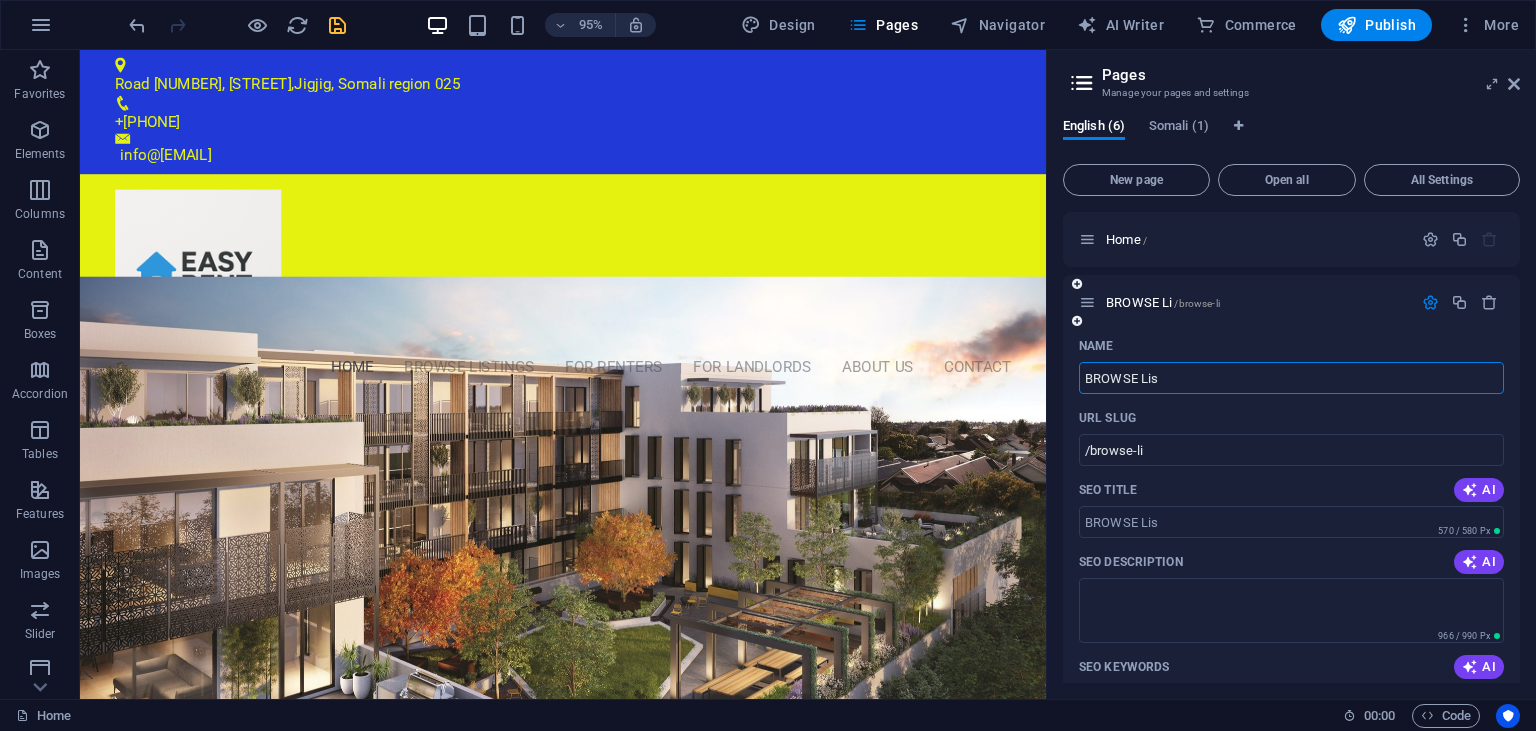 type on "BROWSE Lis" 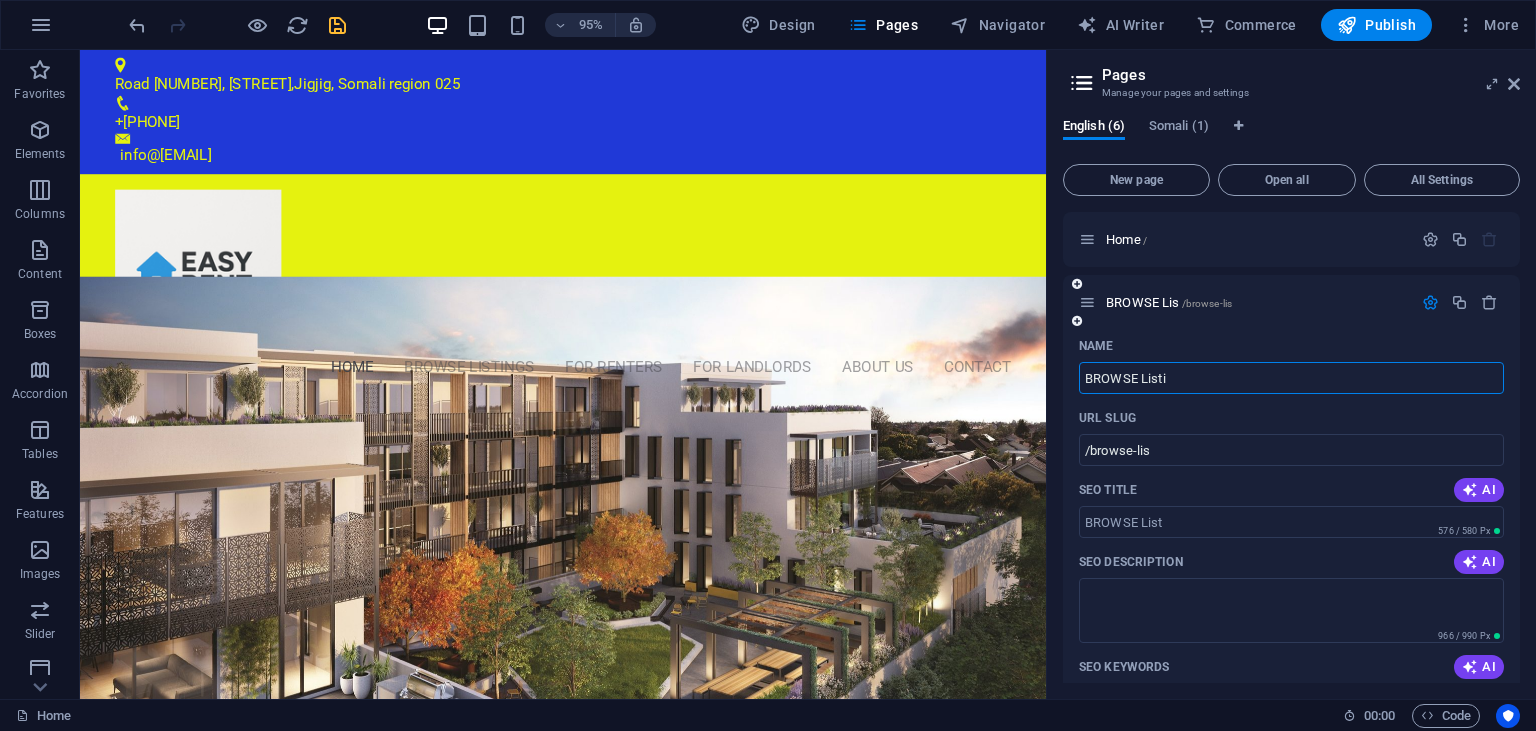 type on "BROWSE Listin" 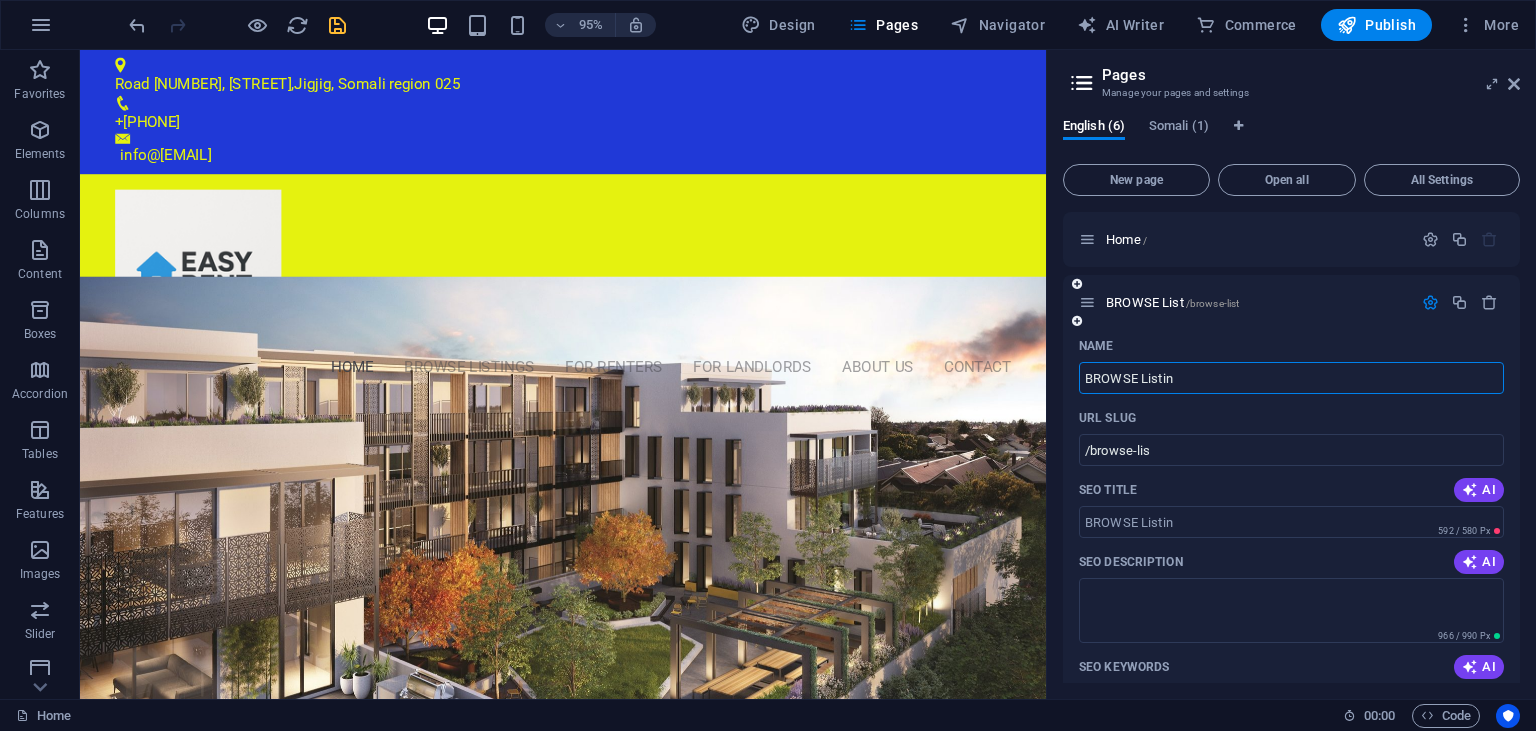 type on "/browse-list" 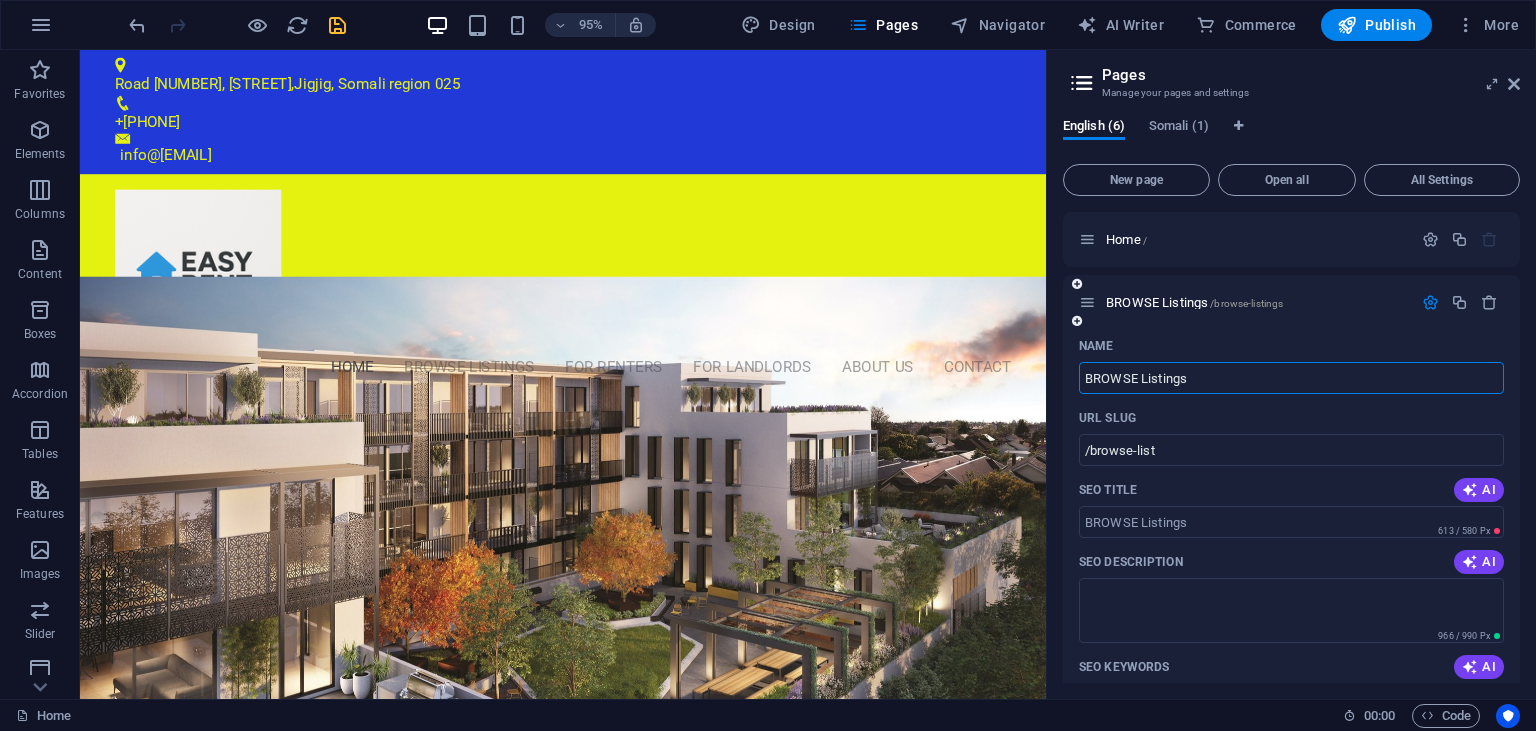 type on "BROWSE Listings" 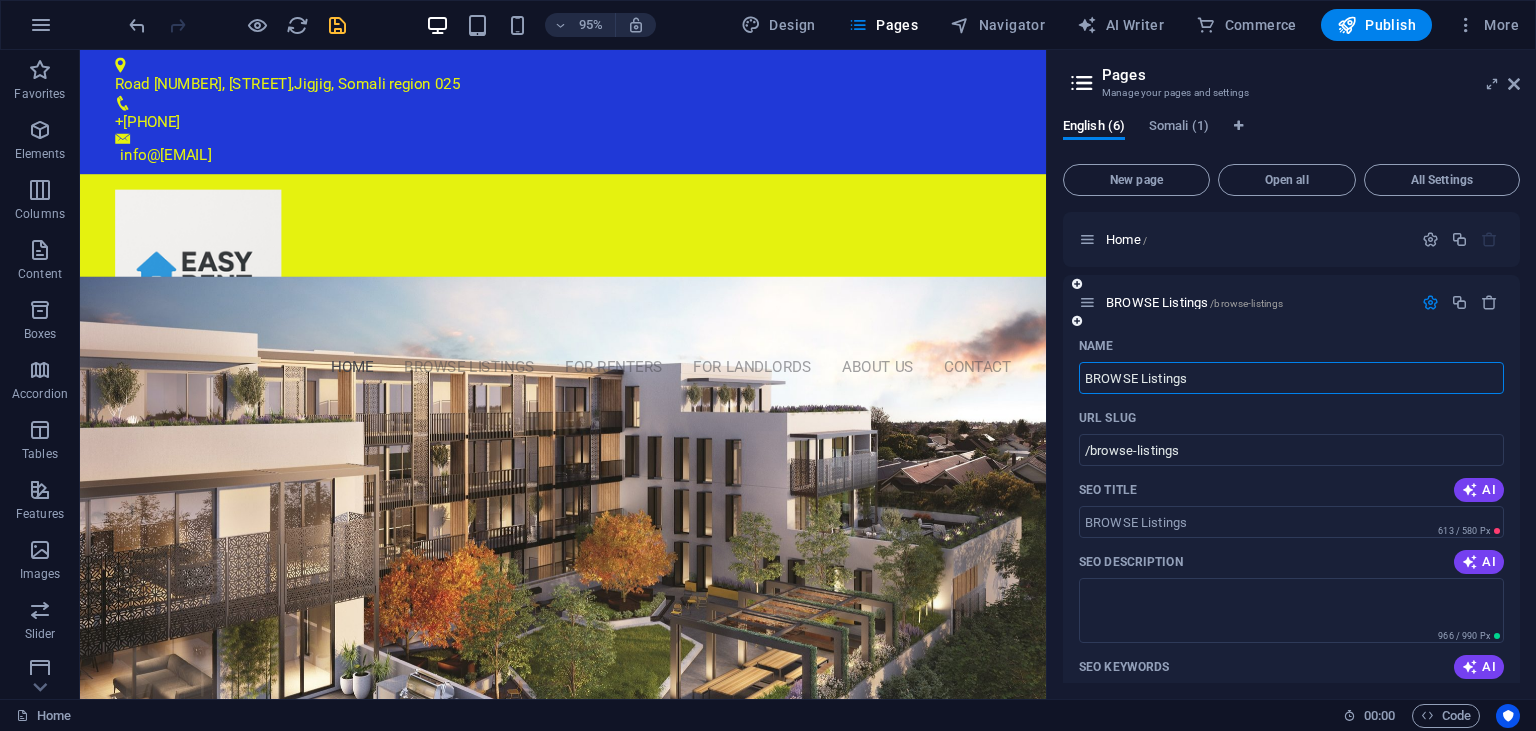 click on "BROWSE Listings" at bounding box center (1291, 378) 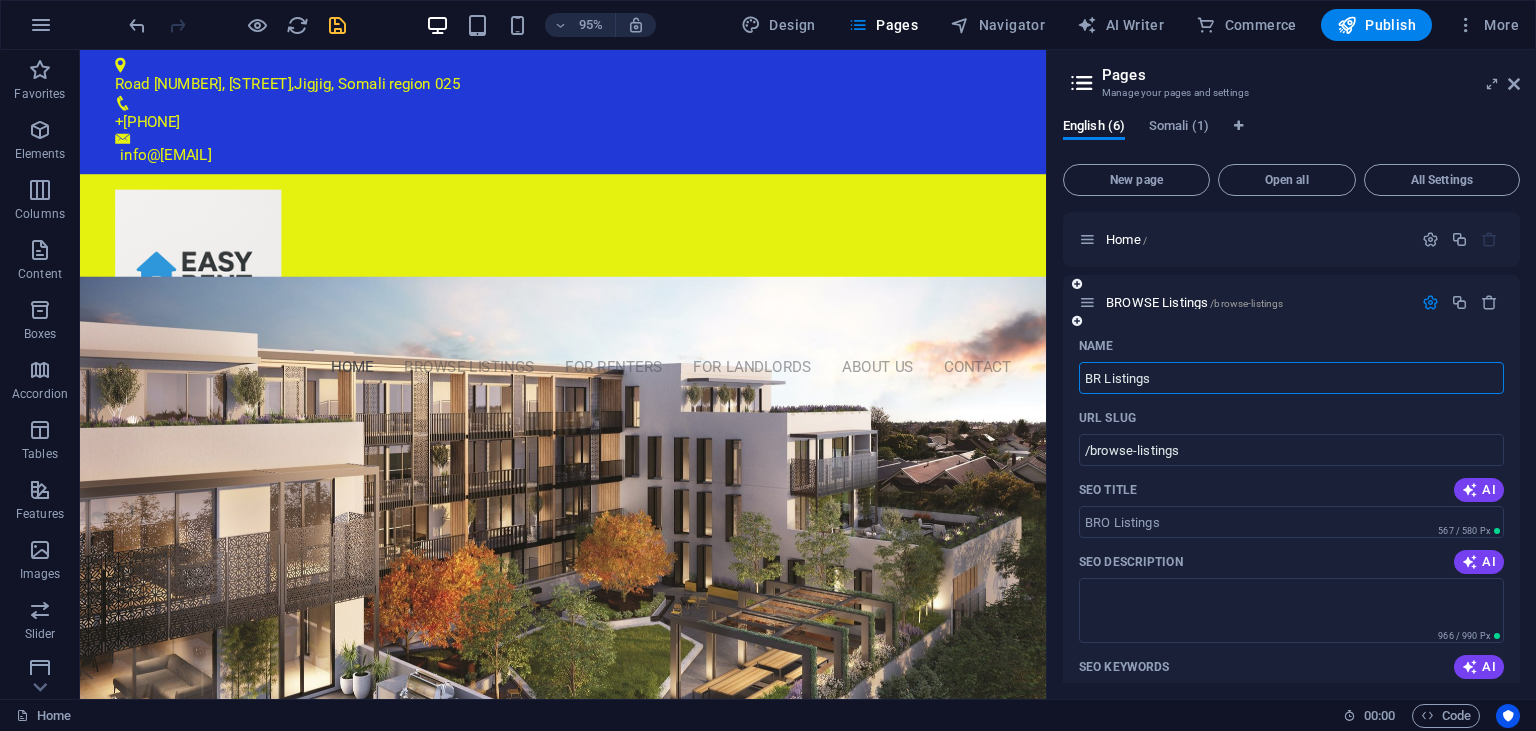 type on "B Listings" 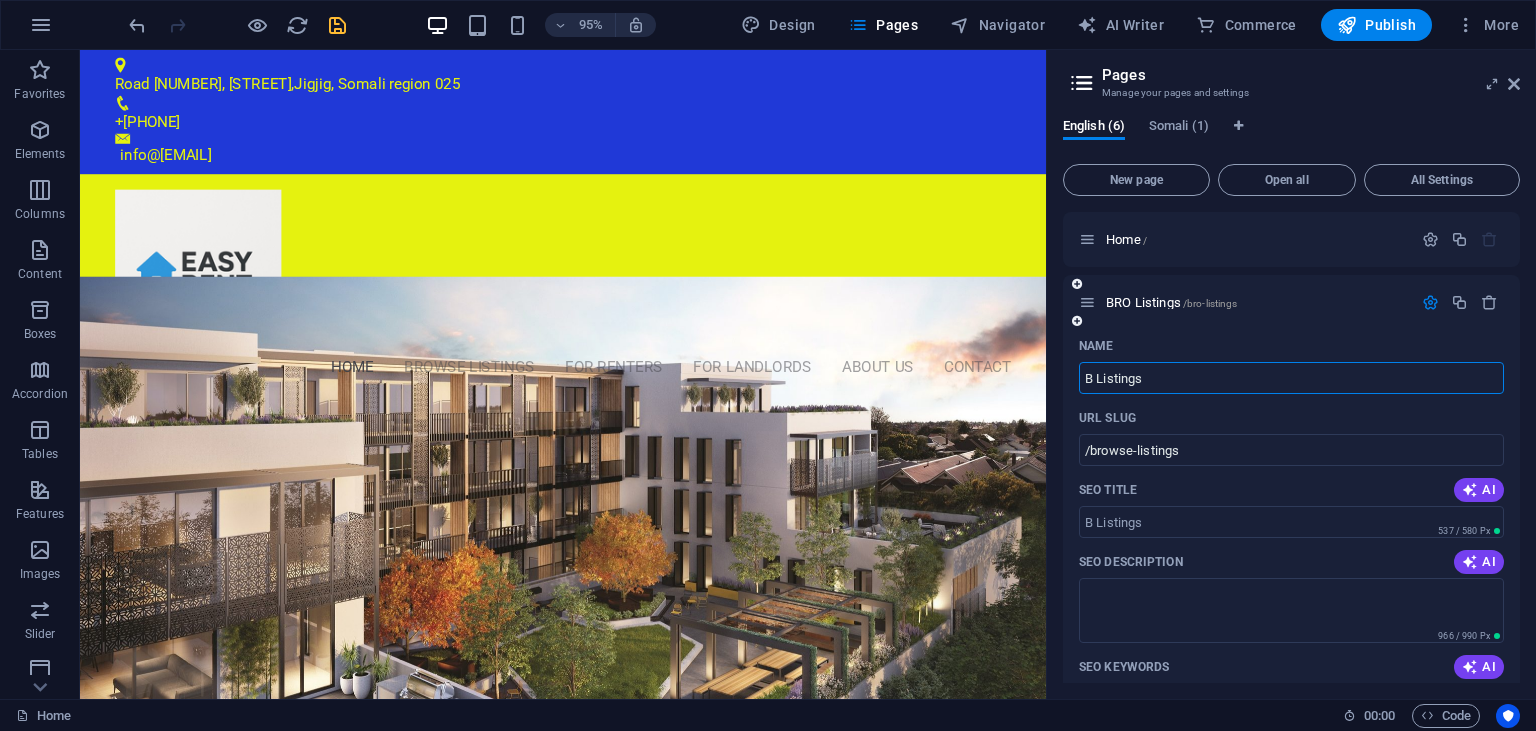 type on "/bro-listings" 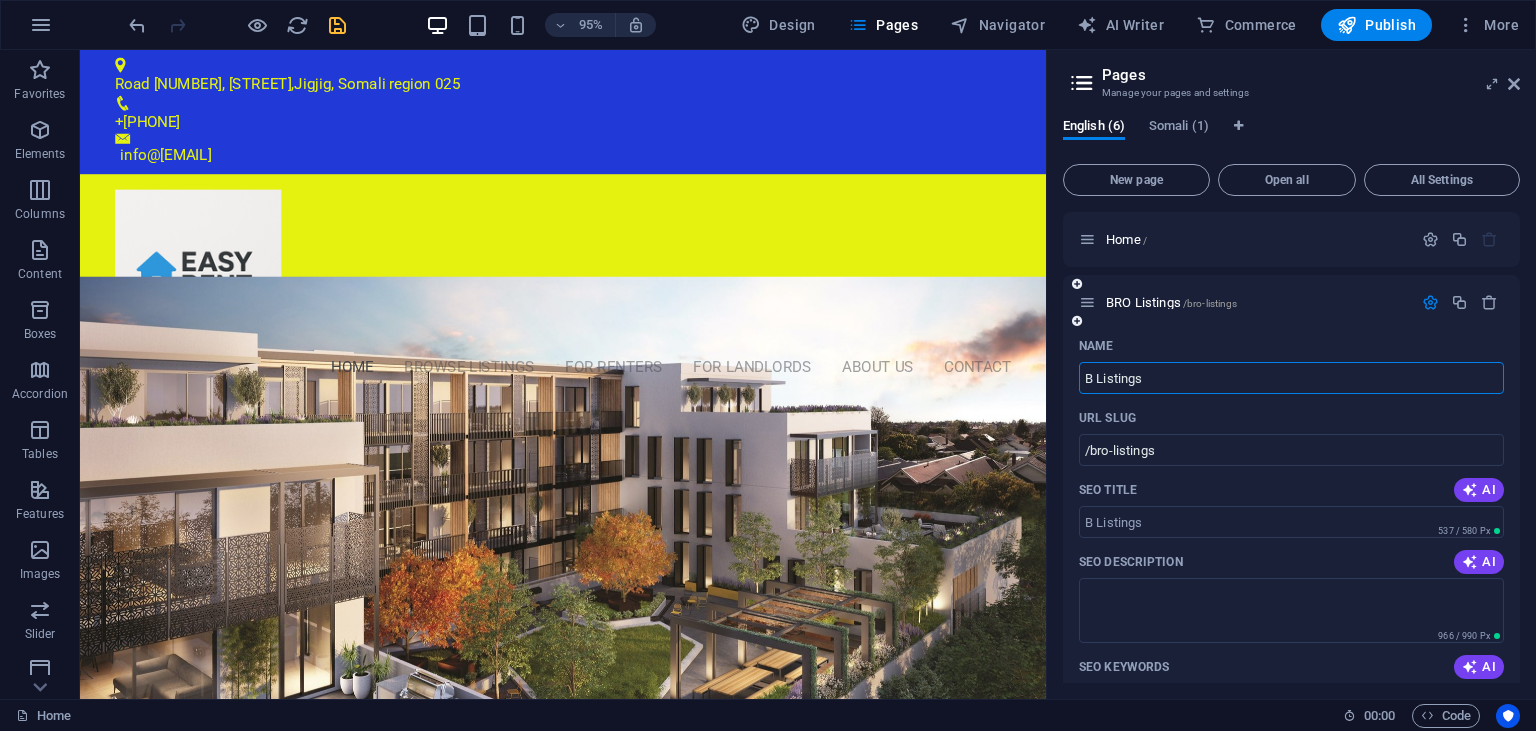 type on "B Listings" 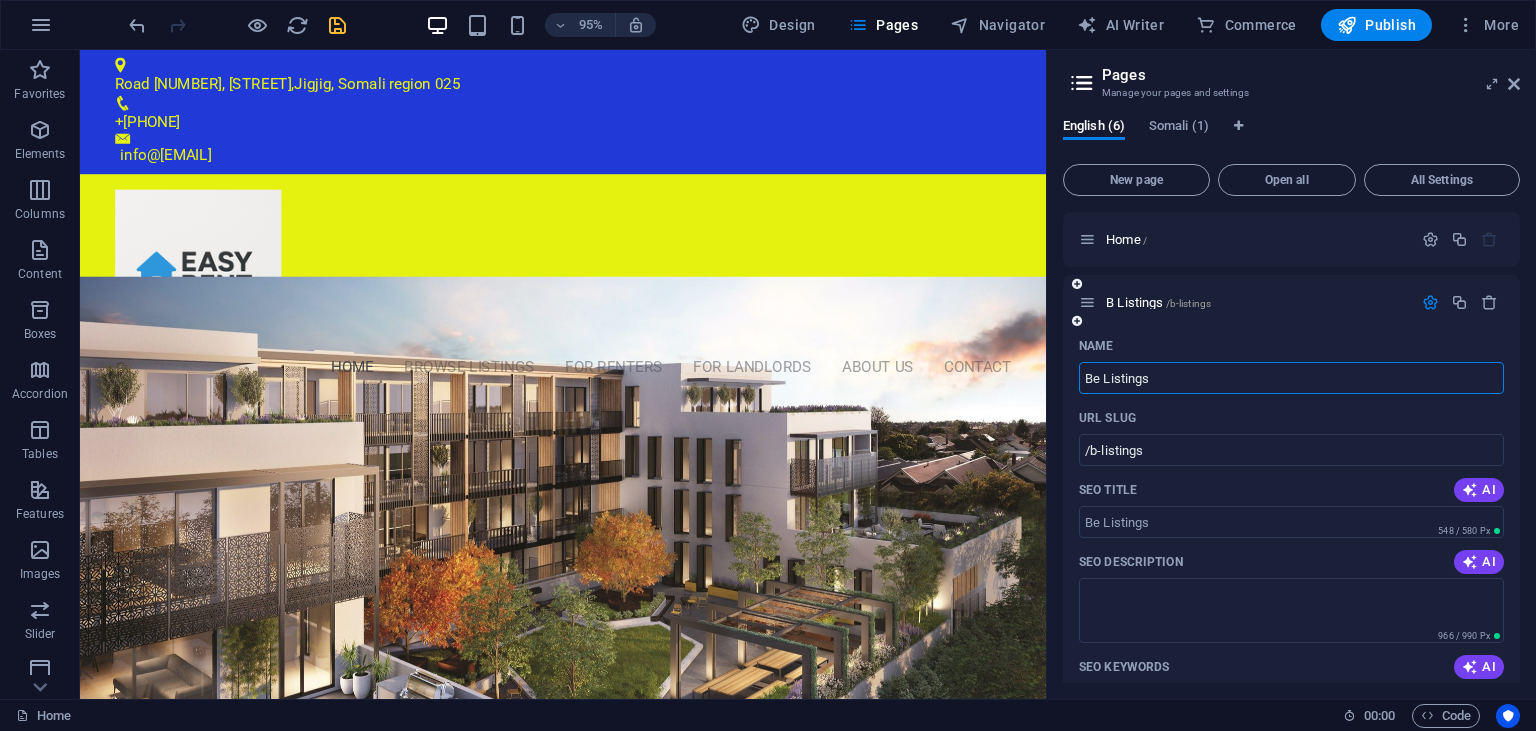 type on "Be= Listings" 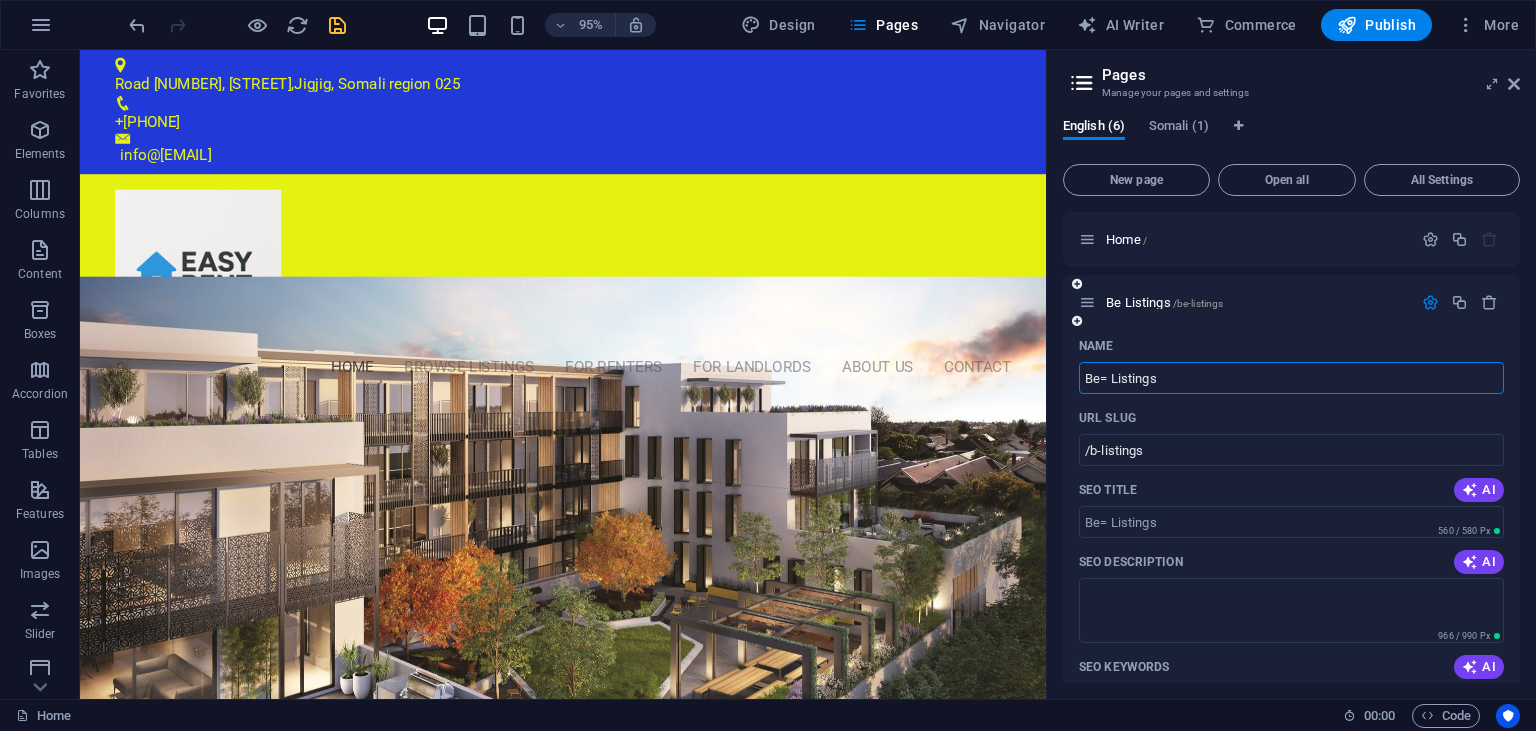 type on "/be-listings" 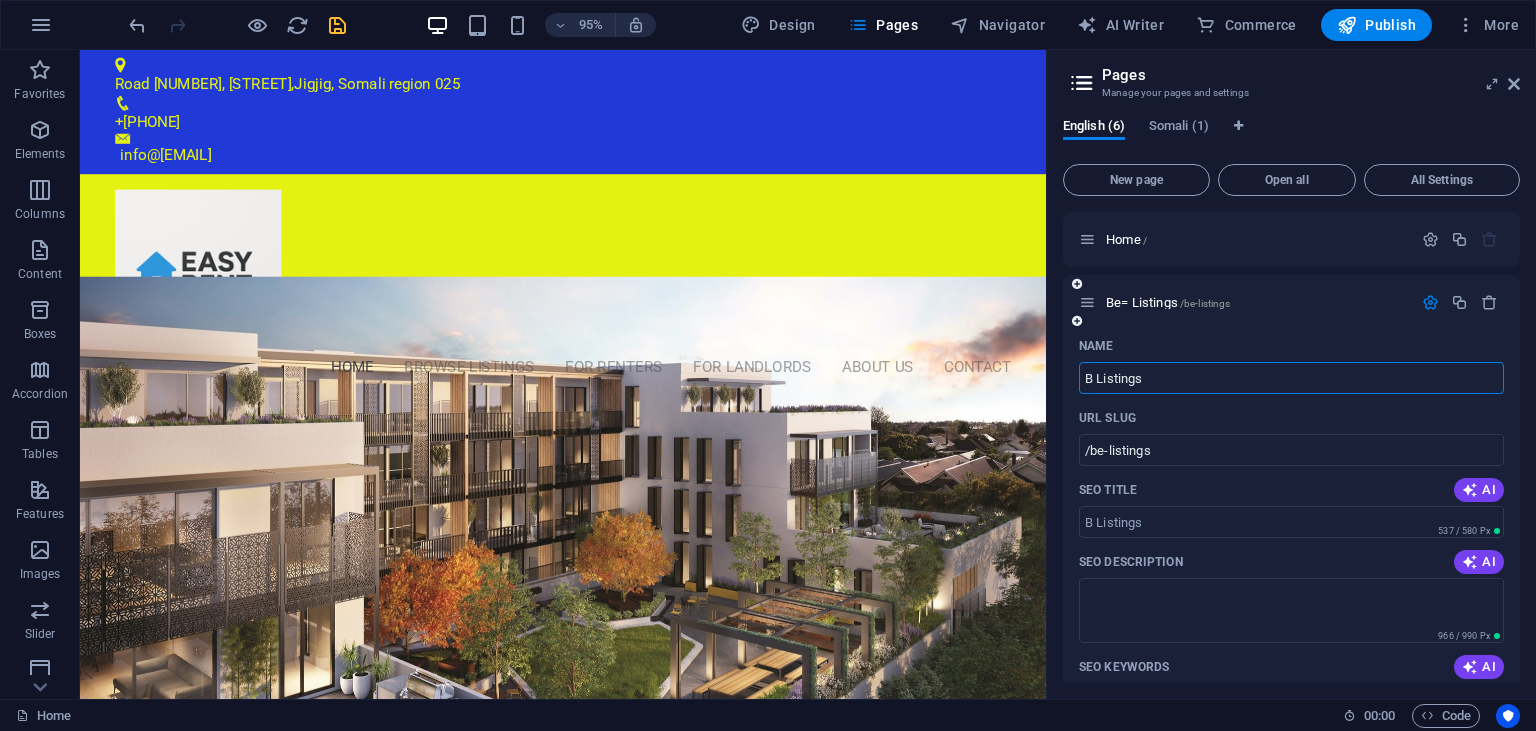 type on "B Listings" 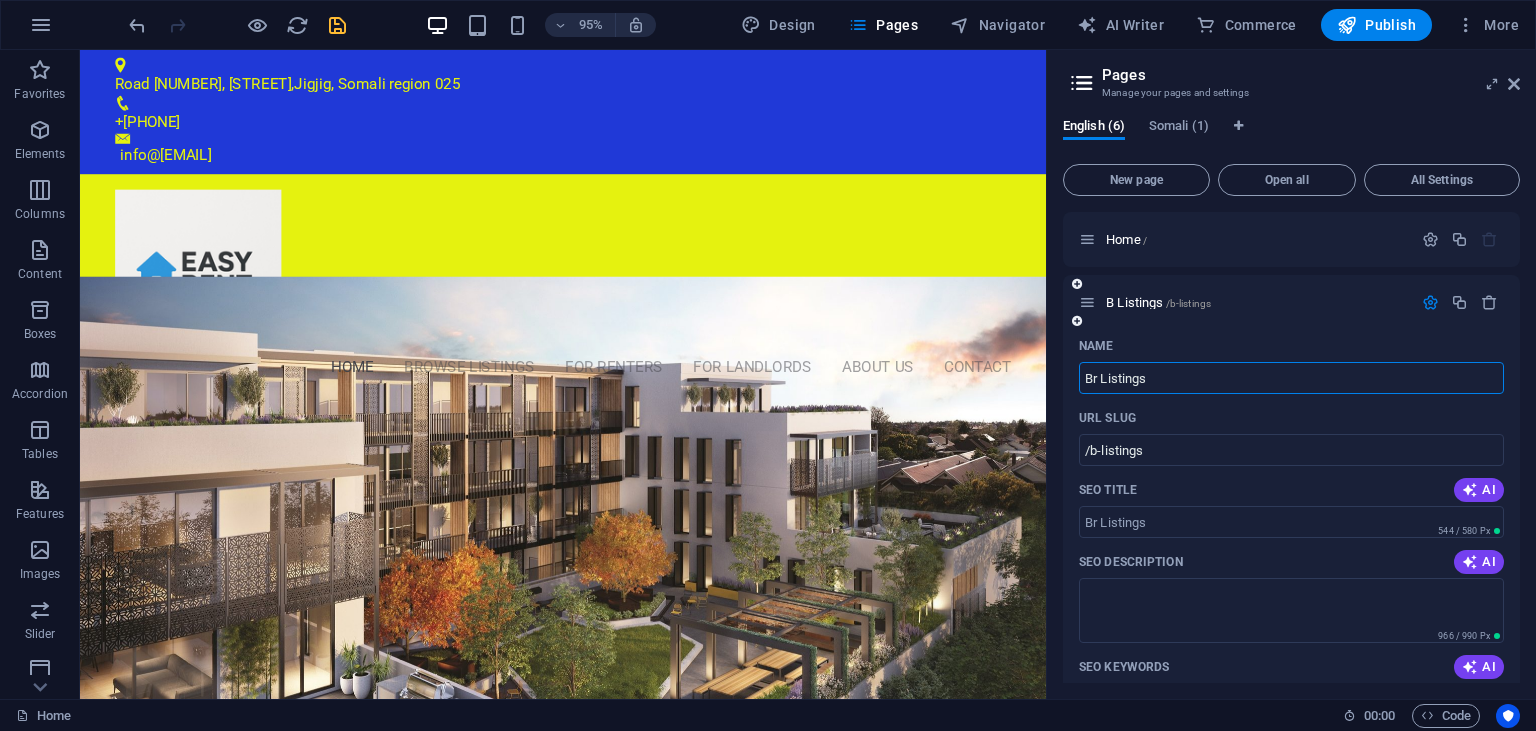 type on "Br Listings" 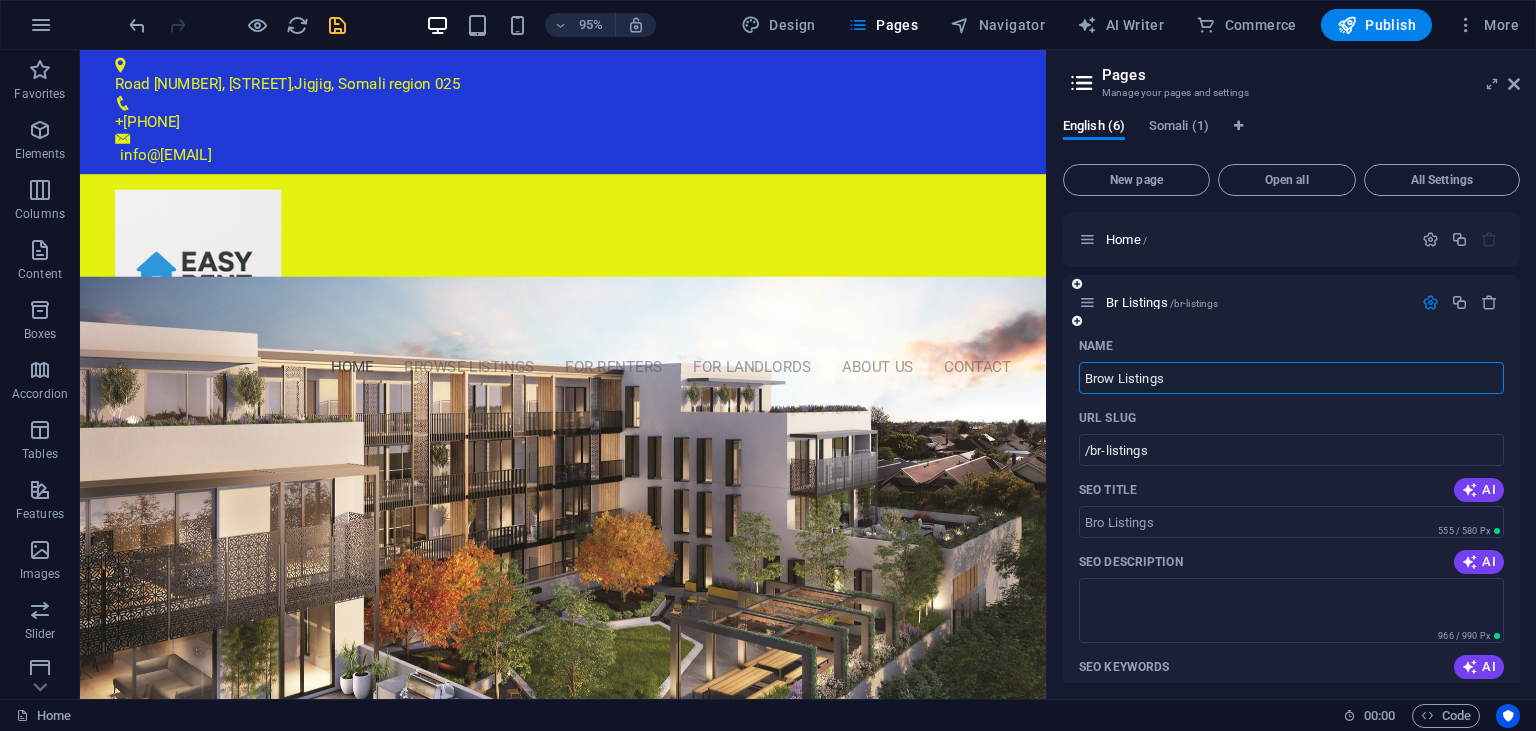type on "Brows Listings" 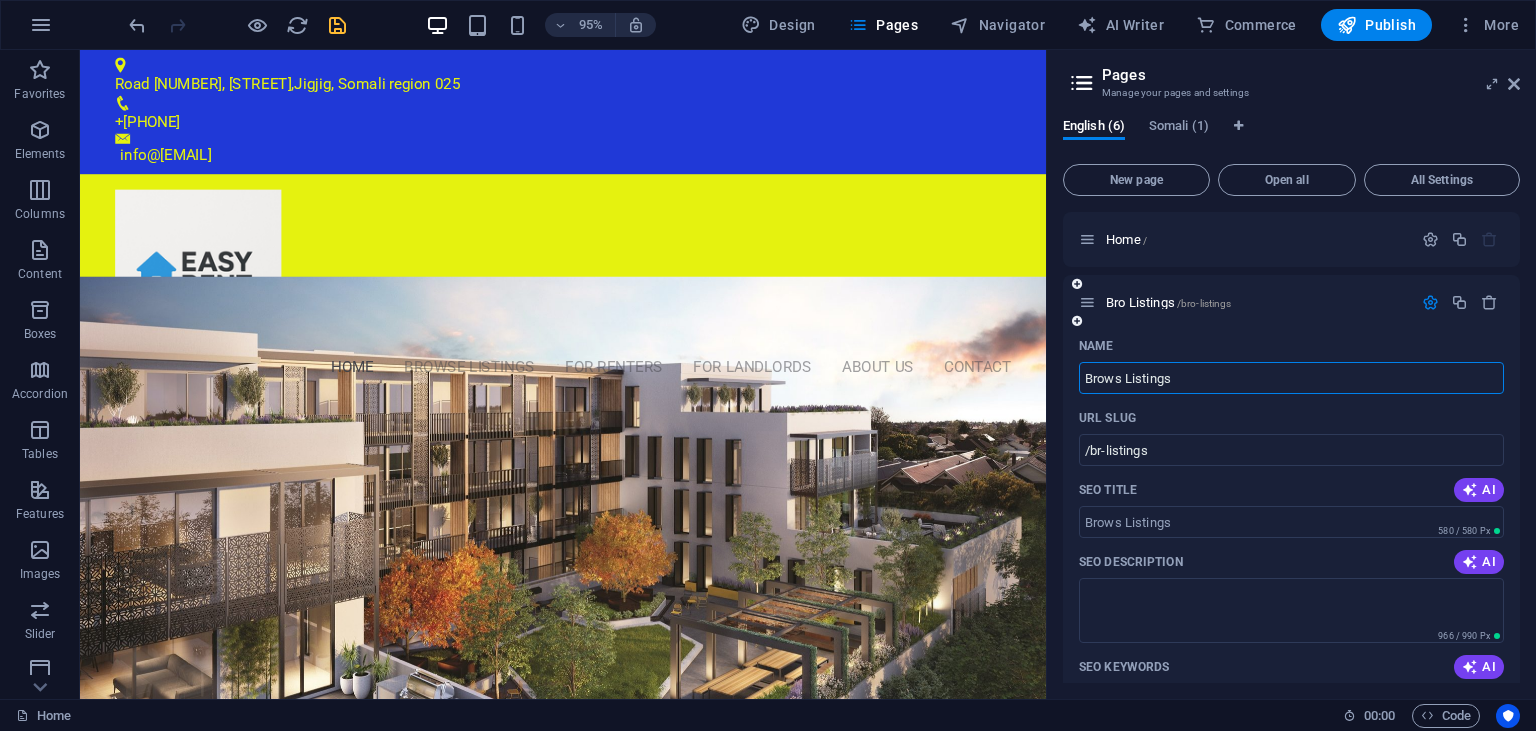 type on "/bro-listings" 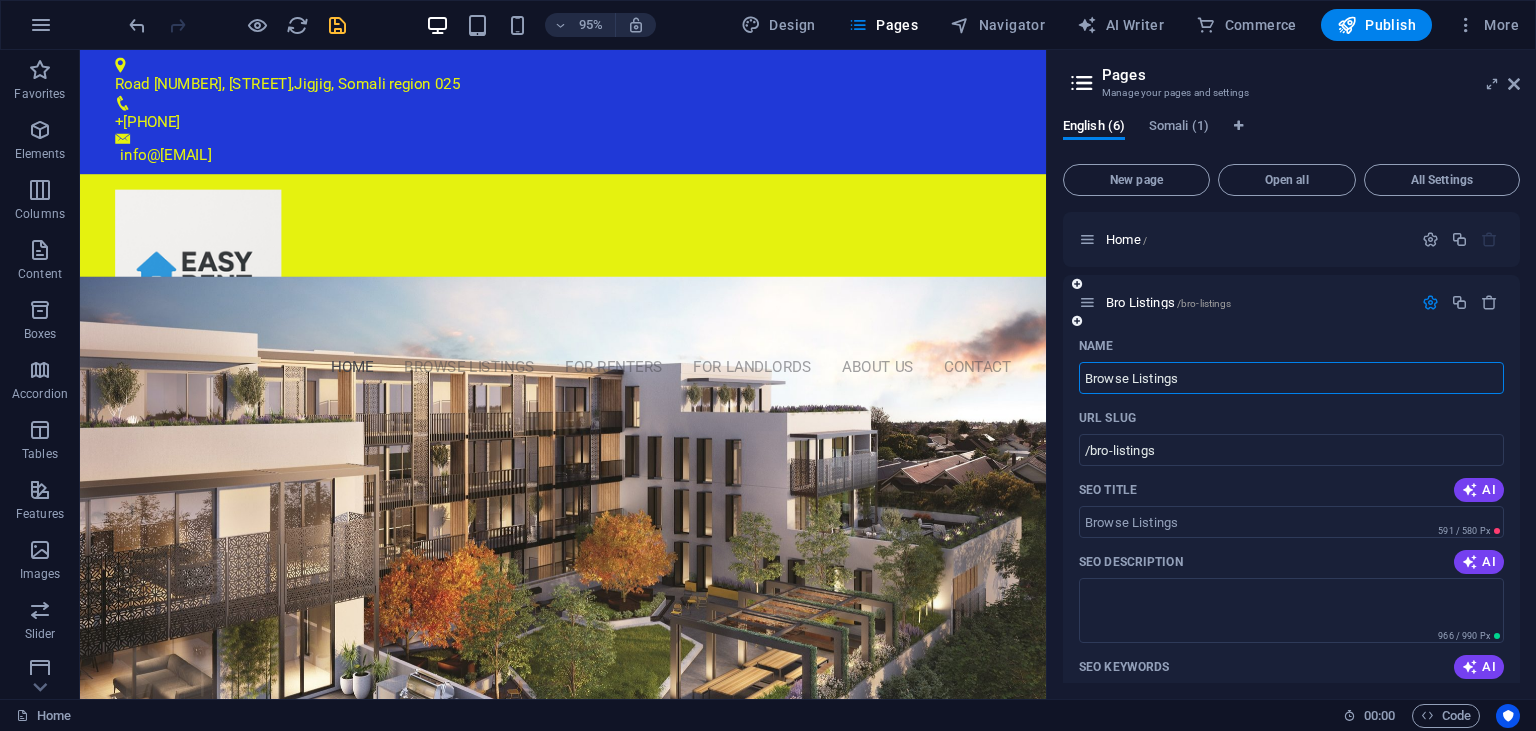 type on "Browse Listings" 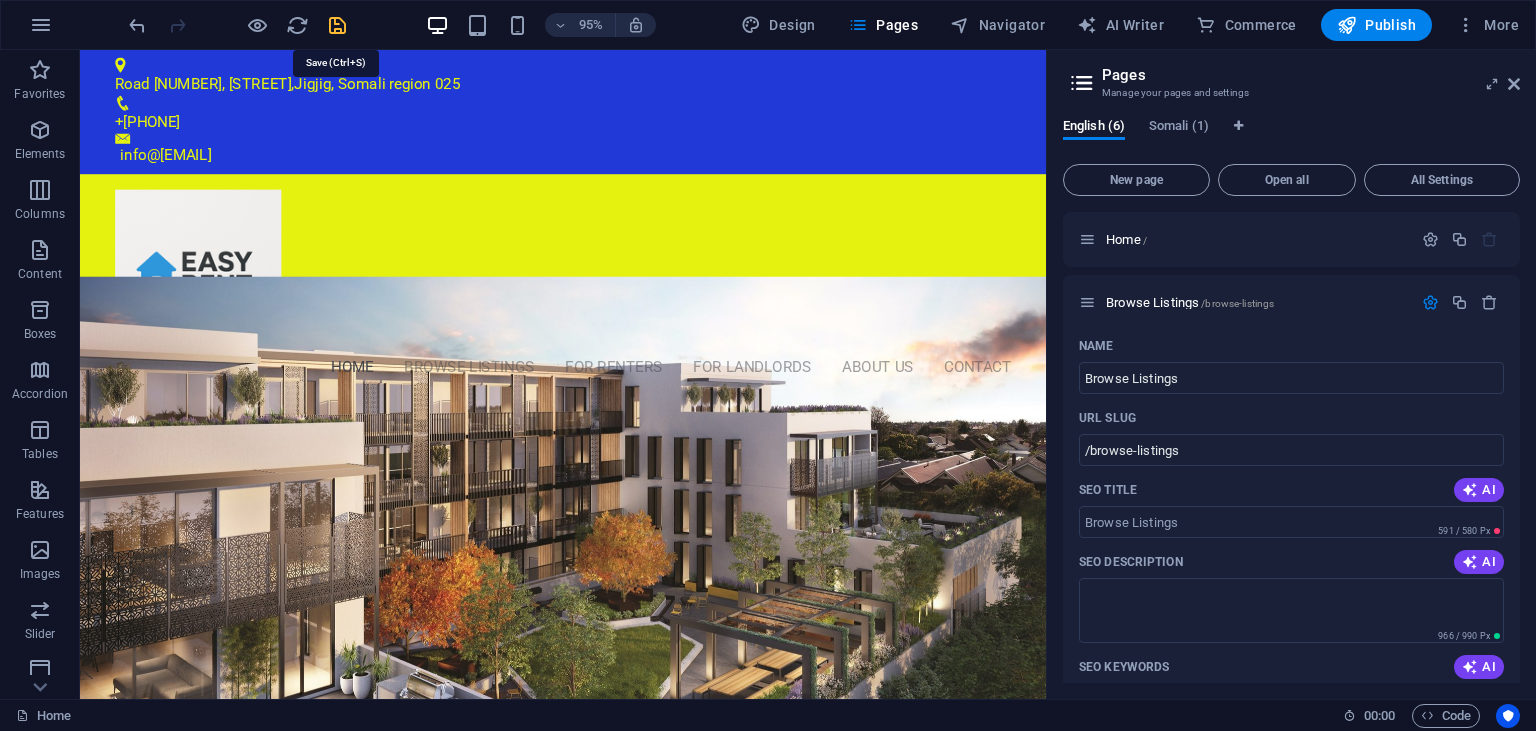 click at bounding box center (337, 25) 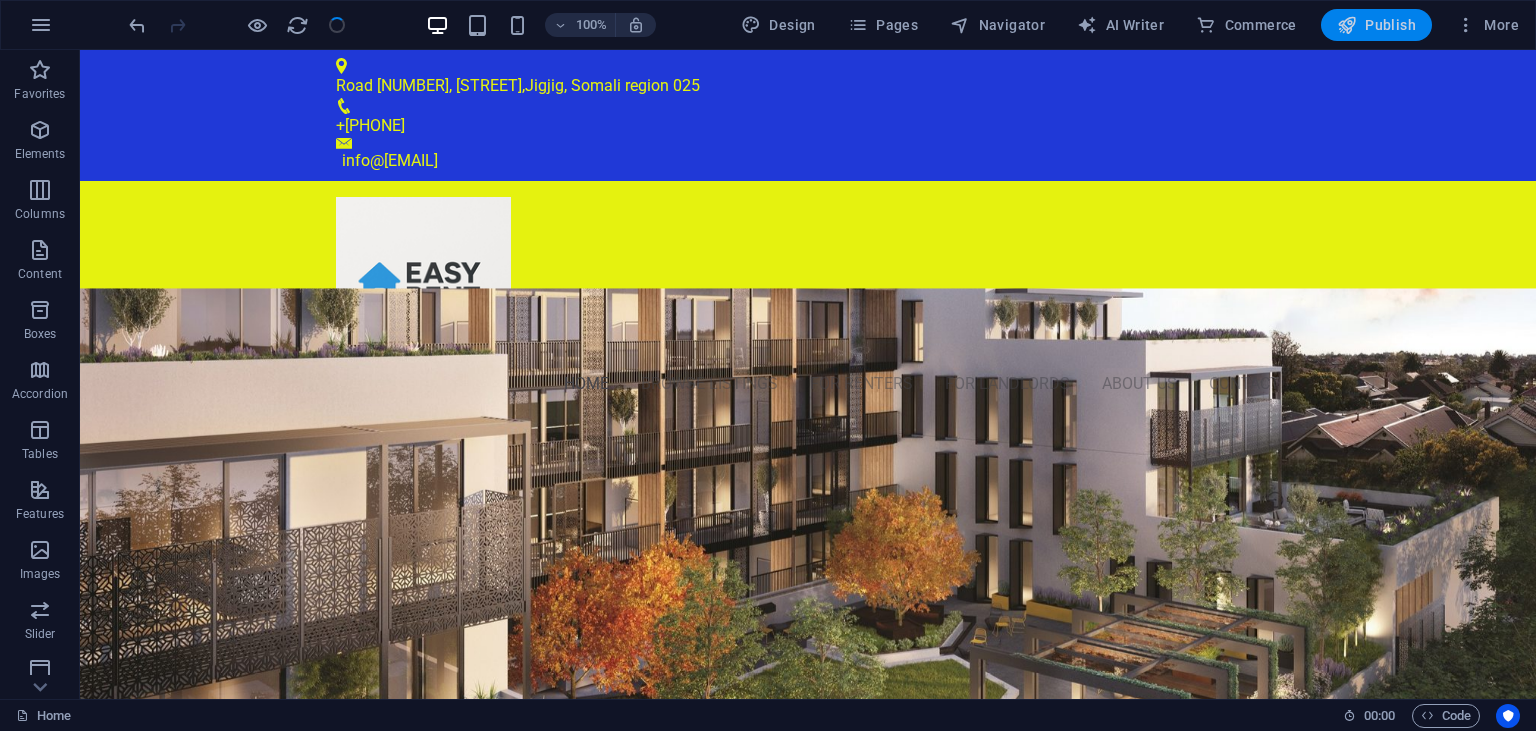 click on "Publish" at bounding box center (1376, 25) 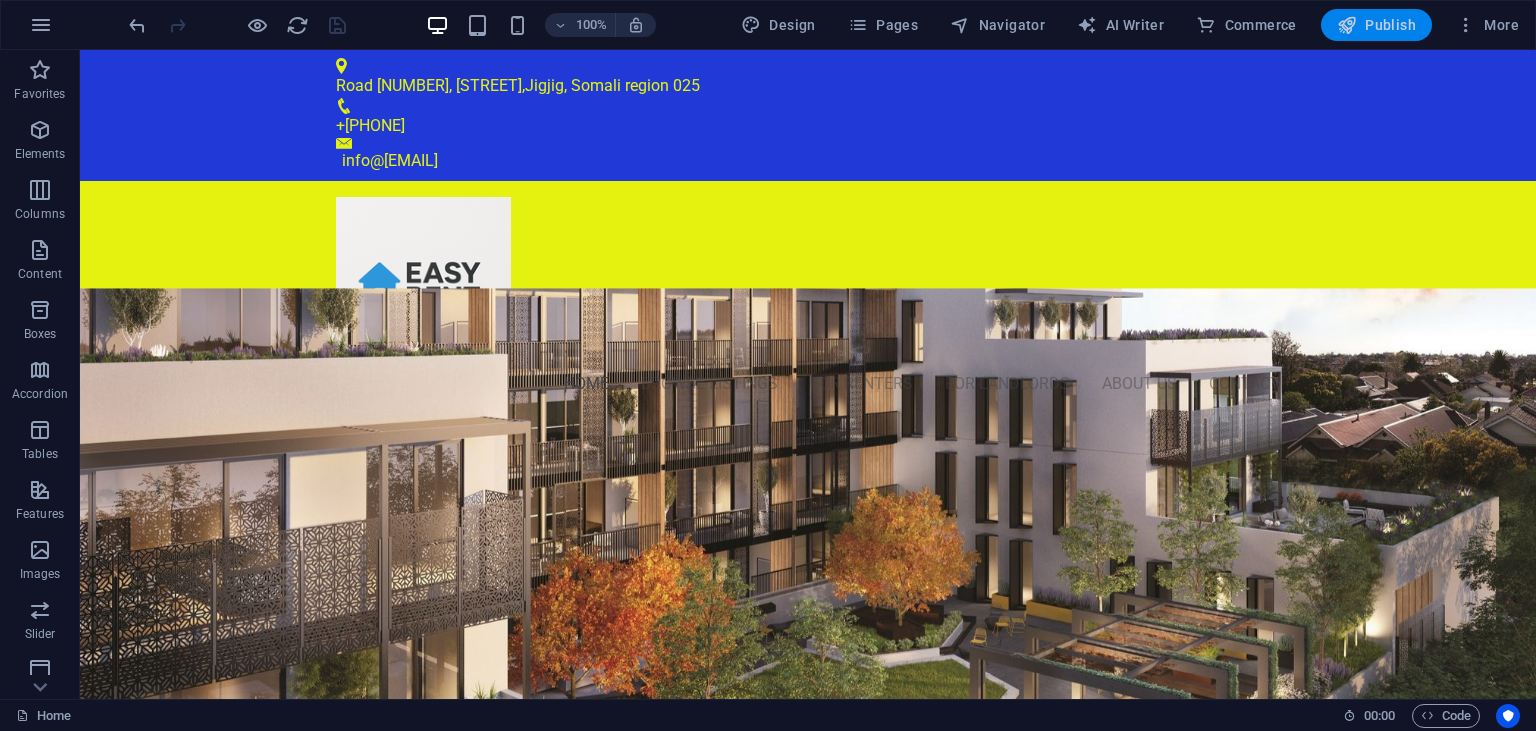 click on "Publish" at bounding box center [1376, 25] 